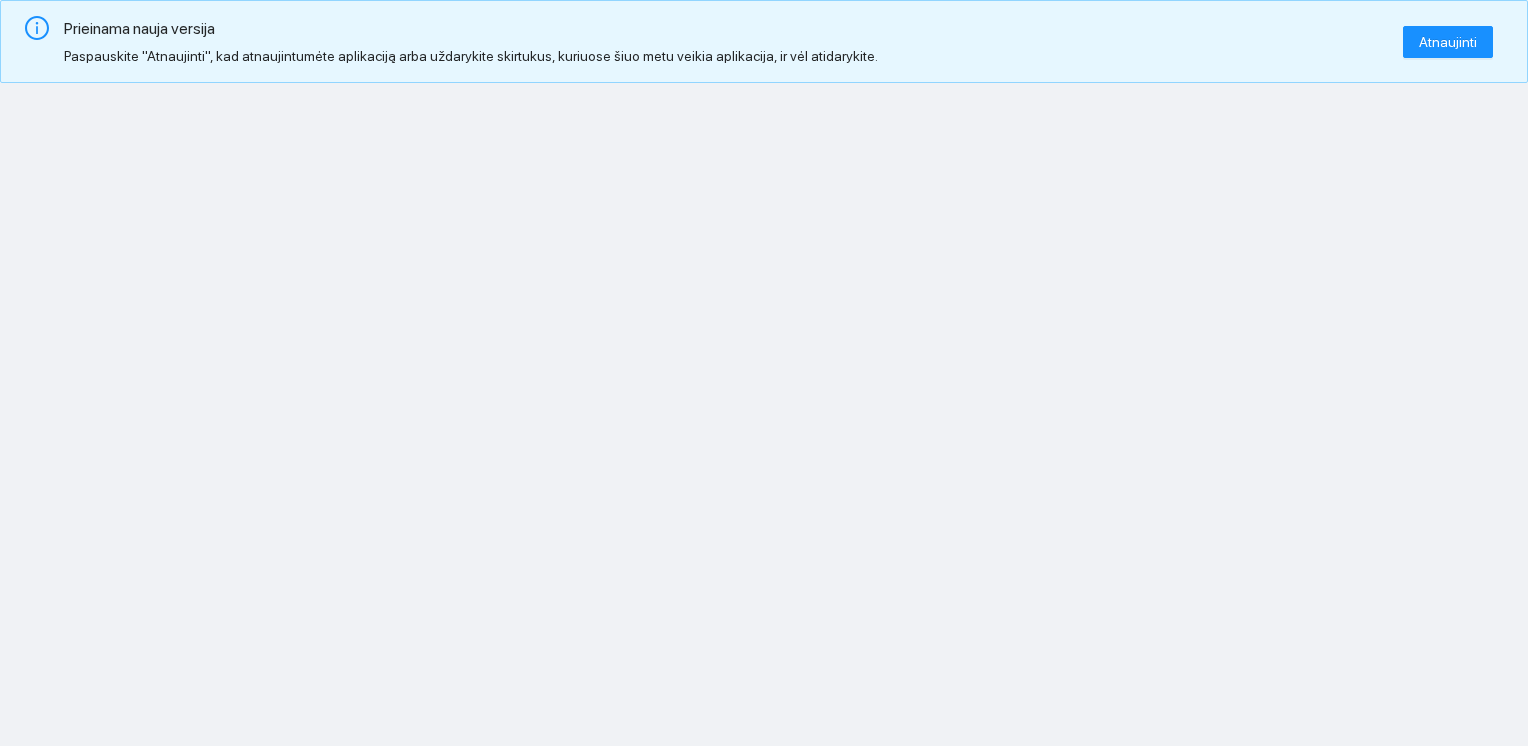 scroll, scrollTop: 0, scrollLeft: 0, axis: both 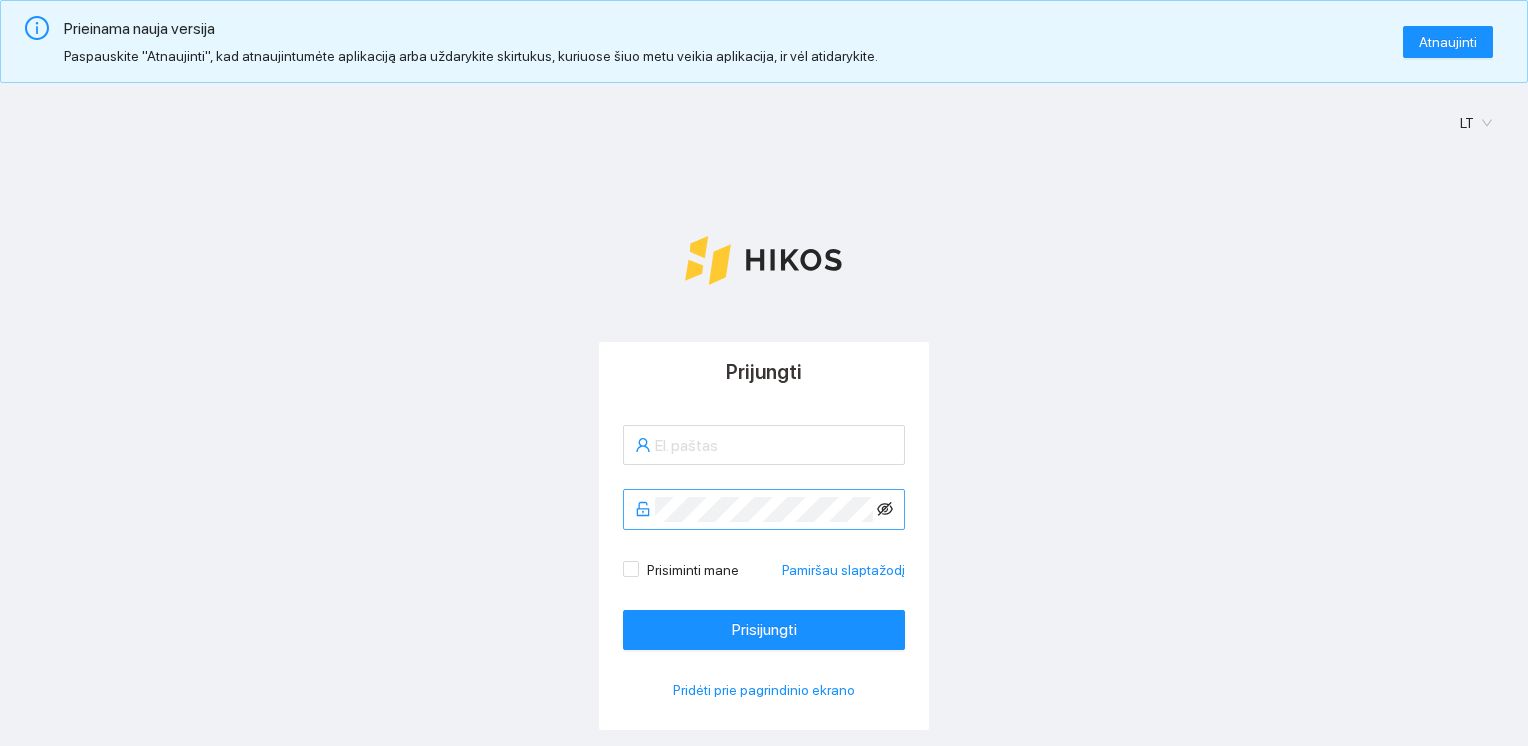 type on "[EMAIL_ADDRESS][DOMAIN_NAME]" 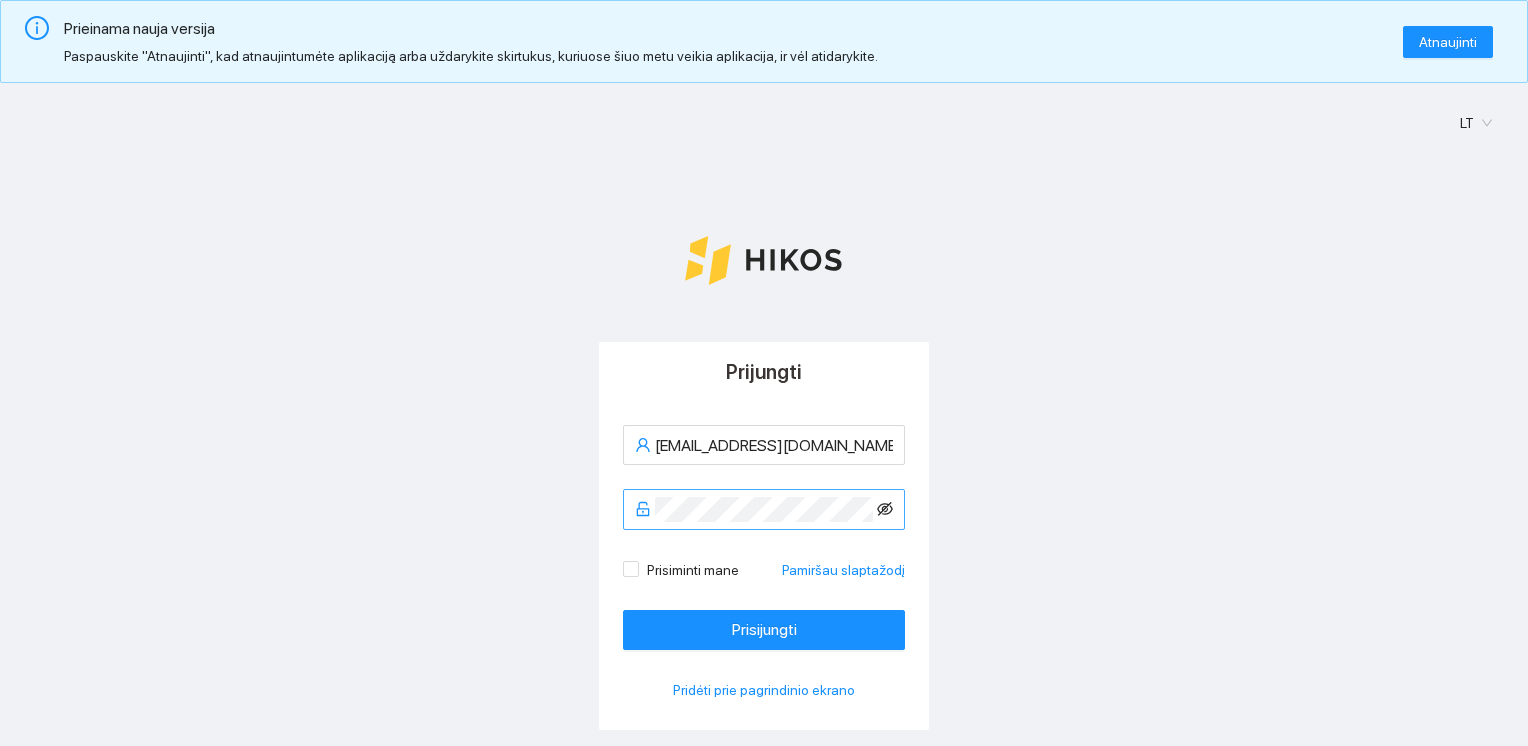 click 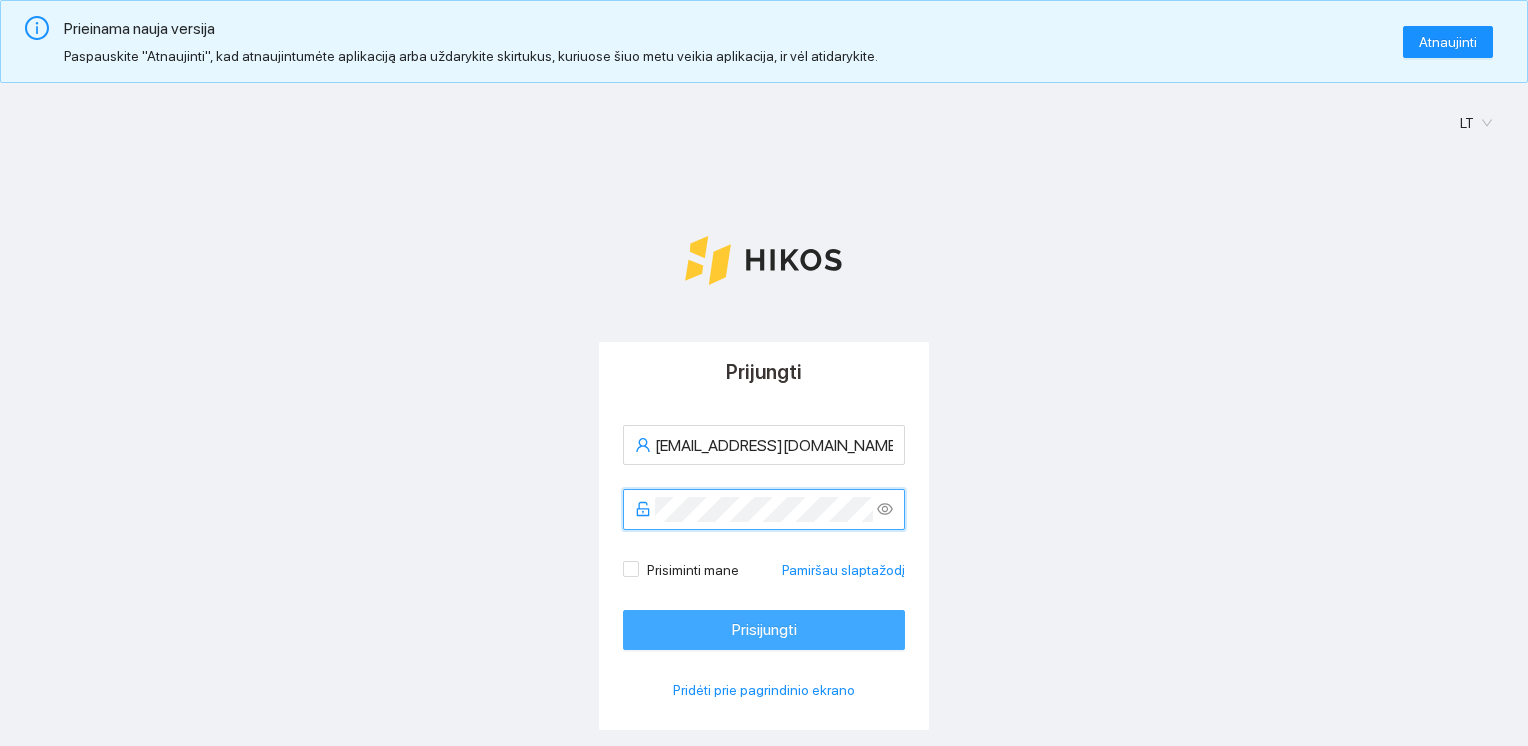 click on "Prisijungti" at bounding box center [764, 629] 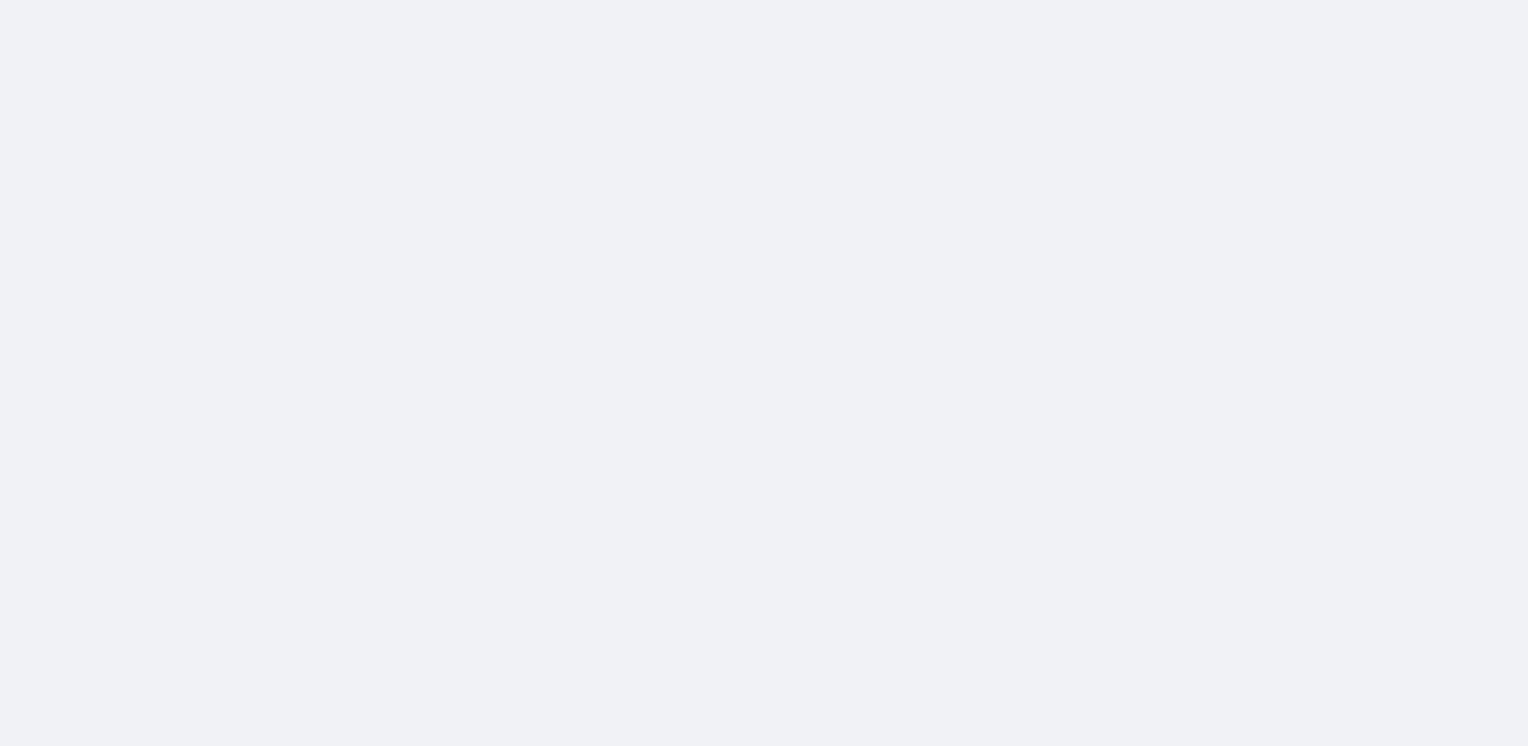 scroll, scrollTop: 0, scrollLeft: 0, axis: both 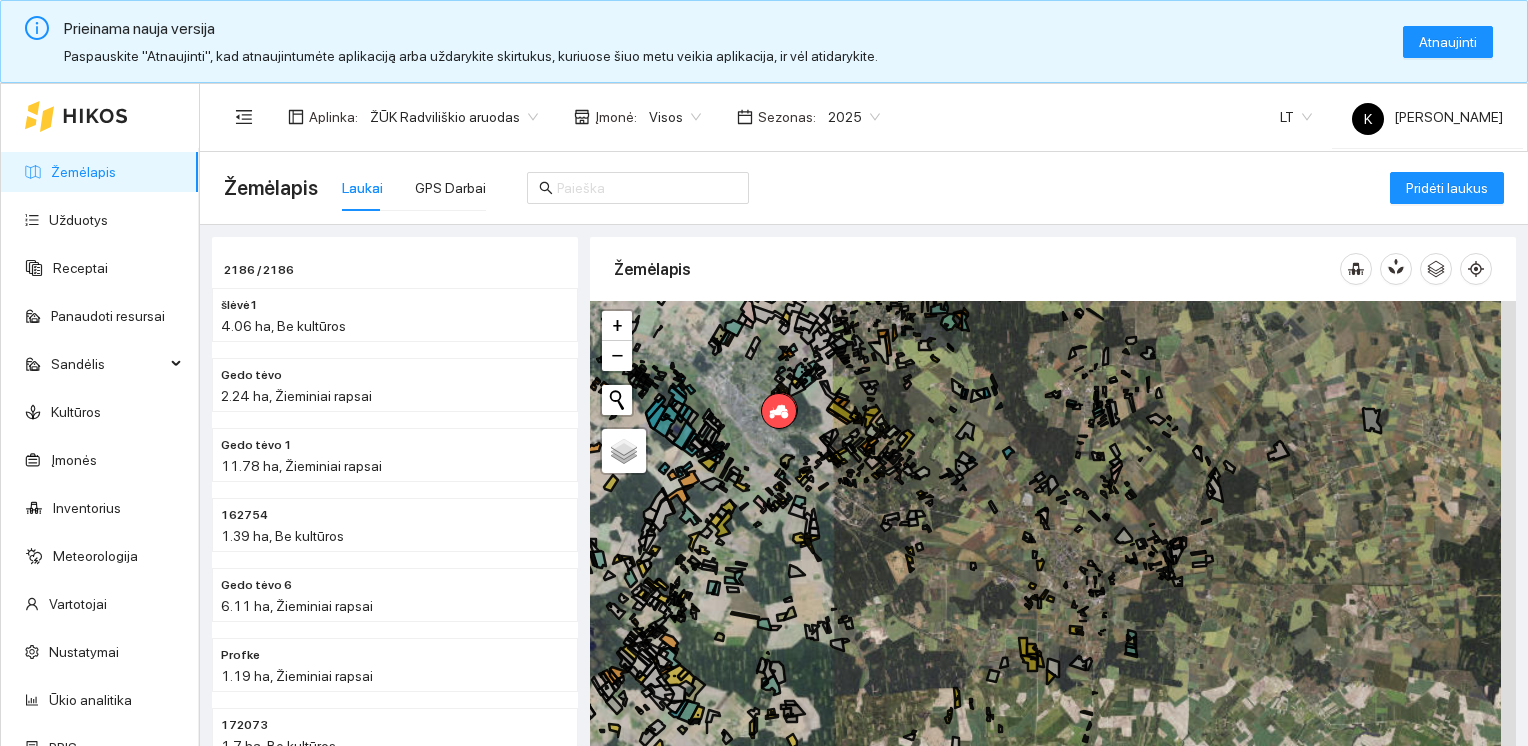 click on "Laukai" at bounding box center (362, 188) 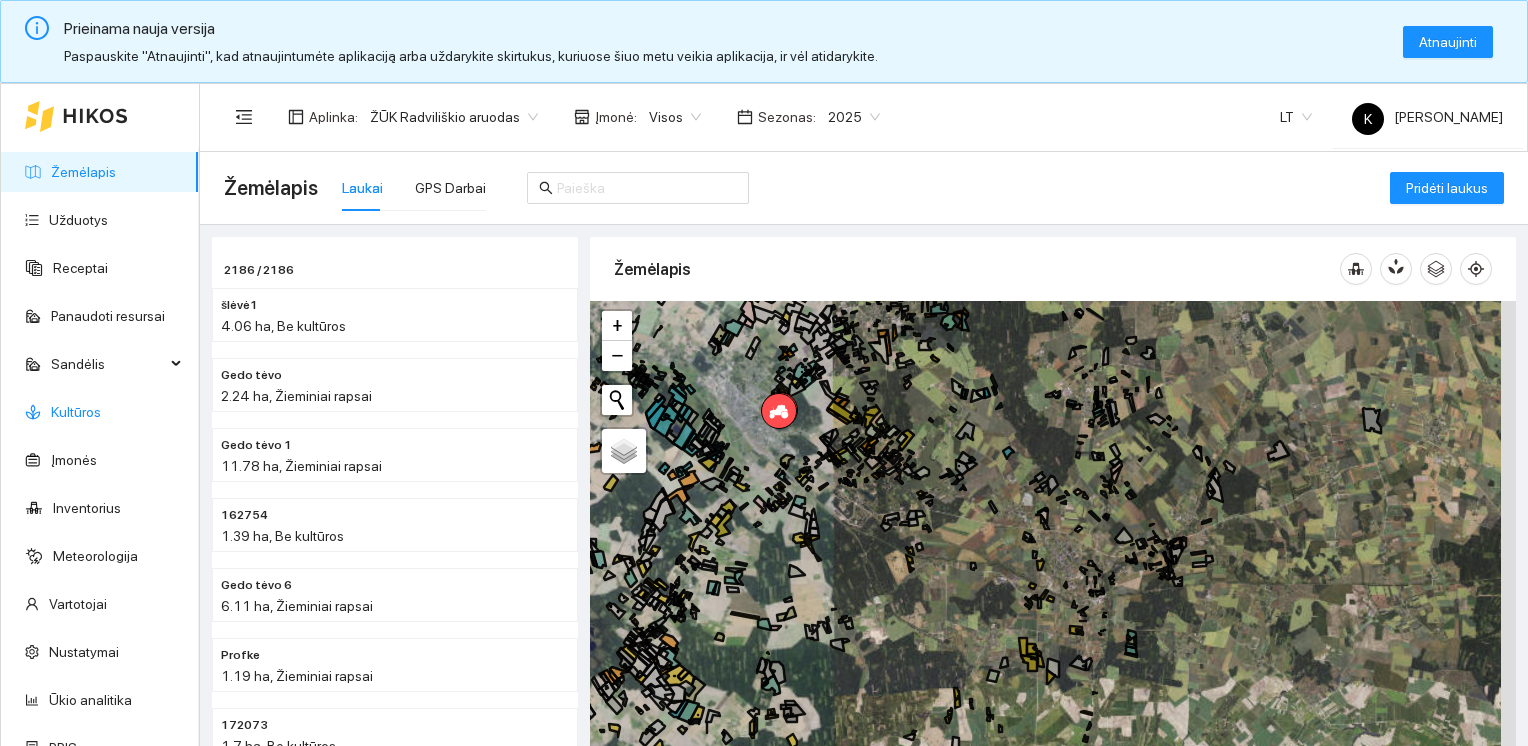 click on "Kultūros" at bounding box center (76, 412) 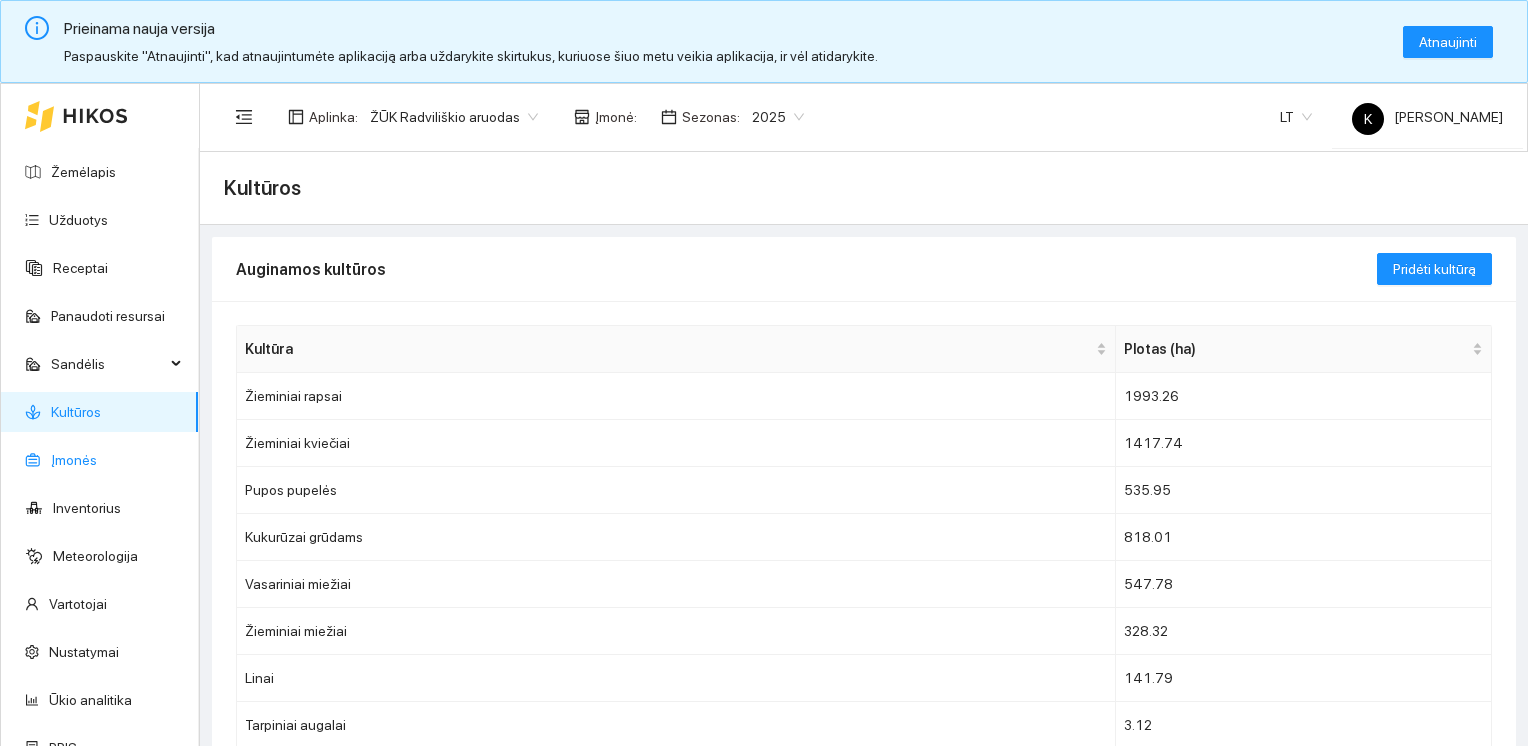 click on "Įmonės" at bounding box center (74, 460) 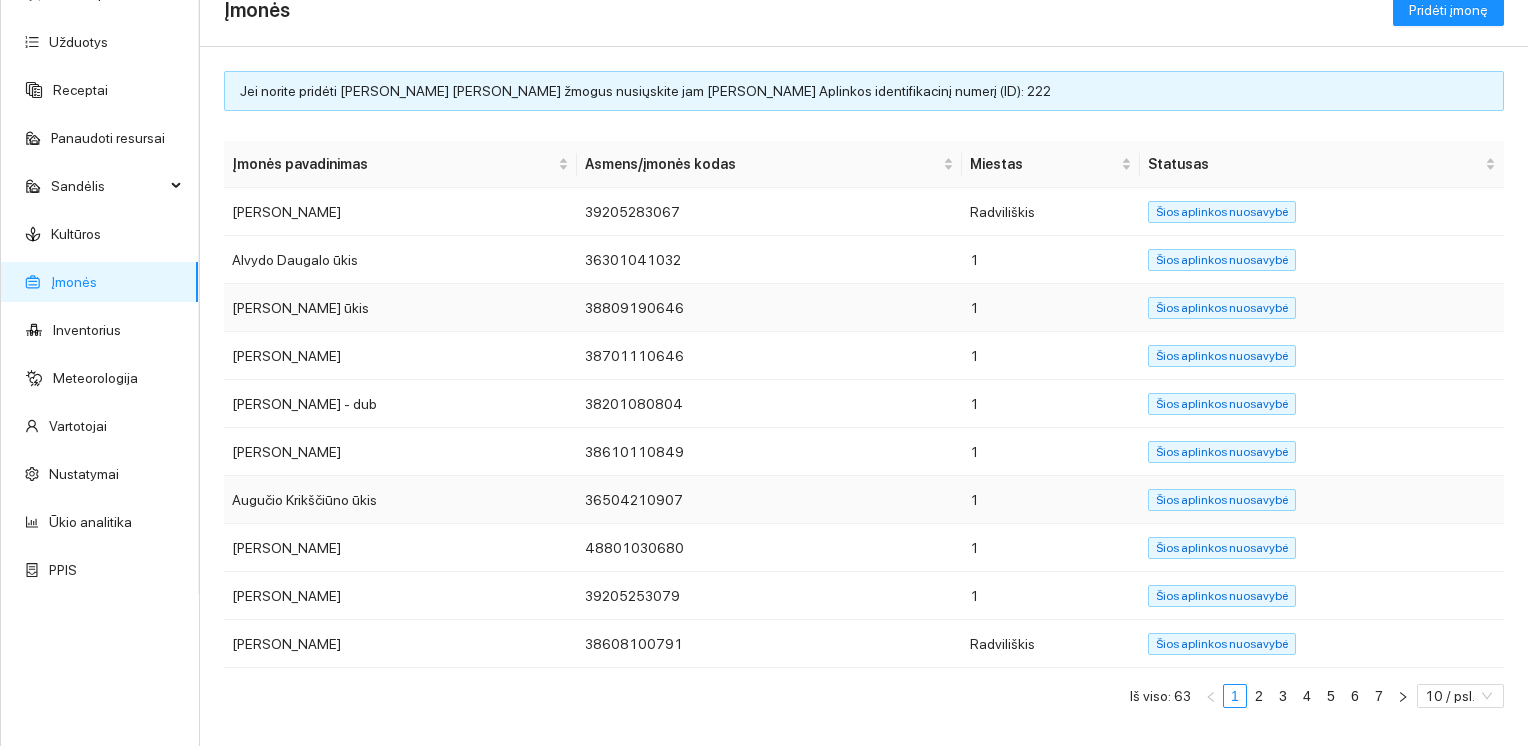 scroll, scrollTop: 0, scrollLeft: 0, axis: both 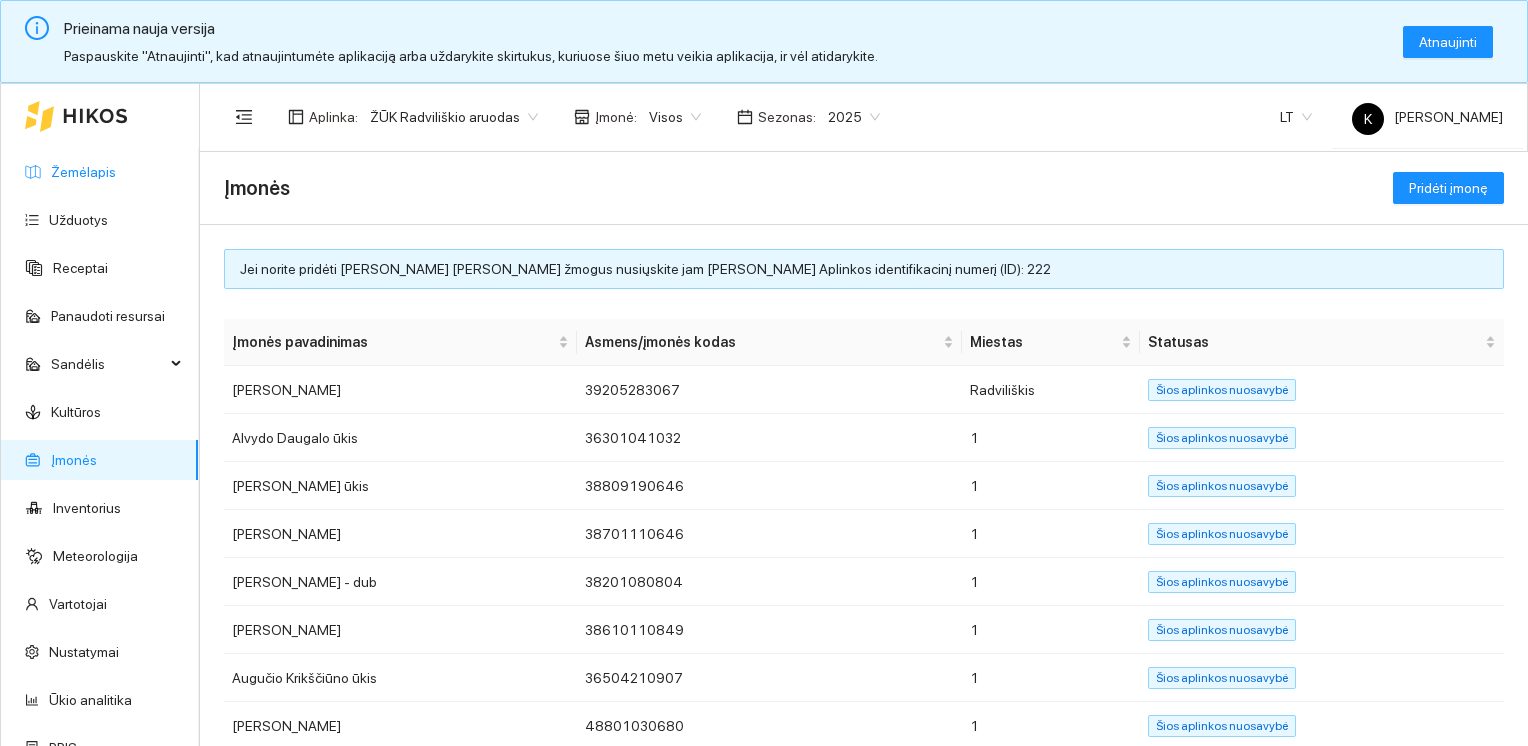 click on "Žemėlapis" at bounding box center (83, 172) 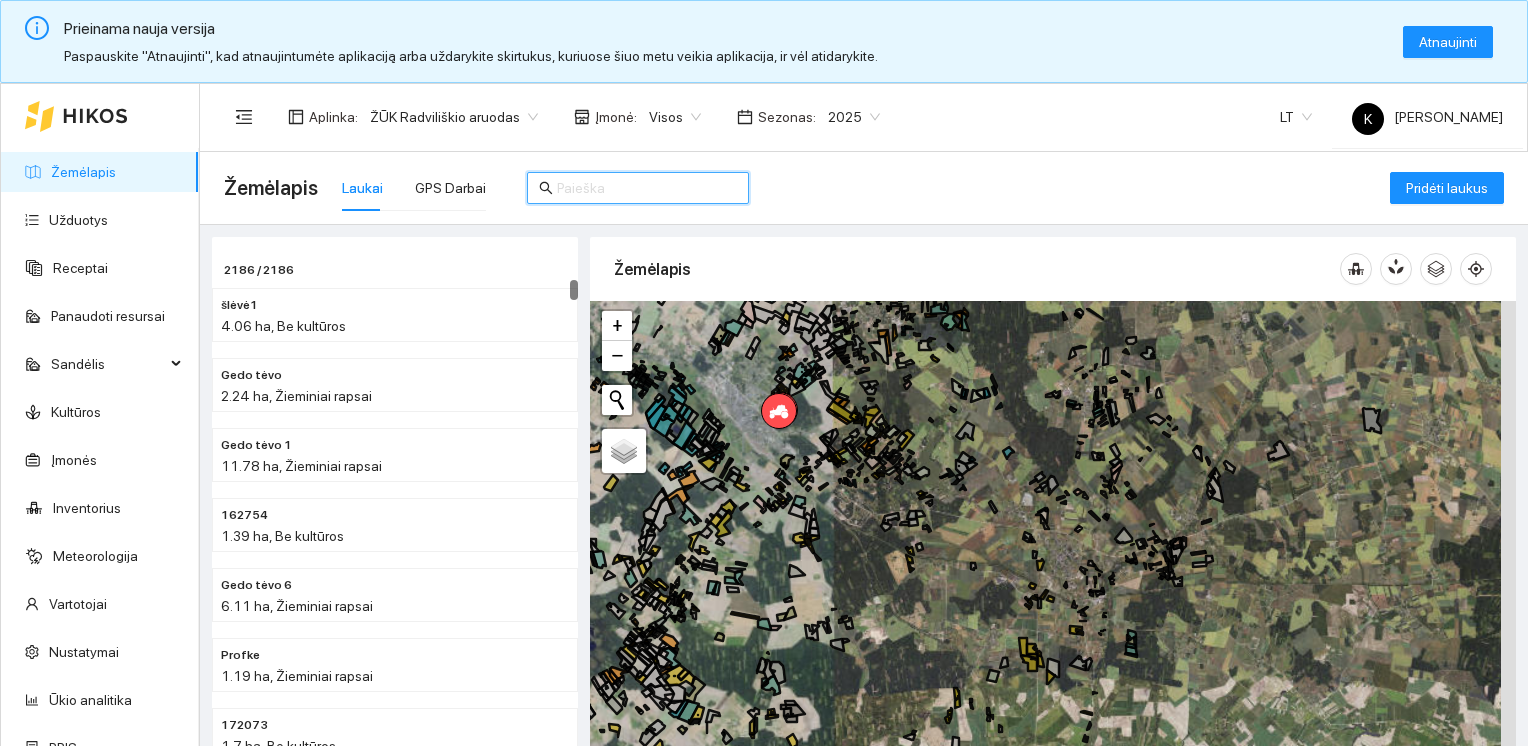 click at bounding box center (647, 188) 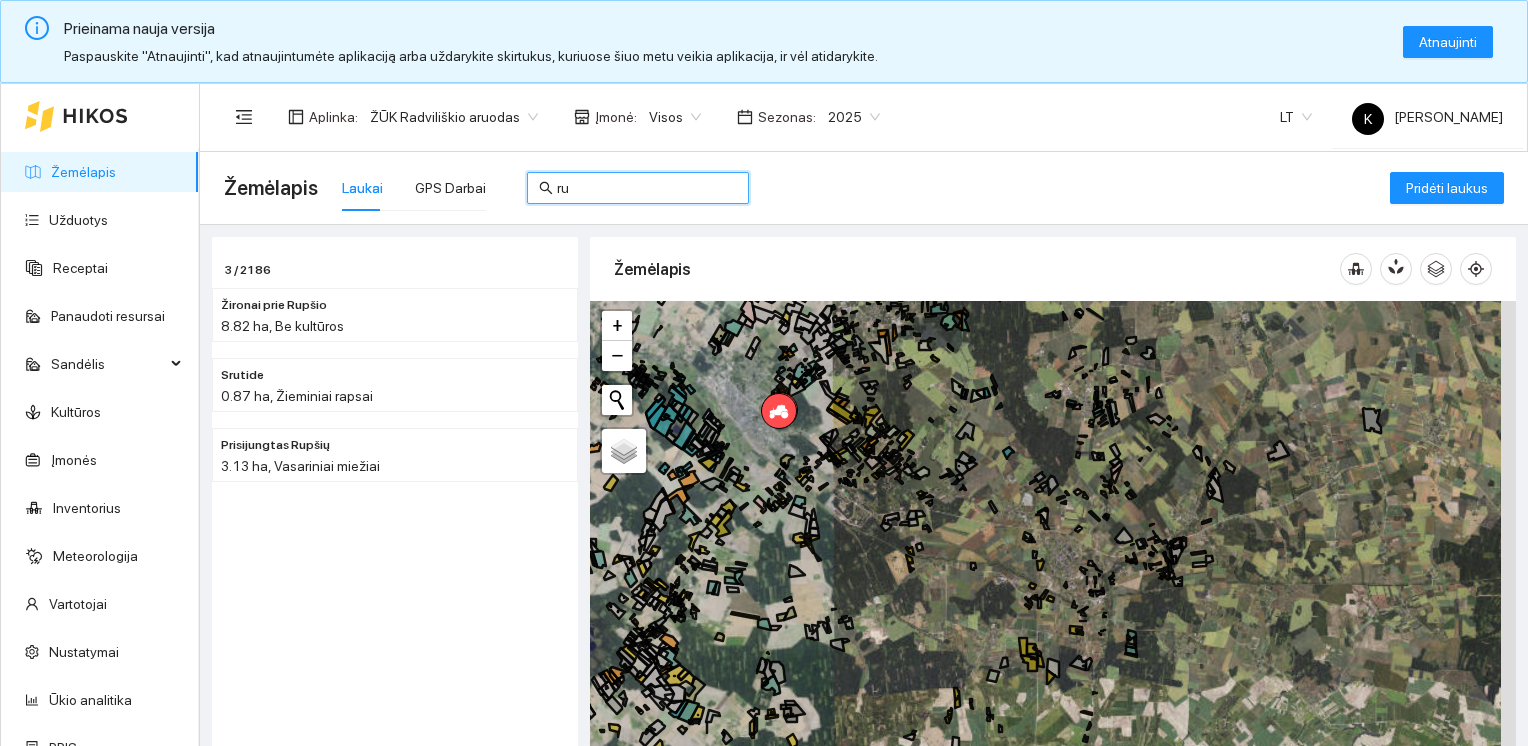 type on "r" 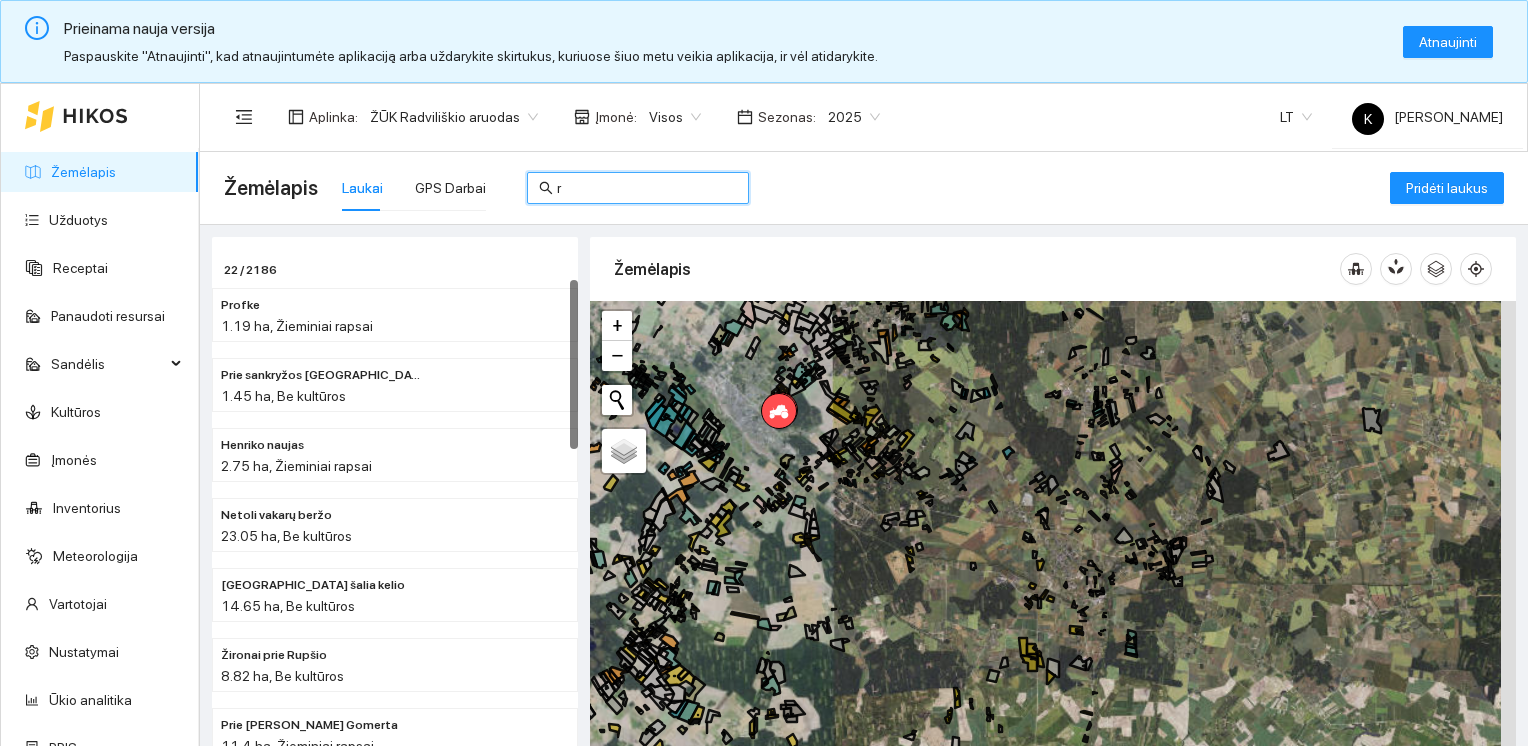 type 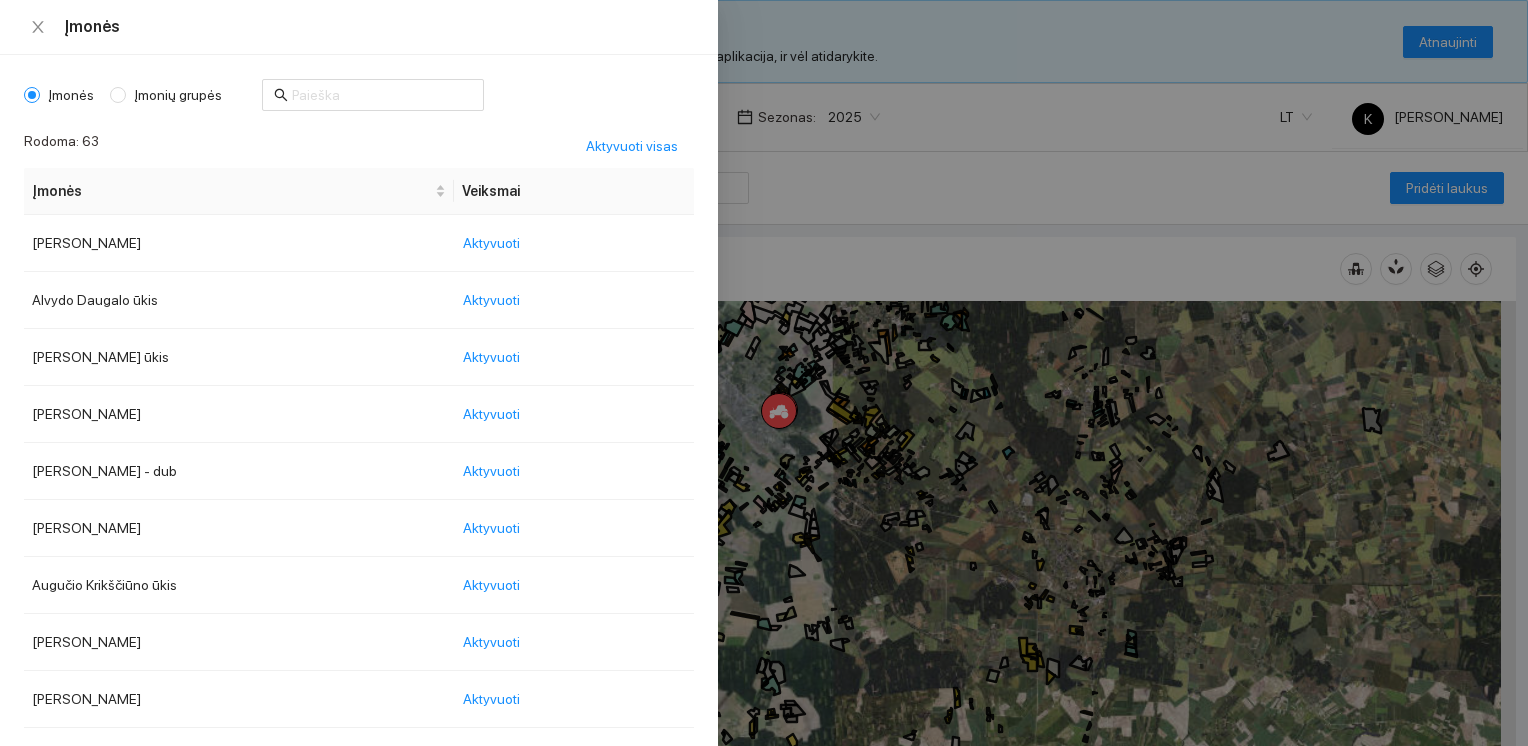 click on "Prieinama nauja versija Paspauskite "Atnaujinti", kad atnaujintumėte aplikaciją arba uždarykite skirtukus, kuriuose šiuo metu veikia aplikacija, ir vėl atidarykite. Atnaujinti       Žemėlapis Užduotys Receptai Panaudoti resursai Sandėlis Kultūros Įmonės Inventorius Meteorologija Vartotojai Nustatymai Ūkio analitika PPIS Aplinka : [PERSON_NAME] Radviliškio aruodas Įmonė : Visos Sezonas : 2025 LT K Karolis Agronomas   Žemėlapis Laukai GPS Darbai Pridėti laukus 2186 / 2186 šlėvė1 4.06 ha, Be kultūros Gedo tėvo 2.24 ha, Žieminiai rapsai Gedo tėvo 1 11.78 ha, Žieminiai rapsai 162754 1.39 ha, Be kultūros Gedo tėvo 6  6.11 ha, Žieminiai rapsai Profke 1.19 ha, Žieminiai rapsai 172073 1.7 ha, Be kultūros [PERSON_NAME] 1 0.95 ha, Žieminiai kviečiai 12 0.35 ha, Žieminiai rapsai Žemėlapis
+ −   Nieko nerasta. Bandykite dar kartą.  Žemėlapis   |" at bounding box center [764, 373] 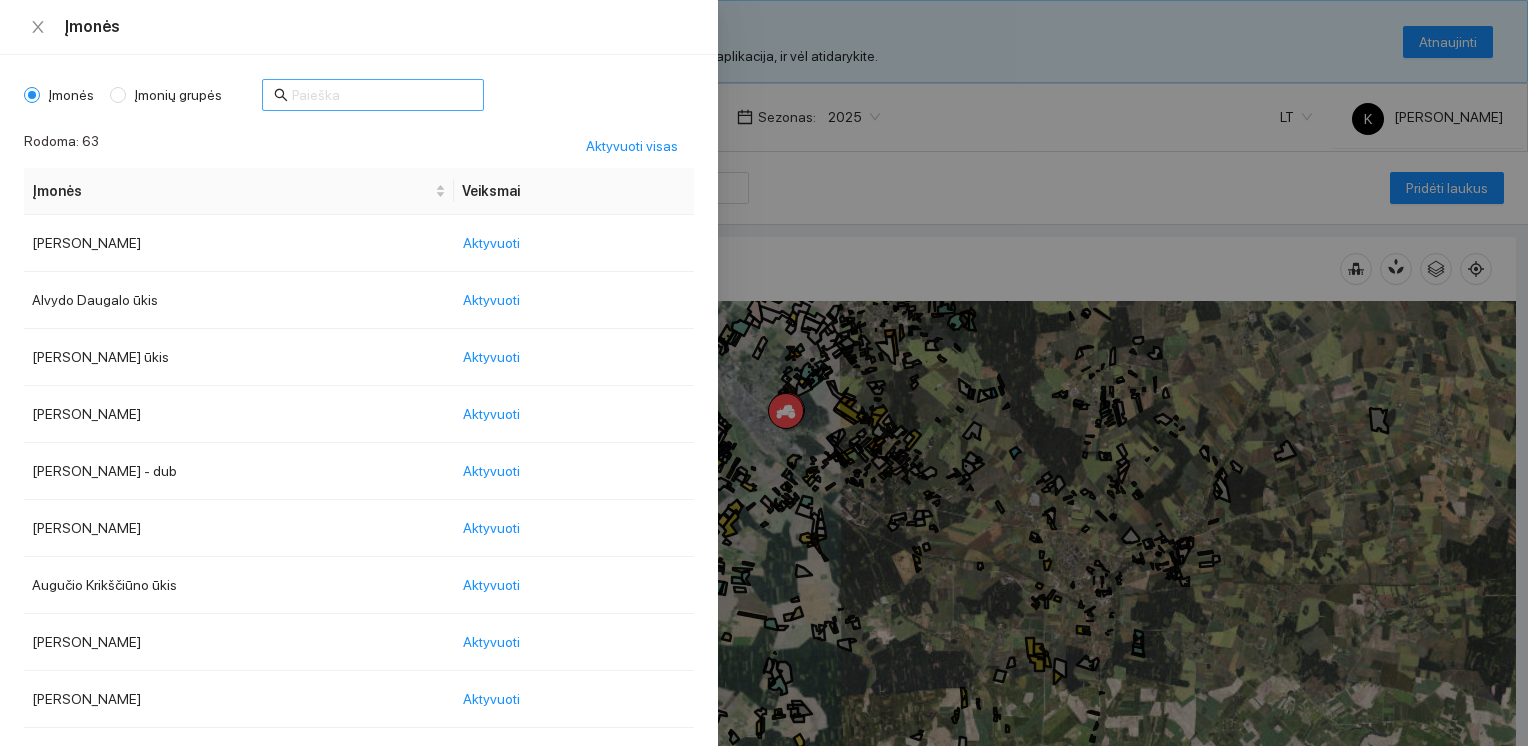 click at bounding box center [382, 95] 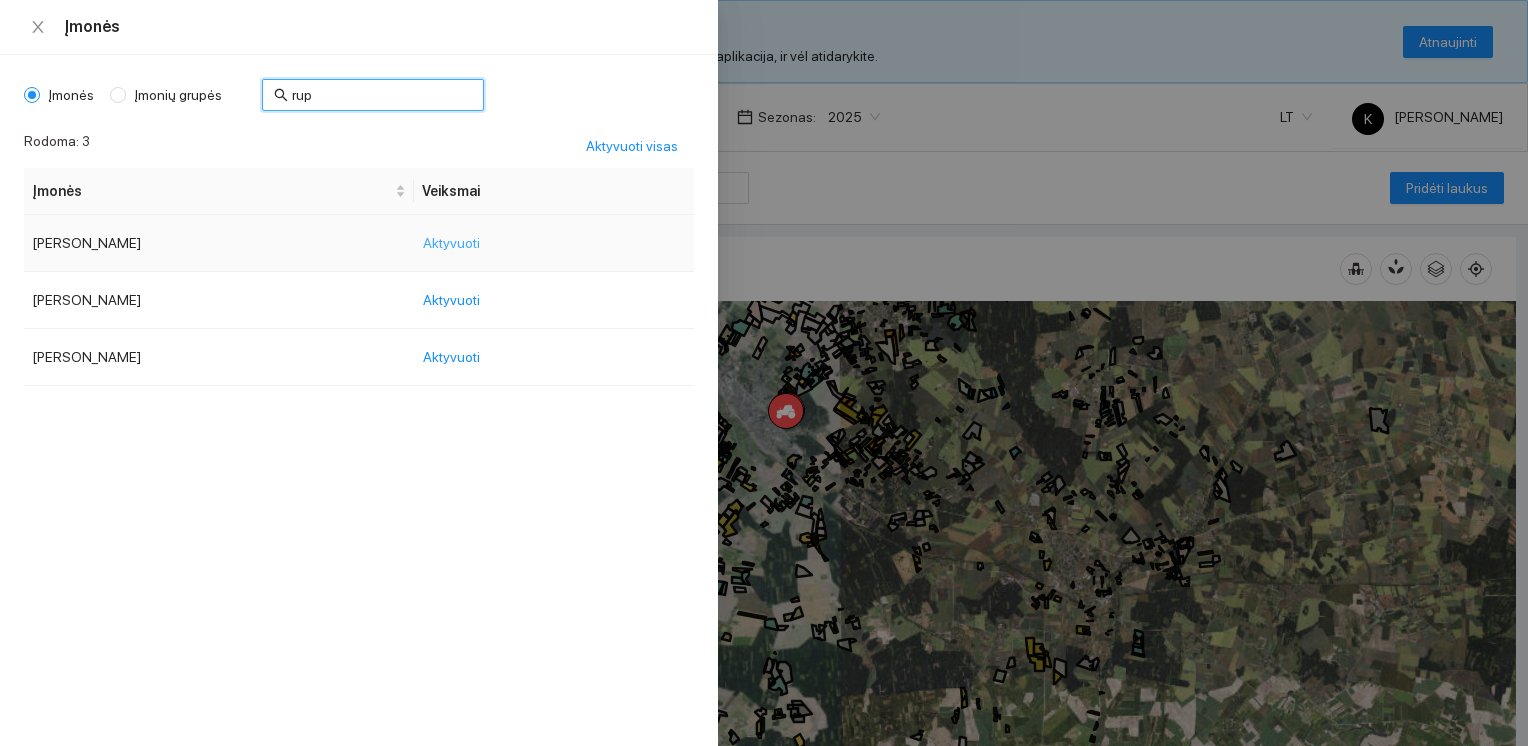 type on "rup" 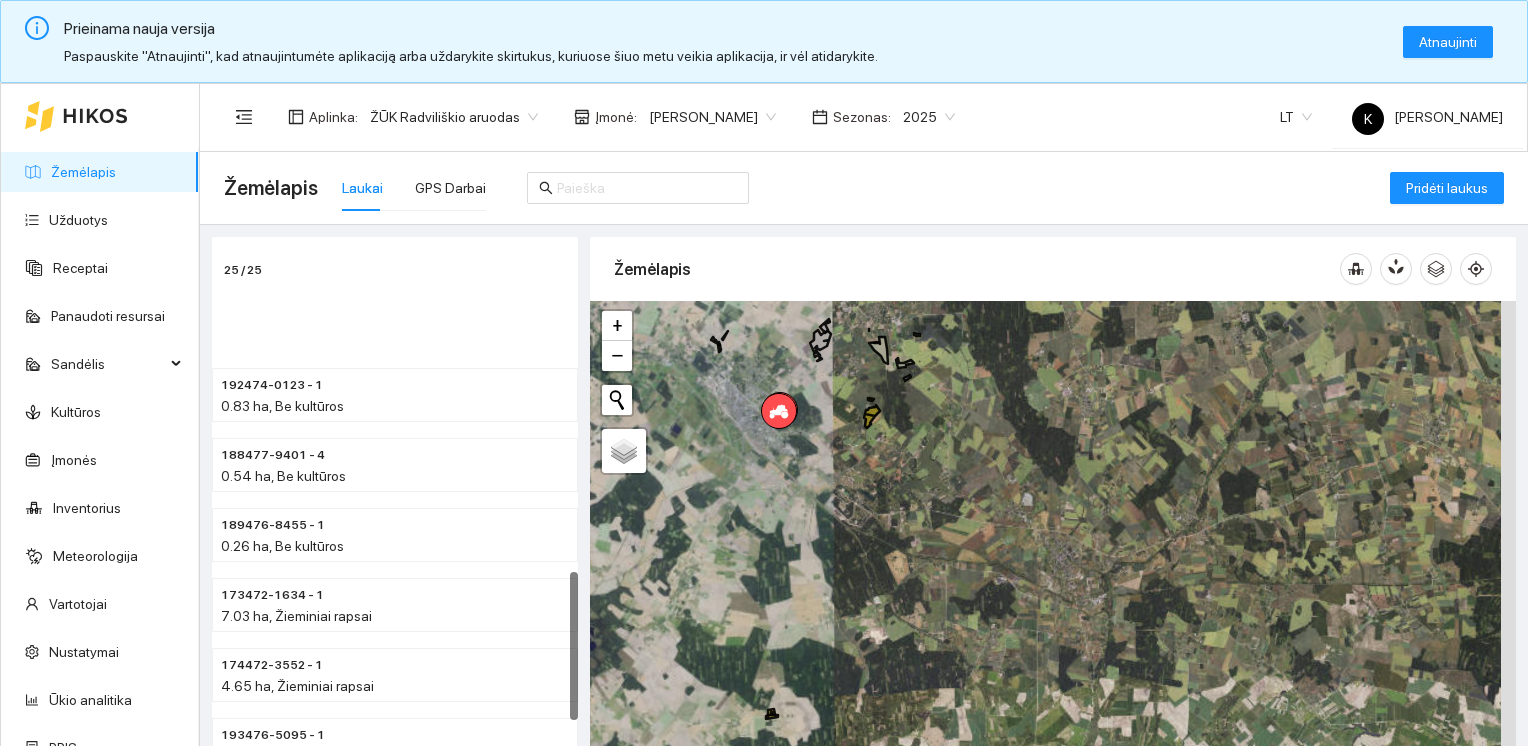 scroll, scrollTop: 1240, scrollLeft: 0, axis: vertical 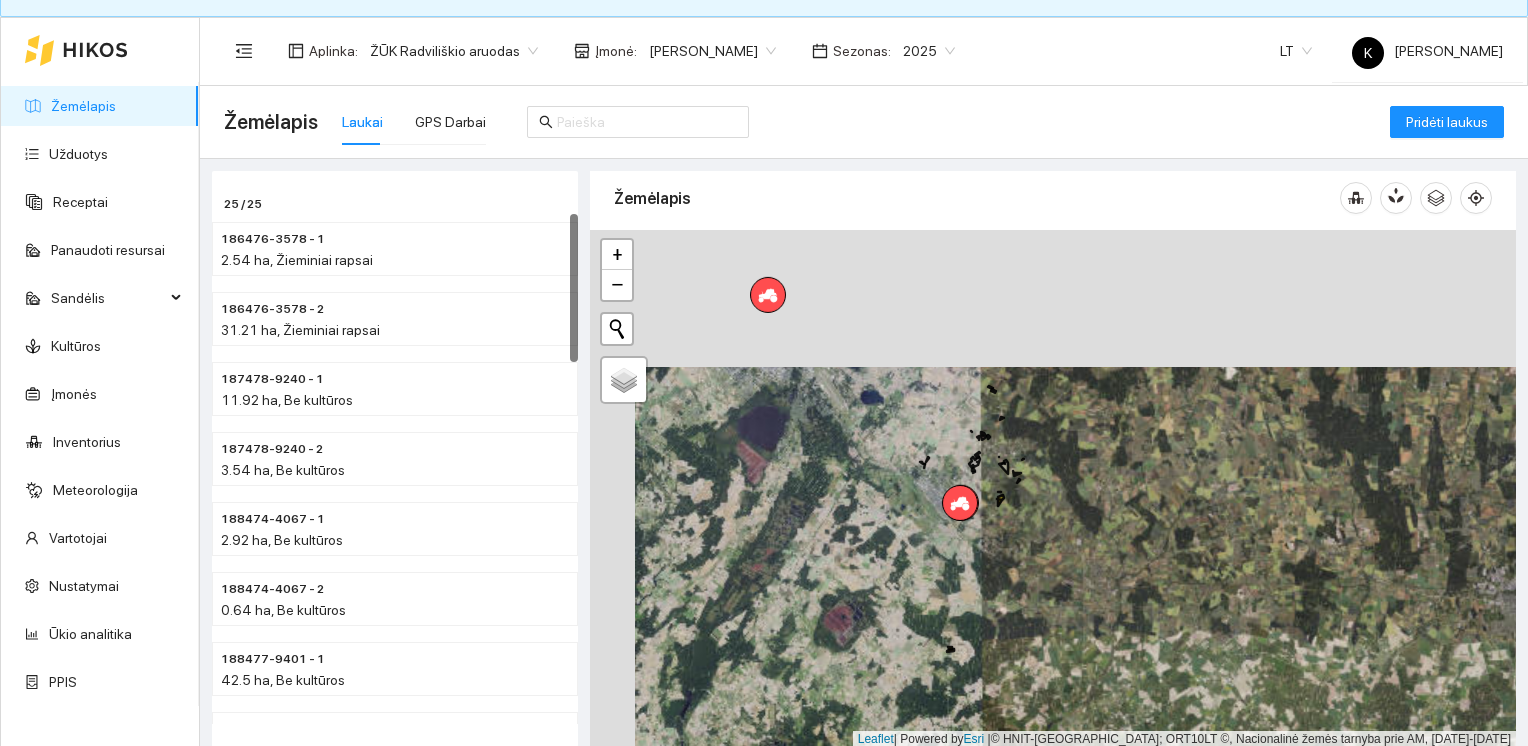 drag, startPoint x: 1035, startPoint y: 430, endPoint x: 1080, endPoint y: 567, distance: 144.20125 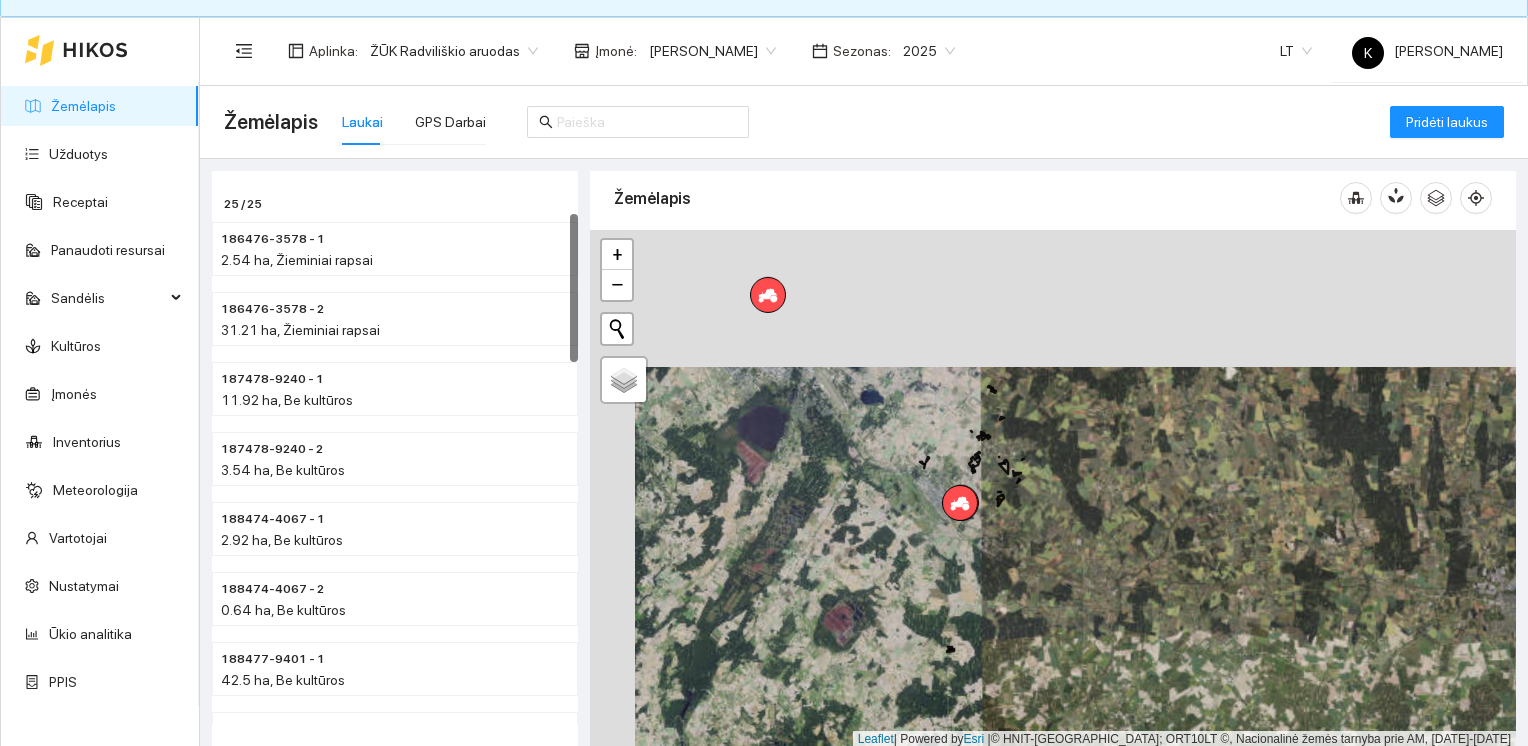 click on "+ −   Nieko nerasta. Bandykite dar kartą.  Žemėlapis  Palydovas Leaflet  | Powered by  Esri   |  © HNIT-BALTIC; ORT10LT ©, Nacionalinė žemės tarnyba prie AM, [DATE]-[DATE]" at bounding box center [1053, 489] 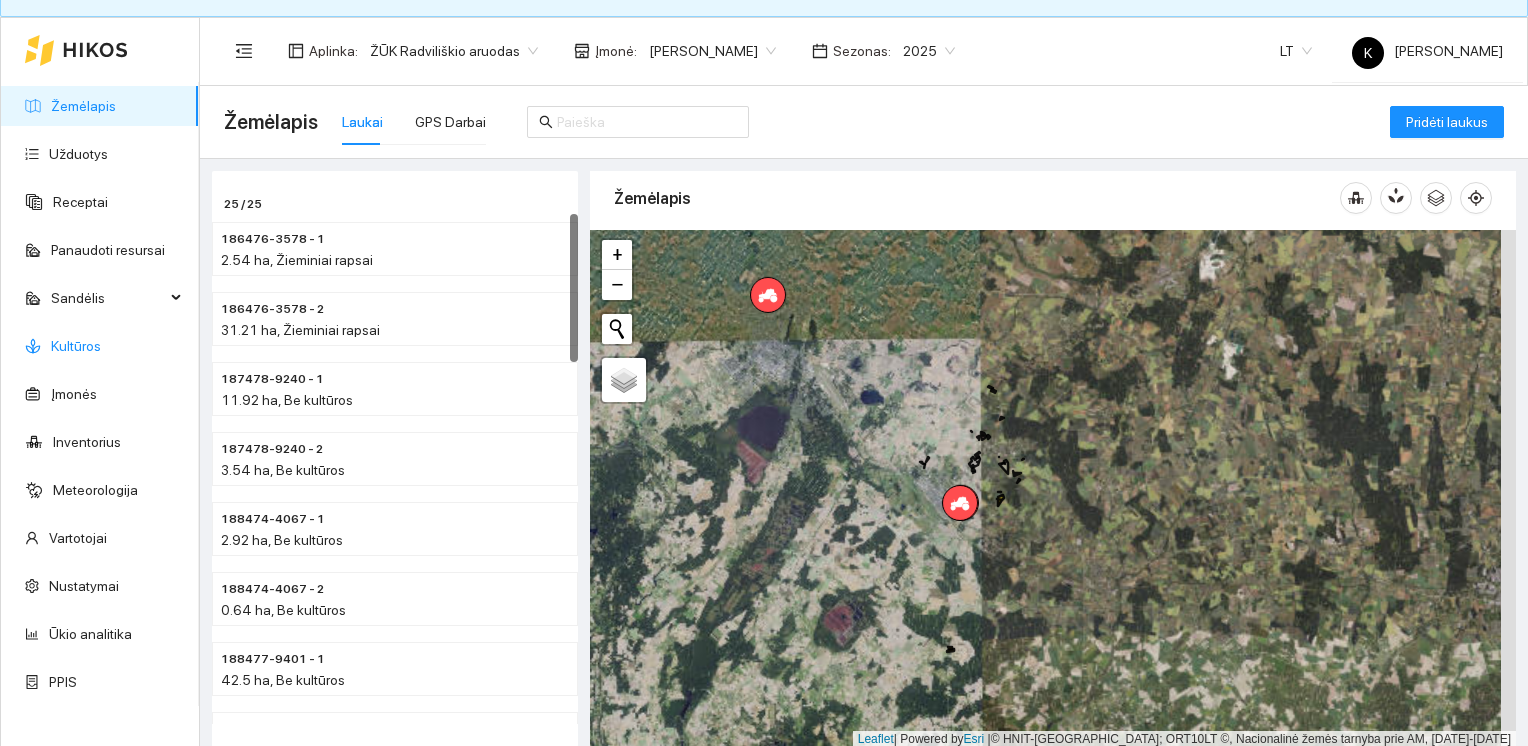 click on "Kultūros" at bounding box center [76, 346] 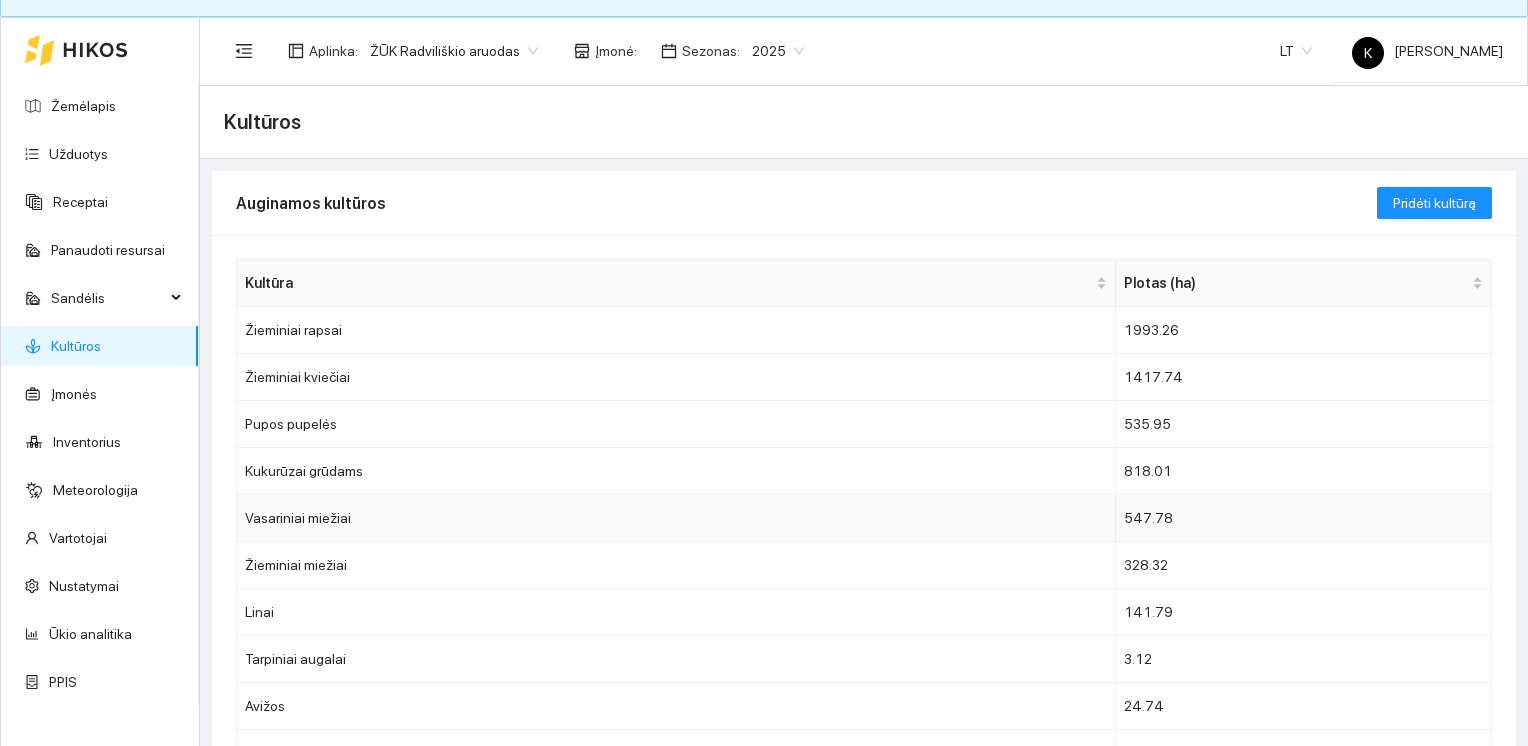 click on "Vasariniai miežiai" at bounding box center (676, 518) 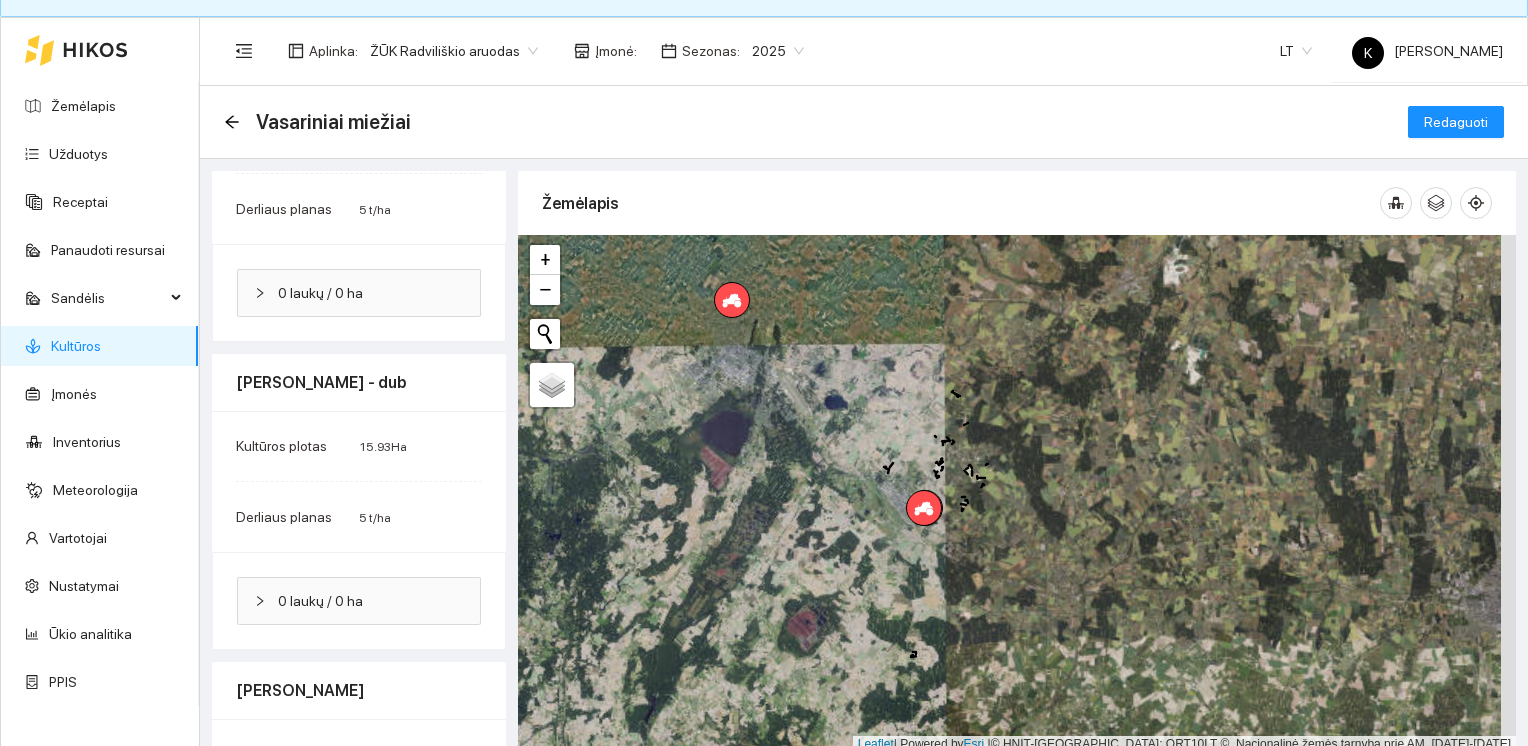 scroll, scrollTop: 3868, scrollLeft: 0, axis: vertical 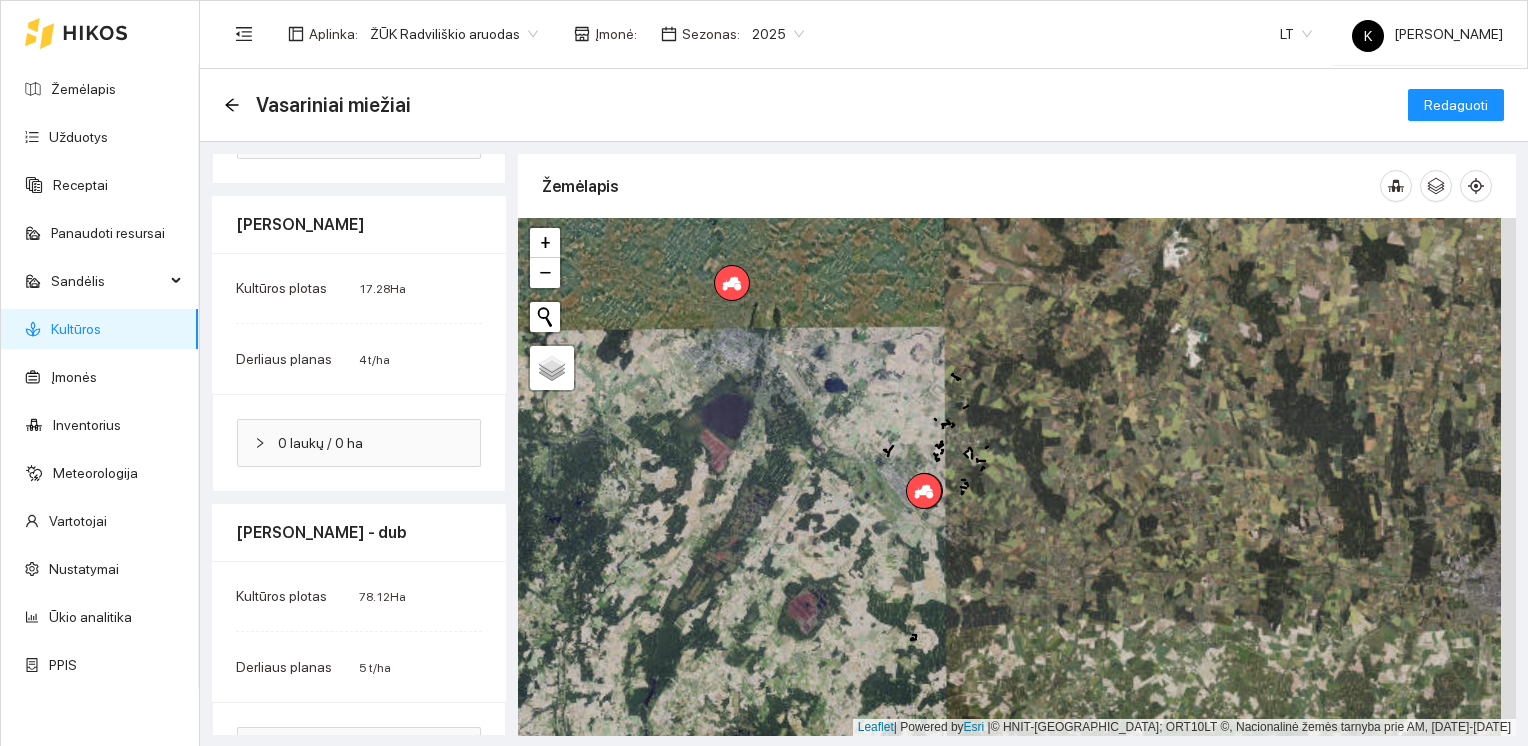 click on "Kultūros plotas" at bounding box center (297, 596) 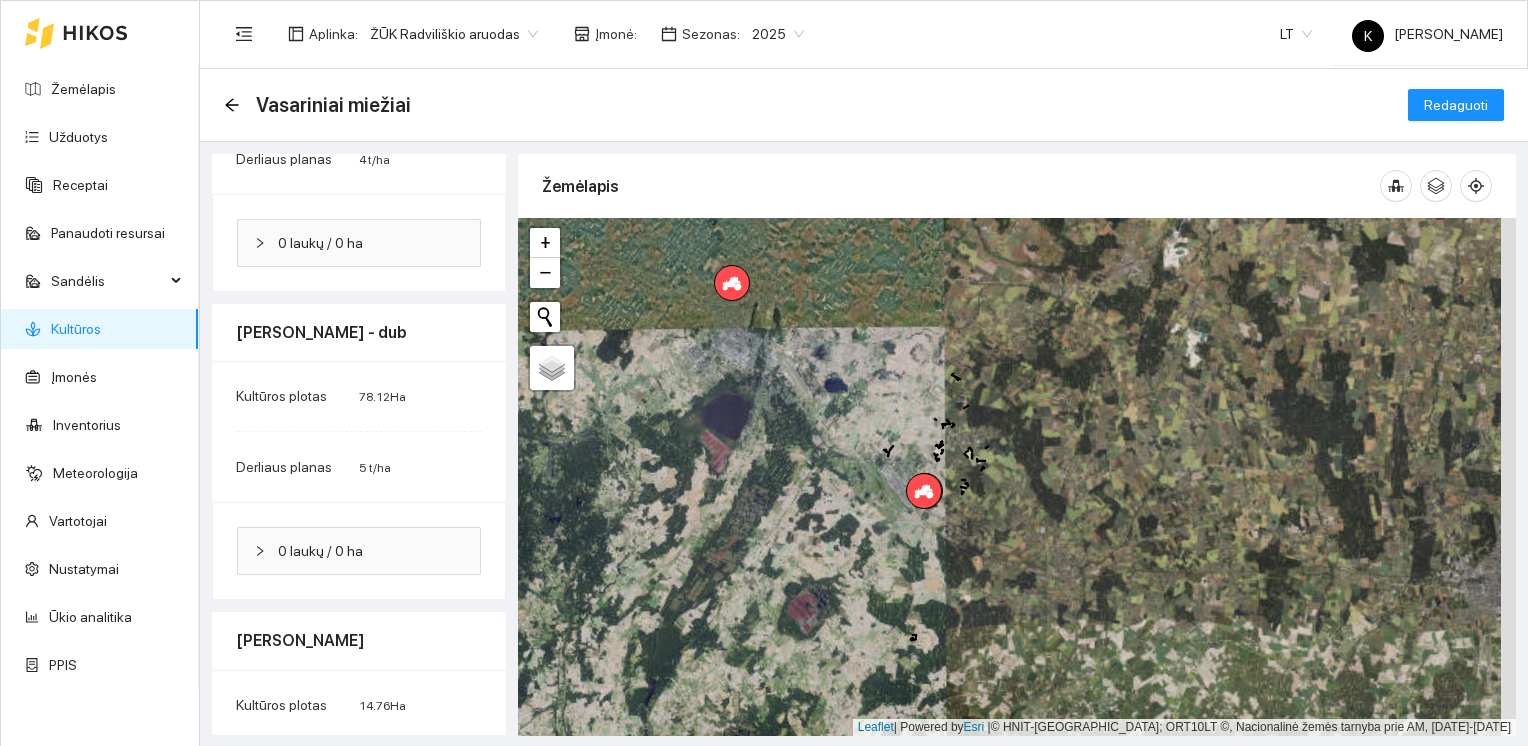 click on "0 laukų / 0 ha" at bounding box center (371, 551) 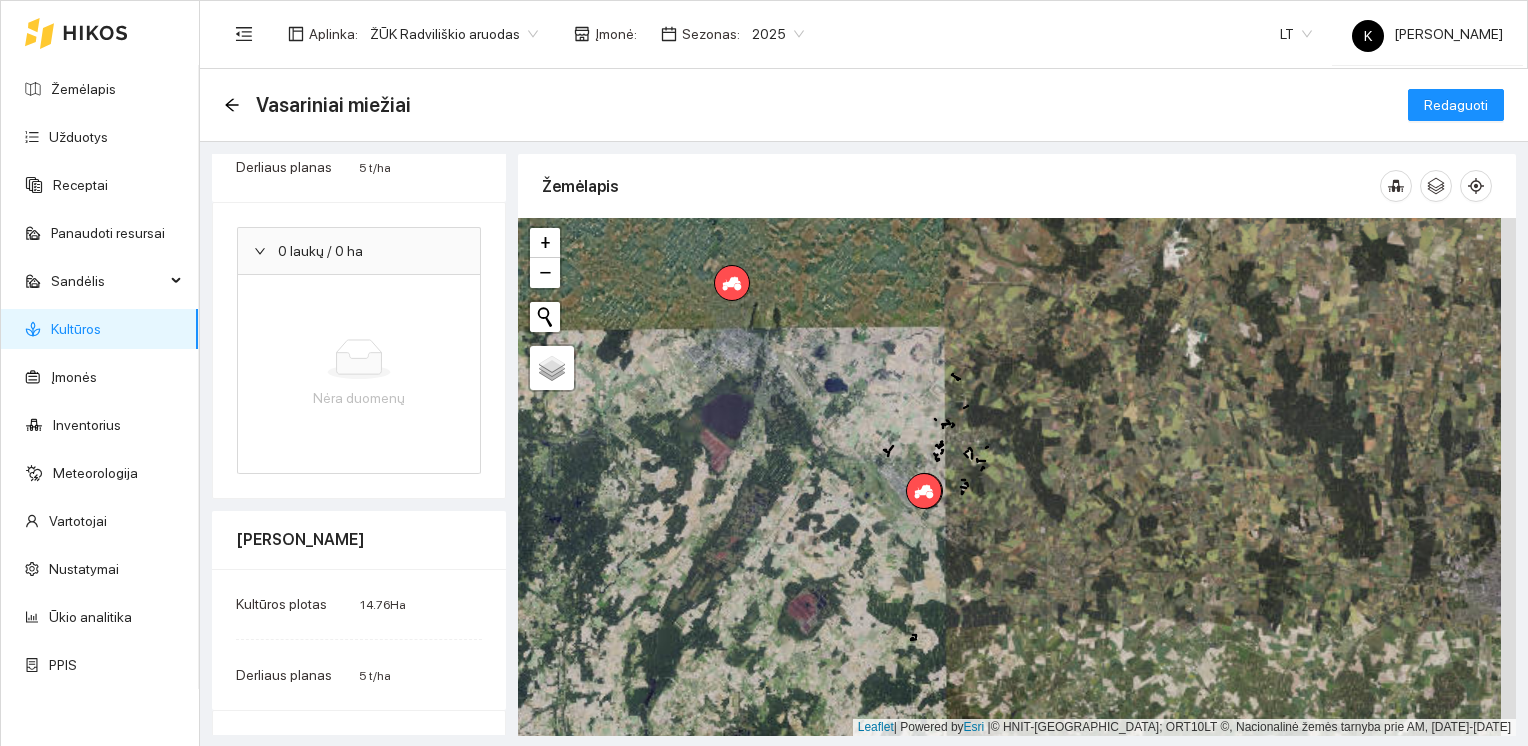 scroll, scrollTop: 2568, scrollLeft: 0, axis: vertical 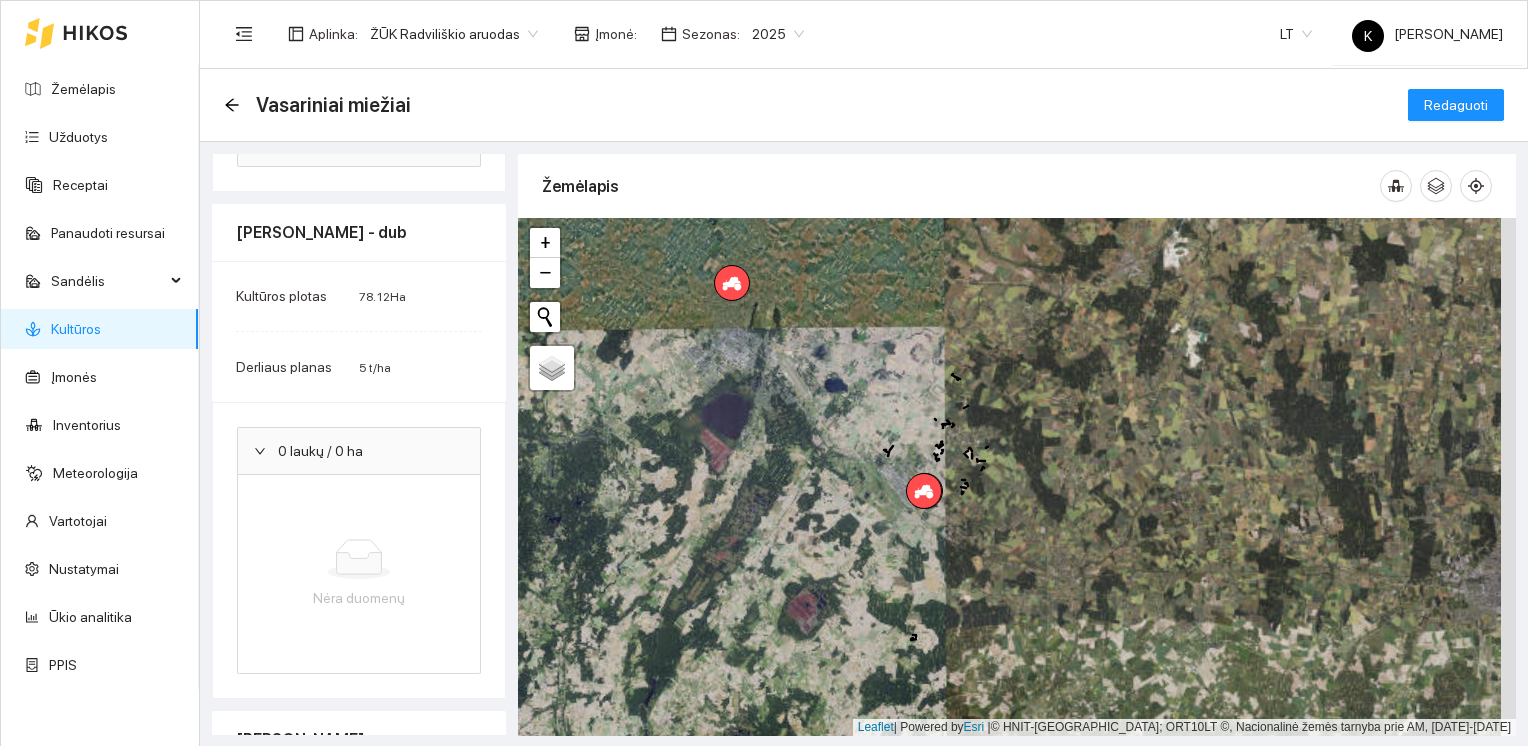 click on "[PERSON_NAME] - dub" at bounding box center (359, 232) 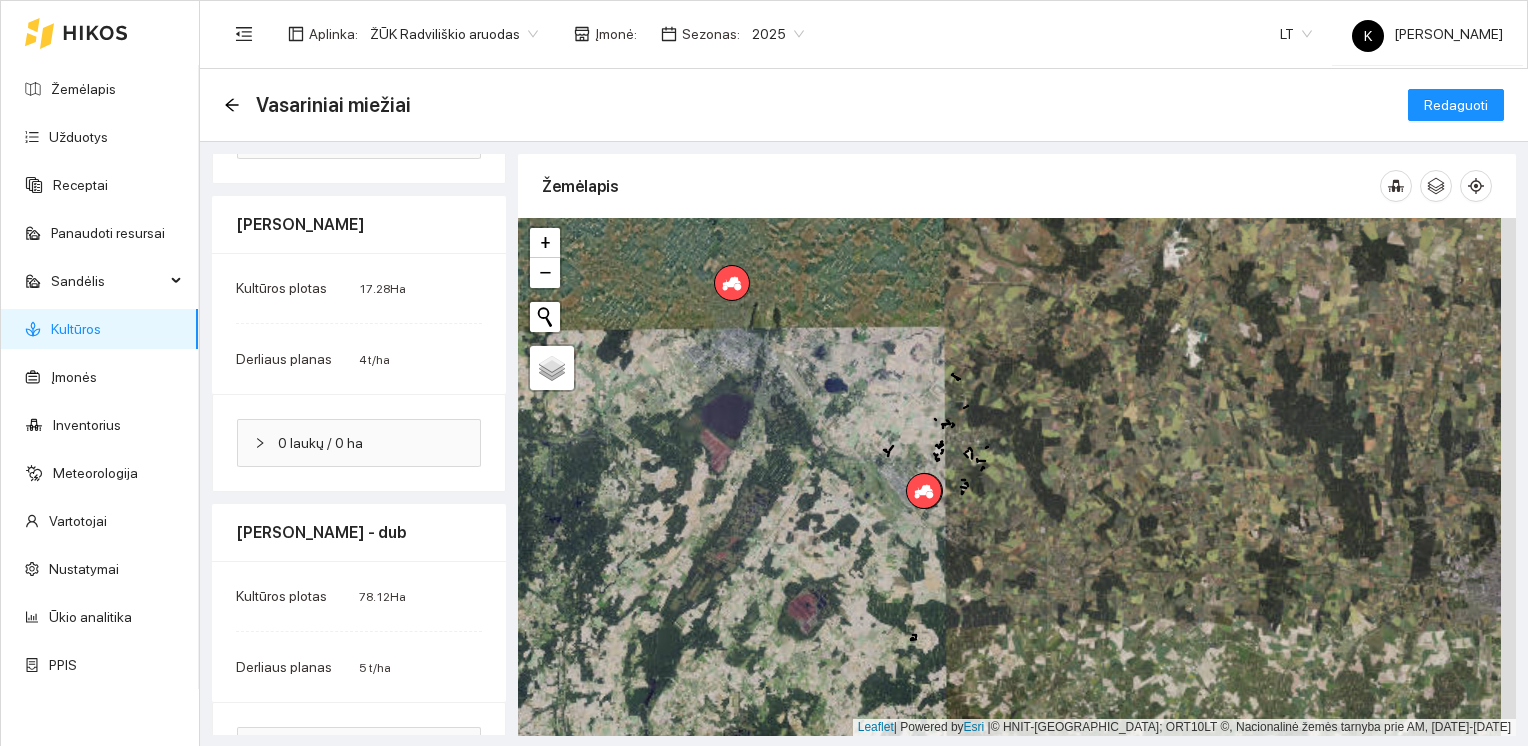 click on "[PERSON_NAME] - dub" at bounding box center (359, 532) 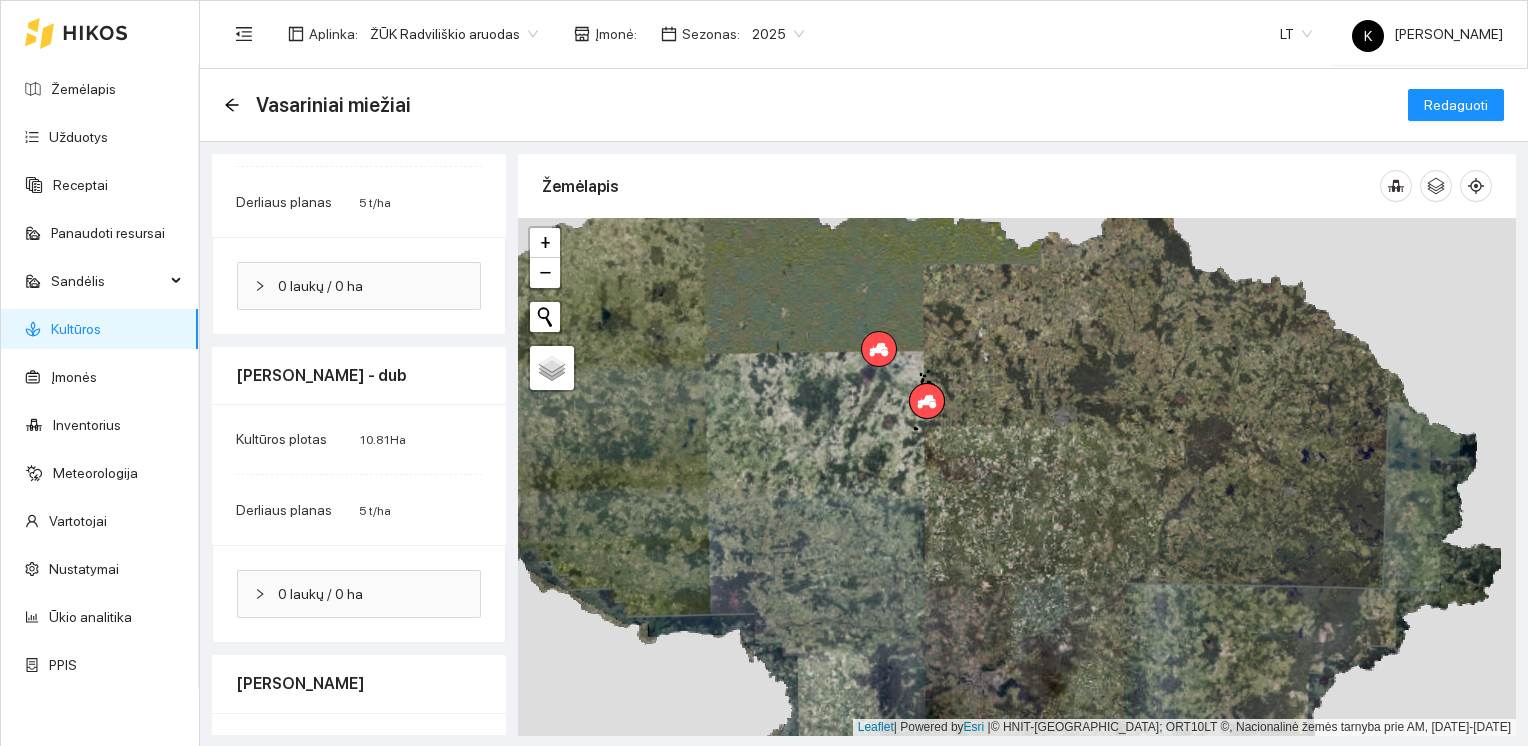 scroll, scrollTop: 0, scrollLeft: 0, axis: both 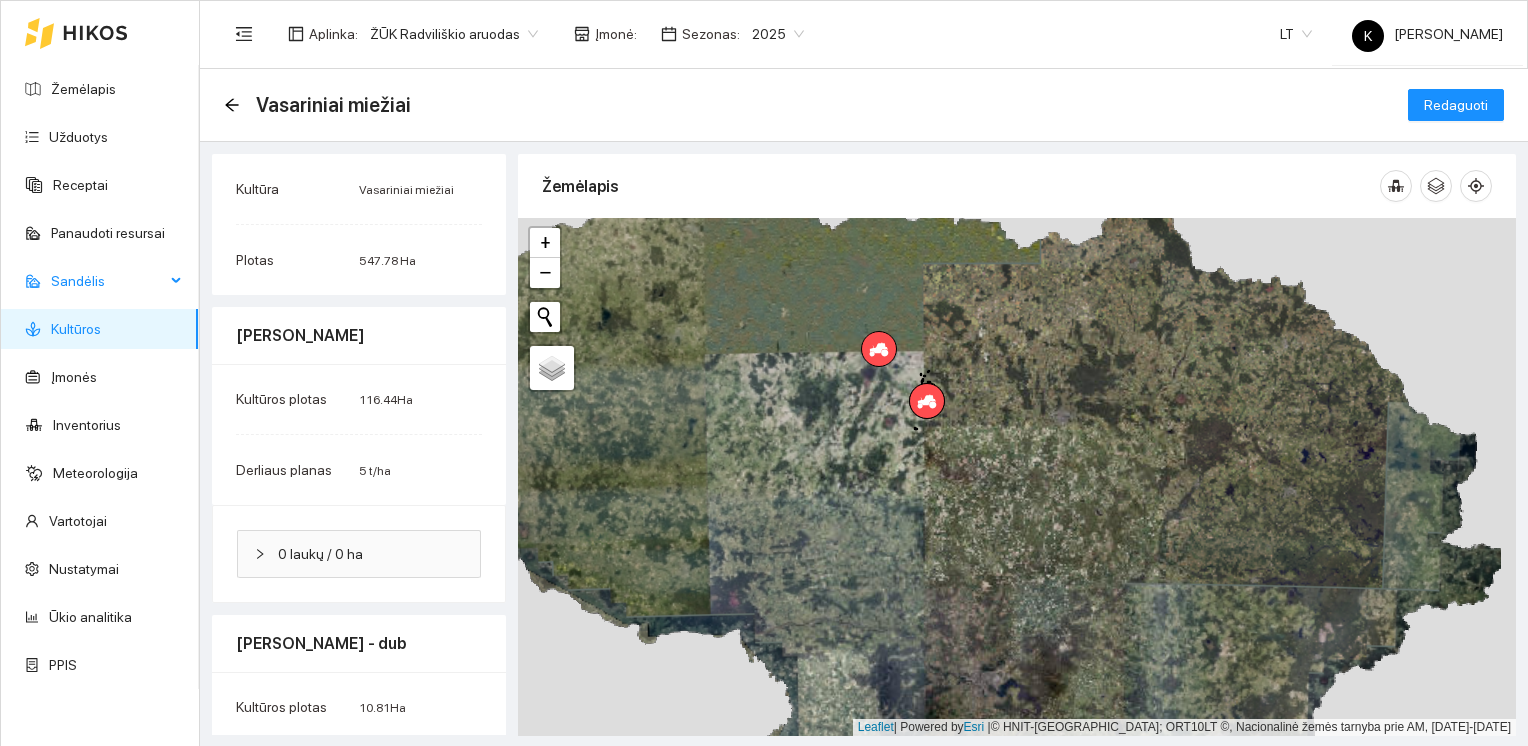 click on "Sandėlis" at bounding box center [108, 281] 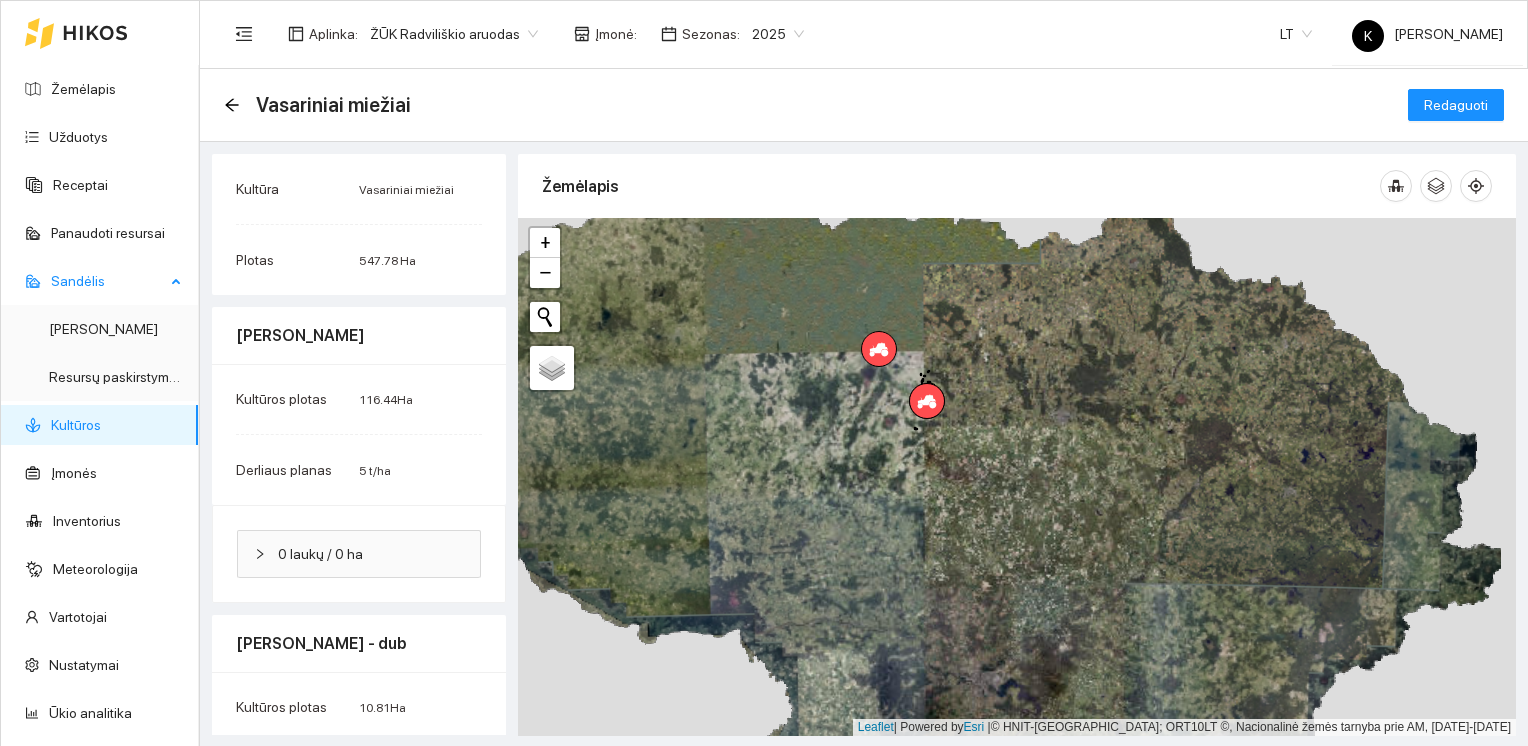 click on "Sandėlis" at bounding box center [108, 281] 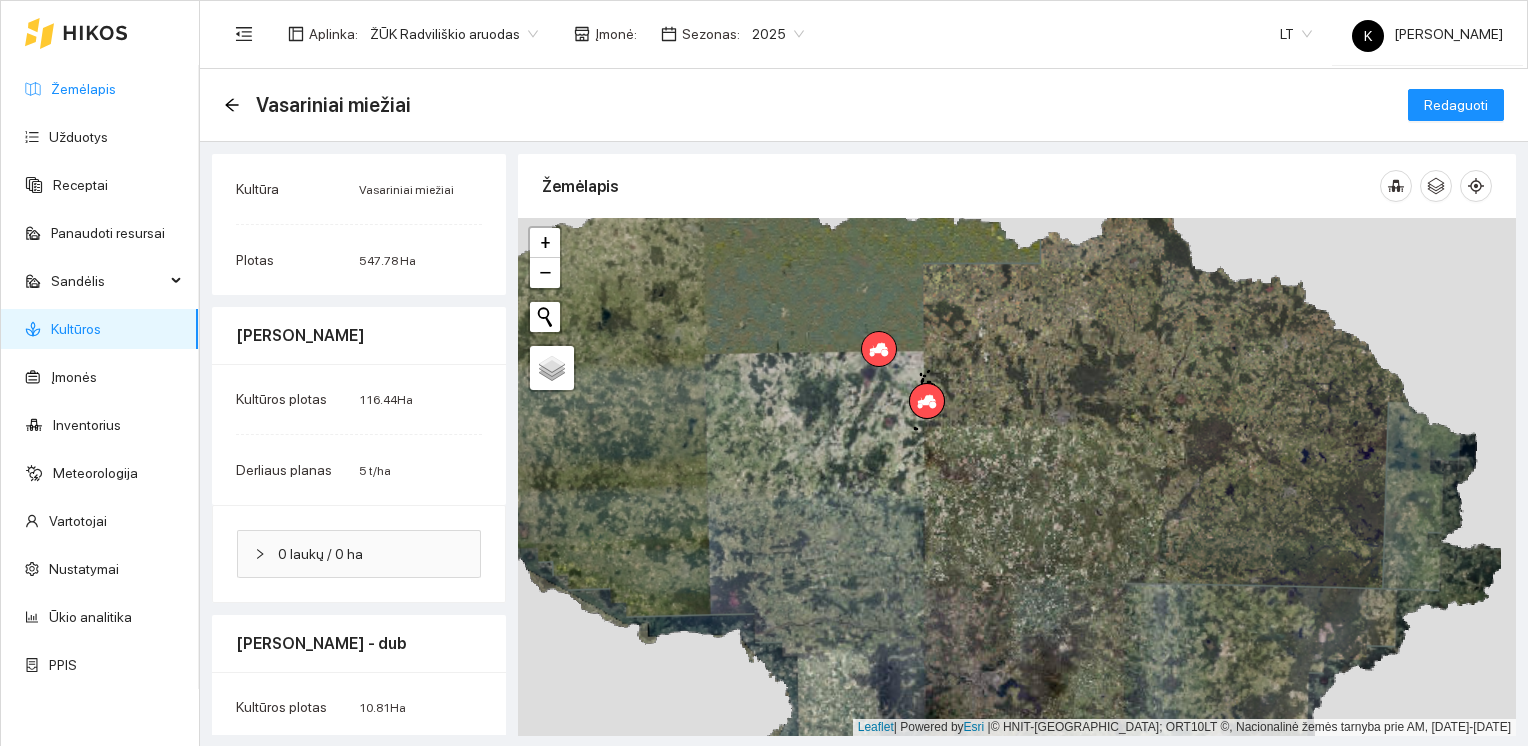 click on "Žemėlapis" at bounding box center [83, 89] 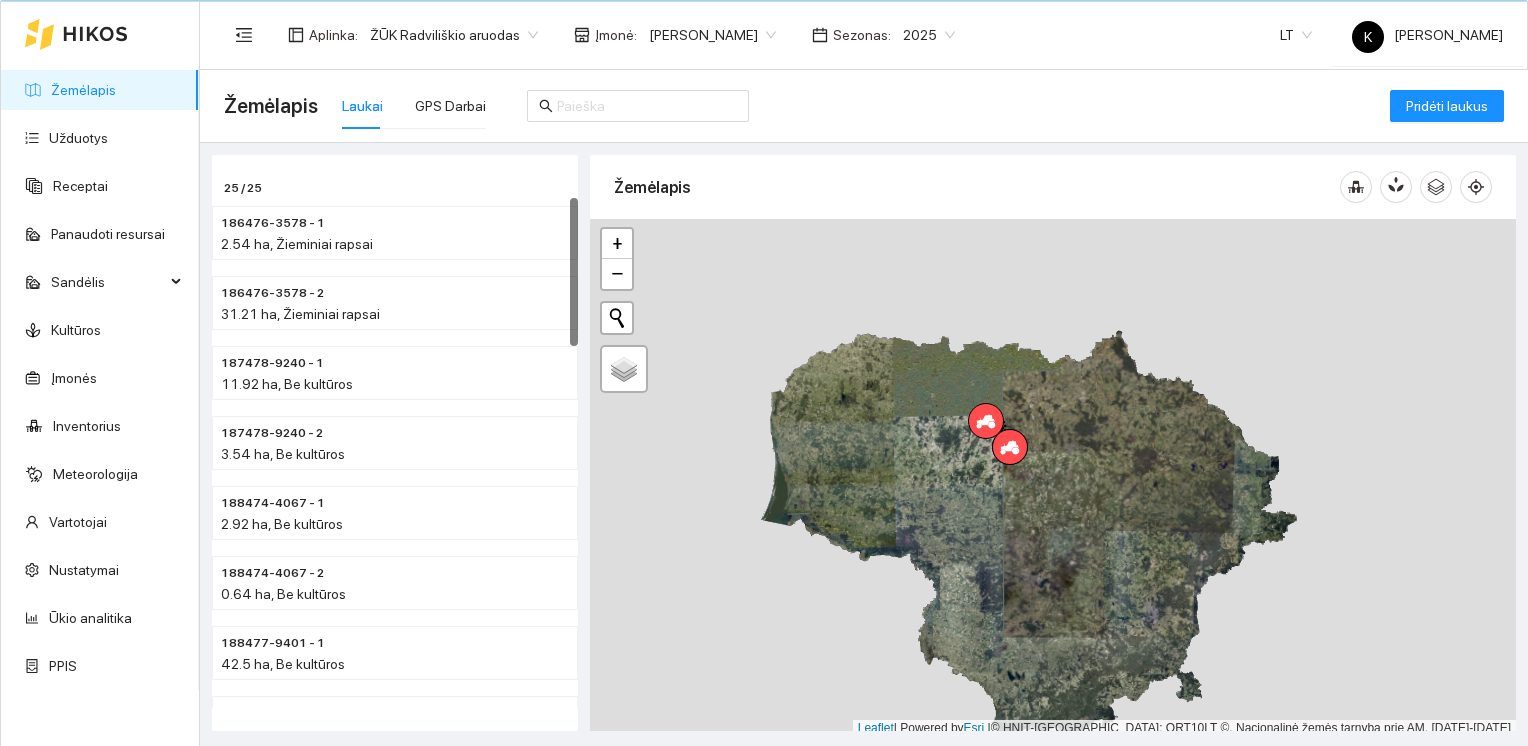 scroll, scrollTop: 0, scrollLeft: 0, axis: both 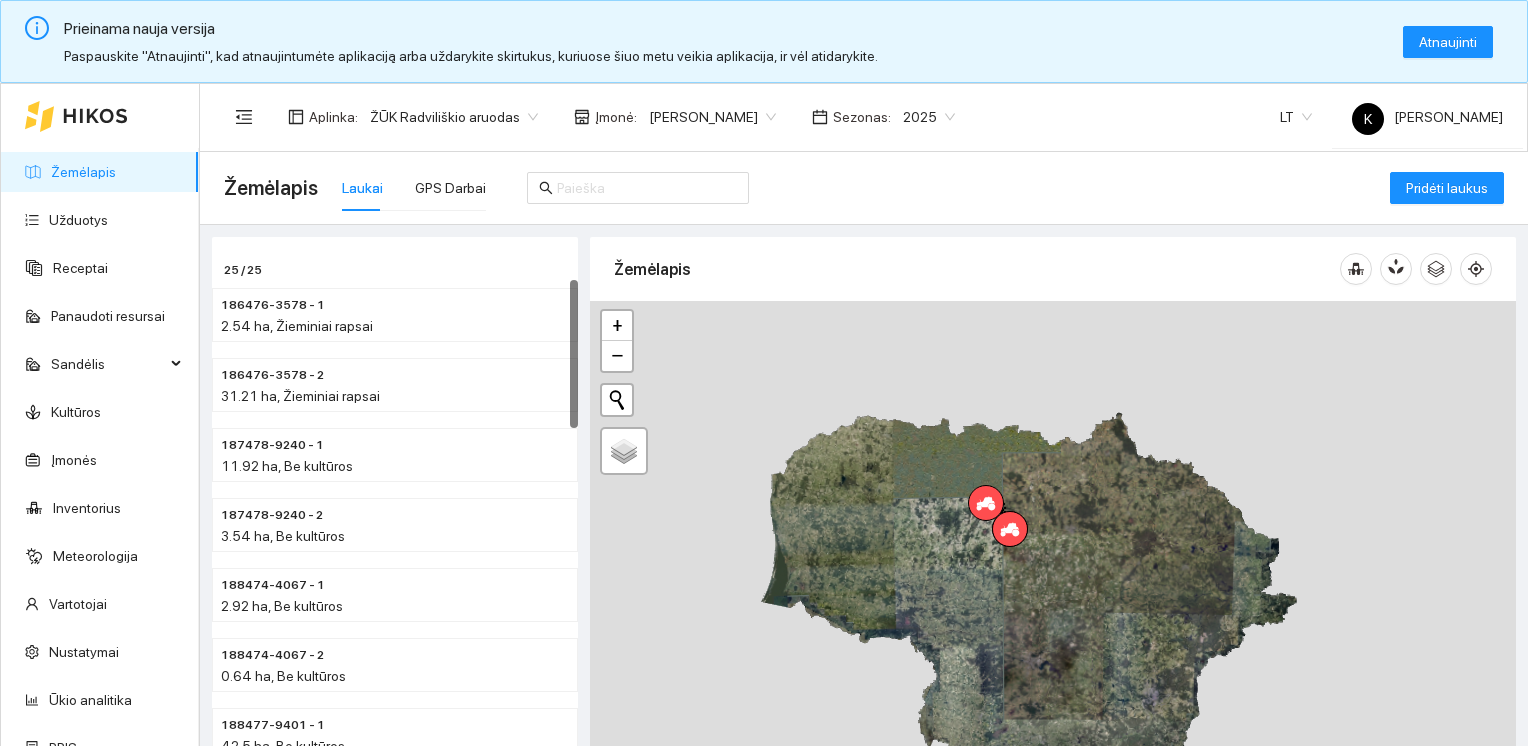 click on "ŽŪK Radviliškio aruodas" at bounding box center [454, 117] 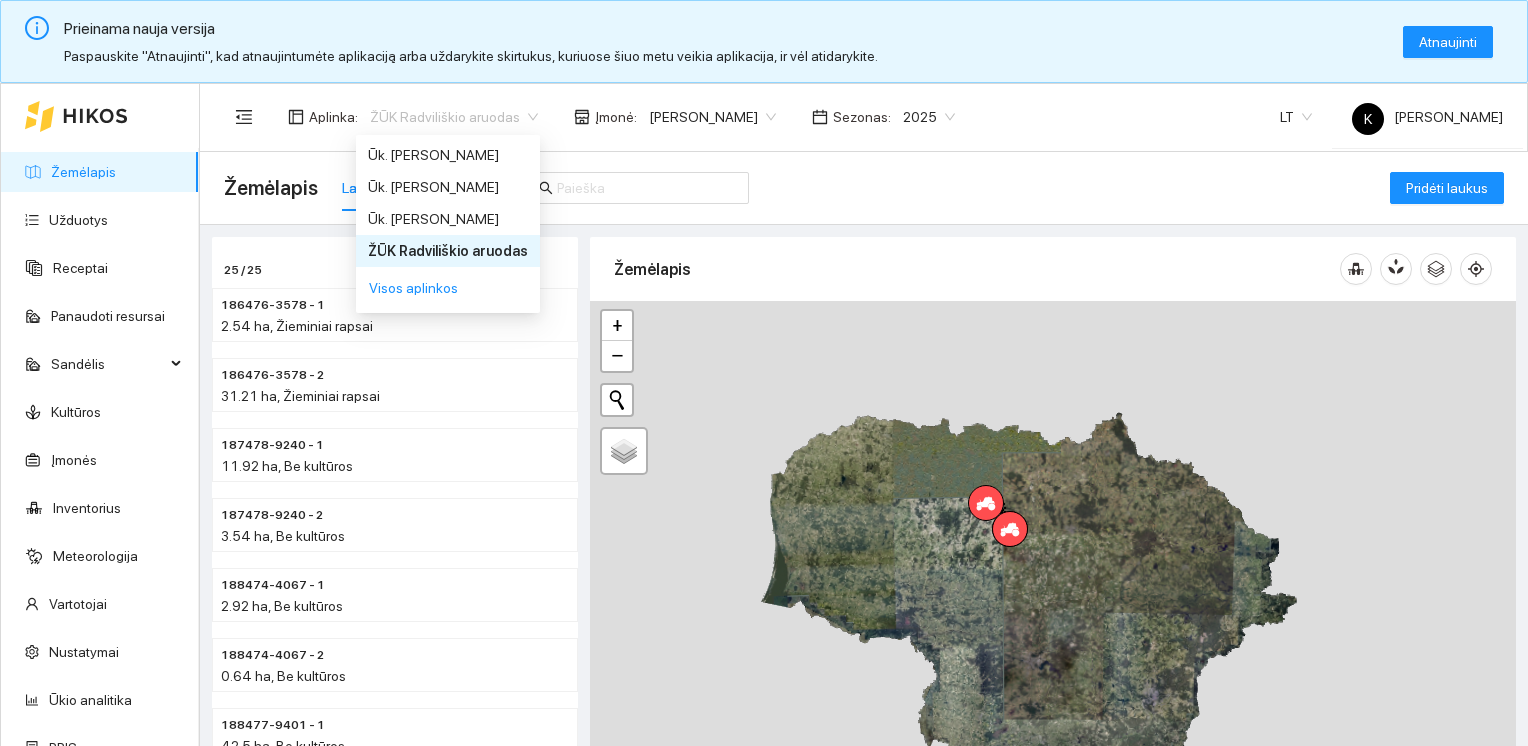 click on "ŽŪK Radviliškio aruodas" at bounding box center (448, 251) 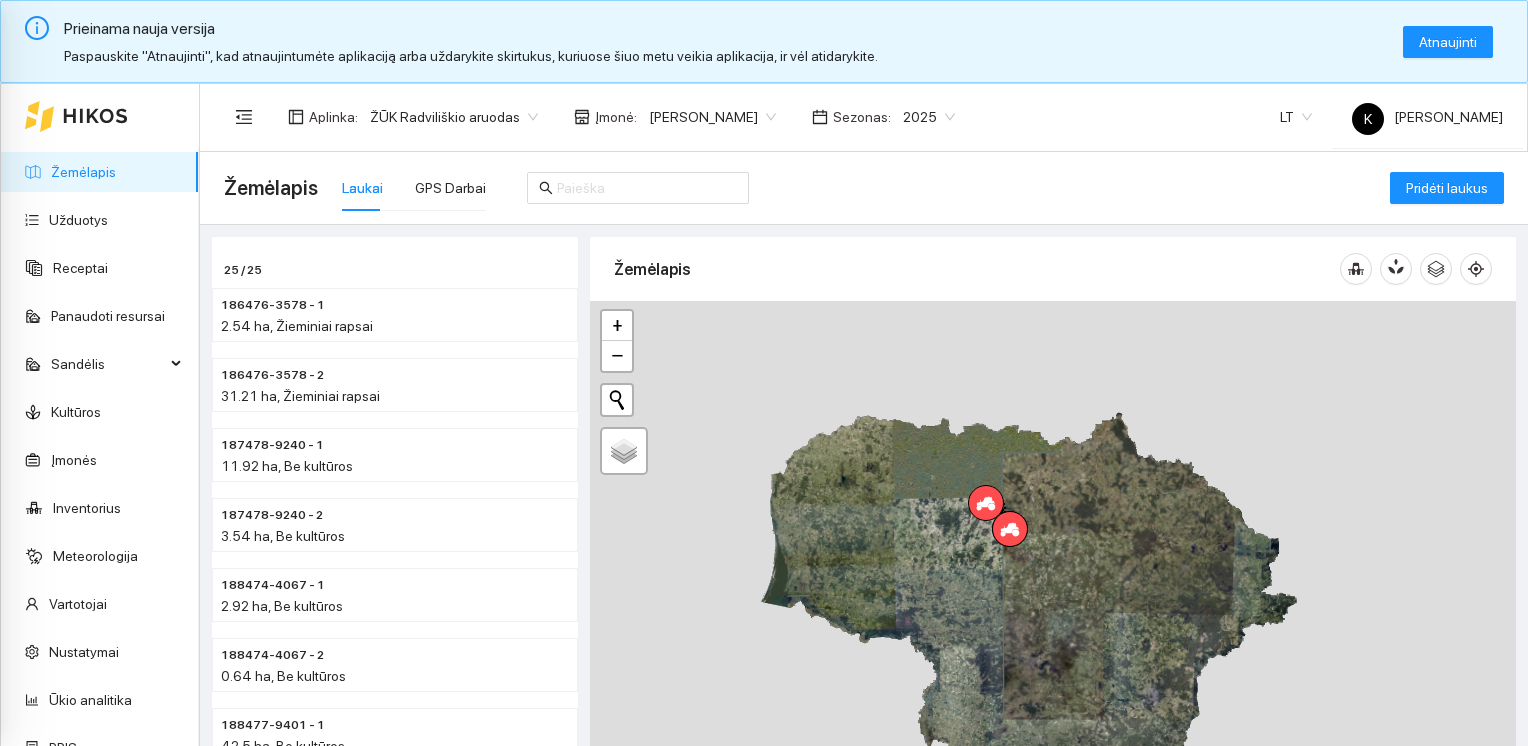 click on "Prieinama nauja versija Paspauskite "Atnaujinti", kad atnaujintumėte aplikaciją arba uždarykite skirtukus, kuriuose šiuo metu veikia aplikacija, ir vėl atidarykite. Atnaujinti       Žemėlapis Užduotys Receptai Panaudoti resursai Sandėlis Derlius Resursų paskirstymas Kultūros Įmonės Inventorius Meteorologija Vartotojai Nustatymai Ūkio analitika PPIS Aplinka : [PERSON_NAME] Radviliškio aruodas [PERSON_NAME] Radviliškio aruodas Įmonė : [PERSON_NAME]  Sezonas : 2025 LT K Karolis Agronomas   Žemėlapis Laukai GPS Darbai Pridėti laukus 25 / 25 186476-3578 - 1 2.54 ha, Žieminiai rapsai 186476-3578 - 2 31.21 ha, Žieminiai rapsai 187478-9240 - 1 11.92 ha, Be kultūros 187478-9240 - 2 3.54 ha, Be kultūros 188474-4067 - 1 2.92 ha, Be kultūros 188474-4067 - 2 0.64 ha, Be kultūros 188477-9401 - 1 42.5 ha, Be kultūros 189470-5239 - 1 2.39 ha, Be kultūros 189474-3749 - 2 49.44 ha, Be kultūros Žemėlapis" at bounding box center [764, 373] 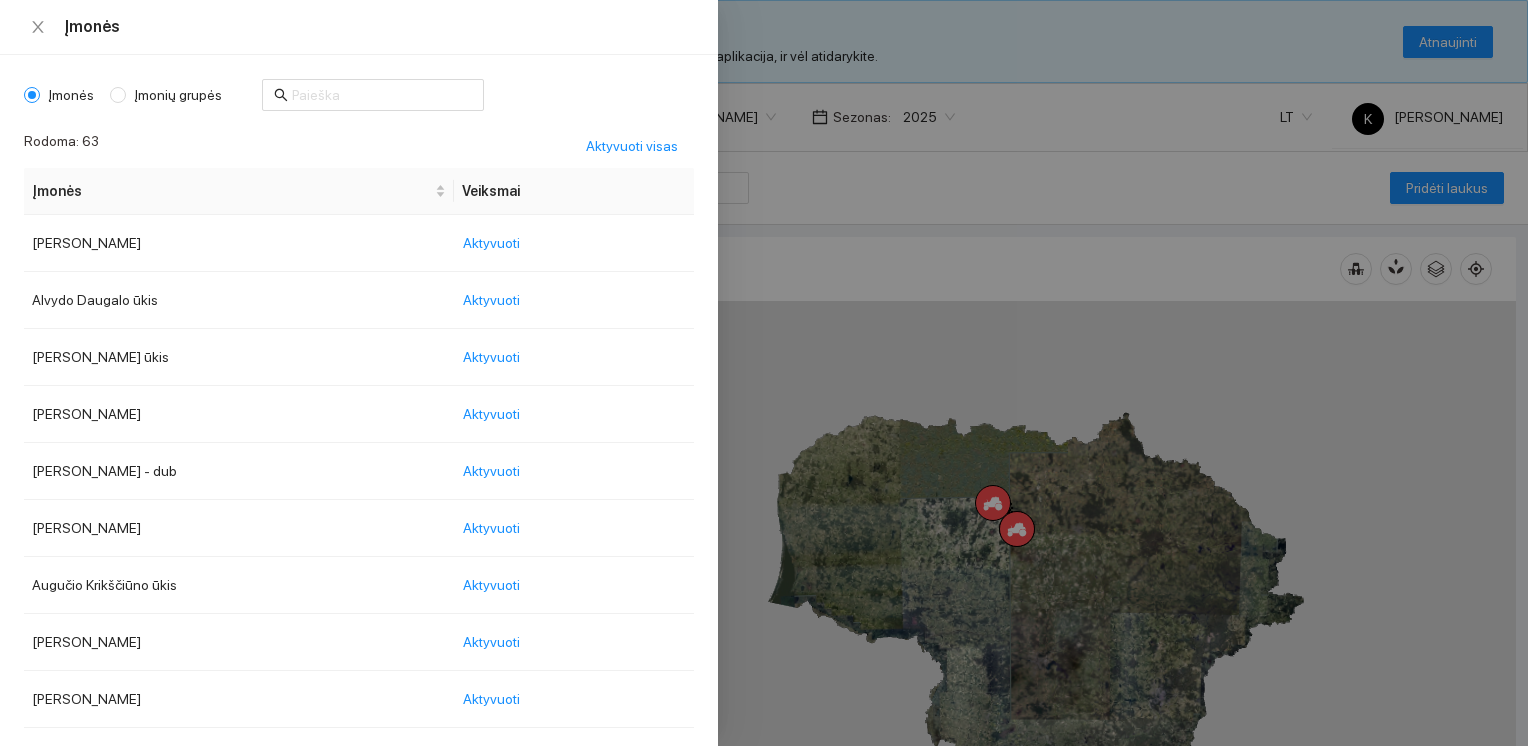click on "Įmonės Įmonių grupės Rodoma:  63 Aktyvuoti visas Įmonės Veiksmai     Aivaras Povilianskas Aktyvuoti Alvydo Daugalo ūkis Aktyvuoti [PERSON_NAME] ūkis Aktyvuoti [PERSON_NAME] Aktyvuoti [PERSON_NAME] - dub Aktyvuoti [PERSON_NAME] Aktyvuoti Augučio Krikščiūno ūkis Aktyvuoti [PERSON_NAME] Aktyvuoti [PERSON_NAME] Aktyvuoti [PERSON_NAME] Aktyvuoti Dariaus Butvilos Ūkis Aktyvuoti [PERSON_NAME] Aktyvuoti [PERSON_NAME] Aktyvuoti Deimantas Einingis Aktyvuoti [PERSON_NAME] Aktyvuoti [PERSON_NAME] Aktyvuoti [PERSON_NAME] Aktyvuoti Dovydas Balinskas Aktyvuoti [PERSON_NAME] Aktyvuoti [PERSON_NAME] - dub Aktyvuoti [PERSON_NAME] Aktyvuoti [PERSON_NAME] Aktyvuoti [PERSON_NAME] Aktyvuoti [PERSON_NAME] Aktyvuoti [PERSON_NAME] Aktyvuoti [PERSON_NAME] Aktyvuoti [PERSON_NAME]  Aktyvuoti [PERSON_NAME] Aktyvuoti [PERSON_NAME] Aktyvuoti [PERSON_NAME] ūkis Aktyvuoti [PERSON_NAME] - dub Aktyvuoti Aktyvuoti" at bounding box center [359, 400] 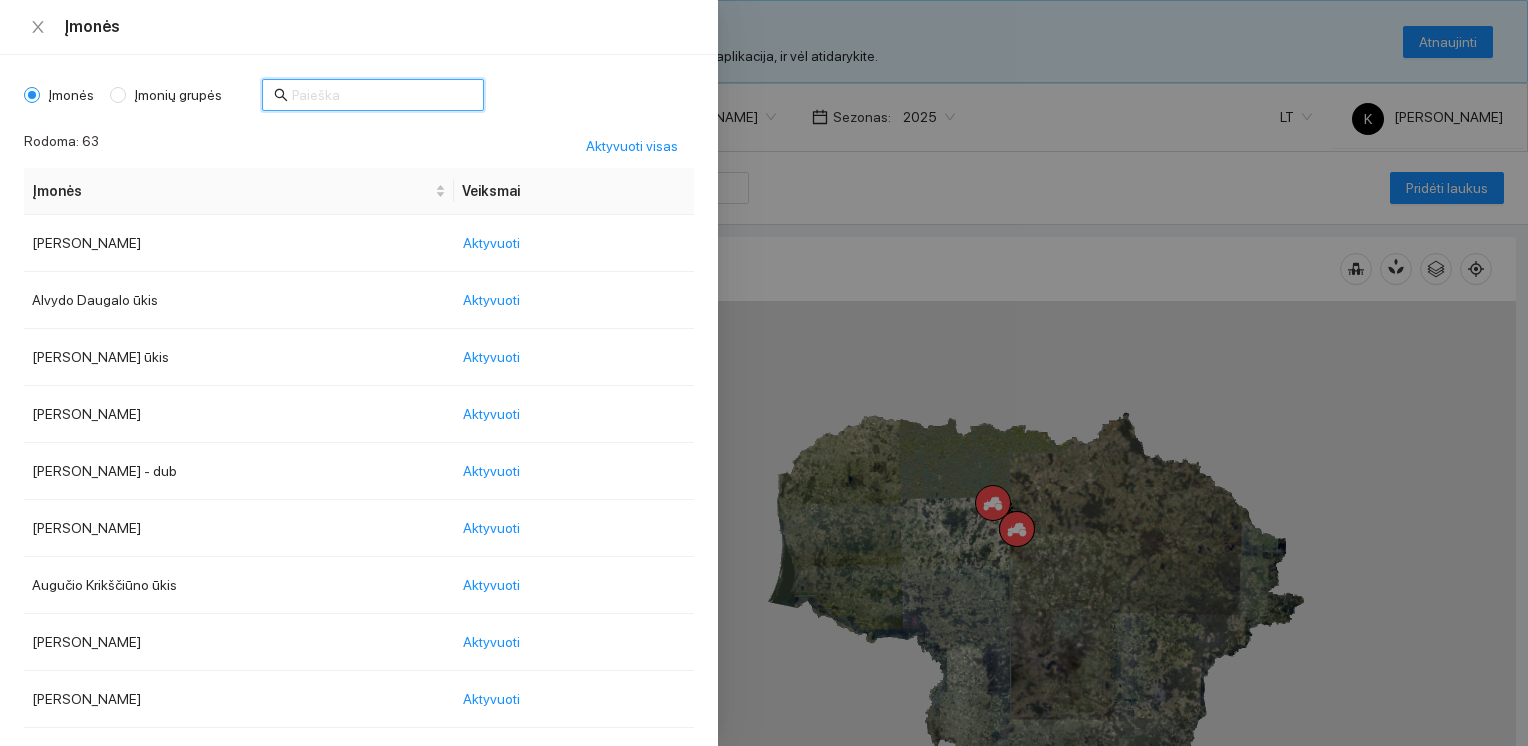 click at bounding box center [382, 95] 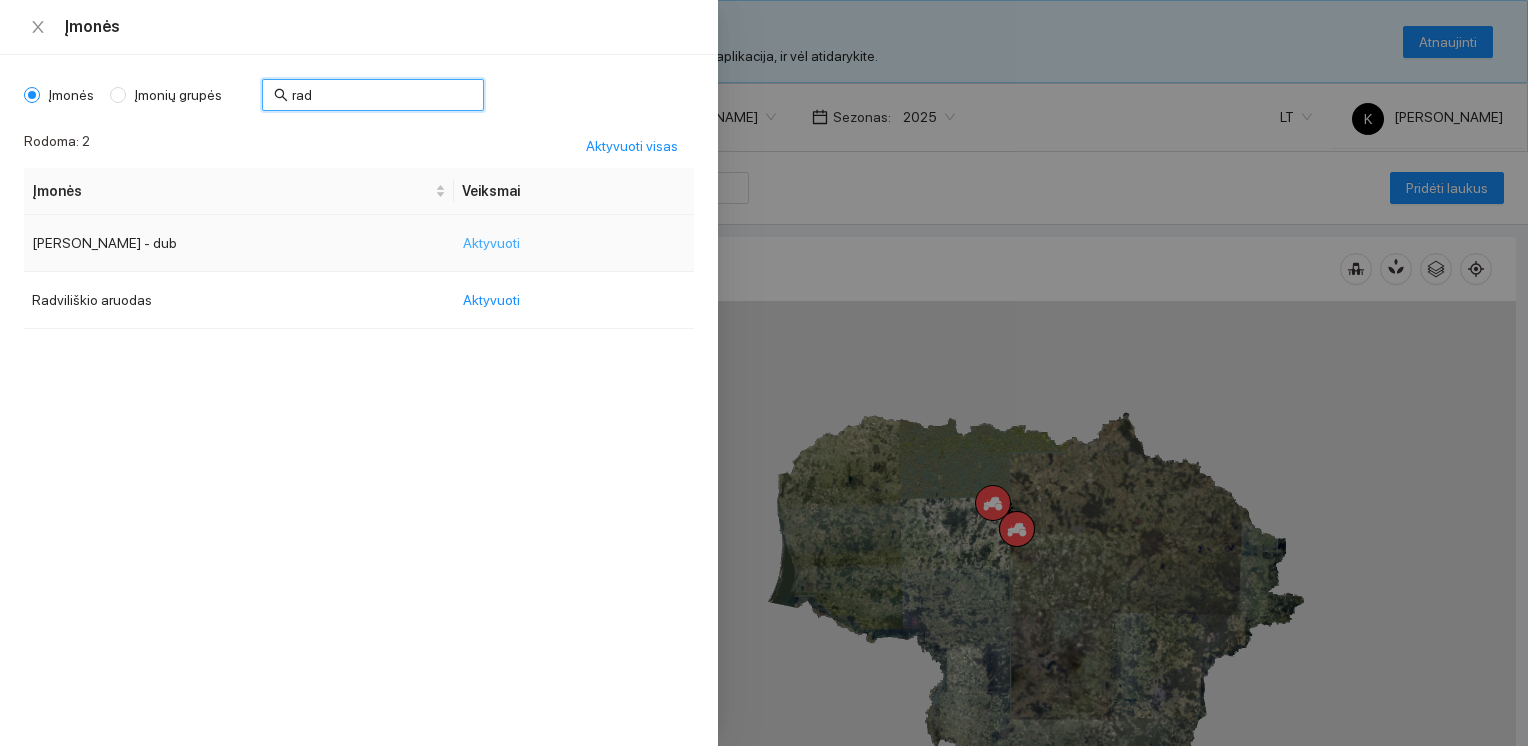 click on "Aktyvuoti" at bounding box center (491, 243) 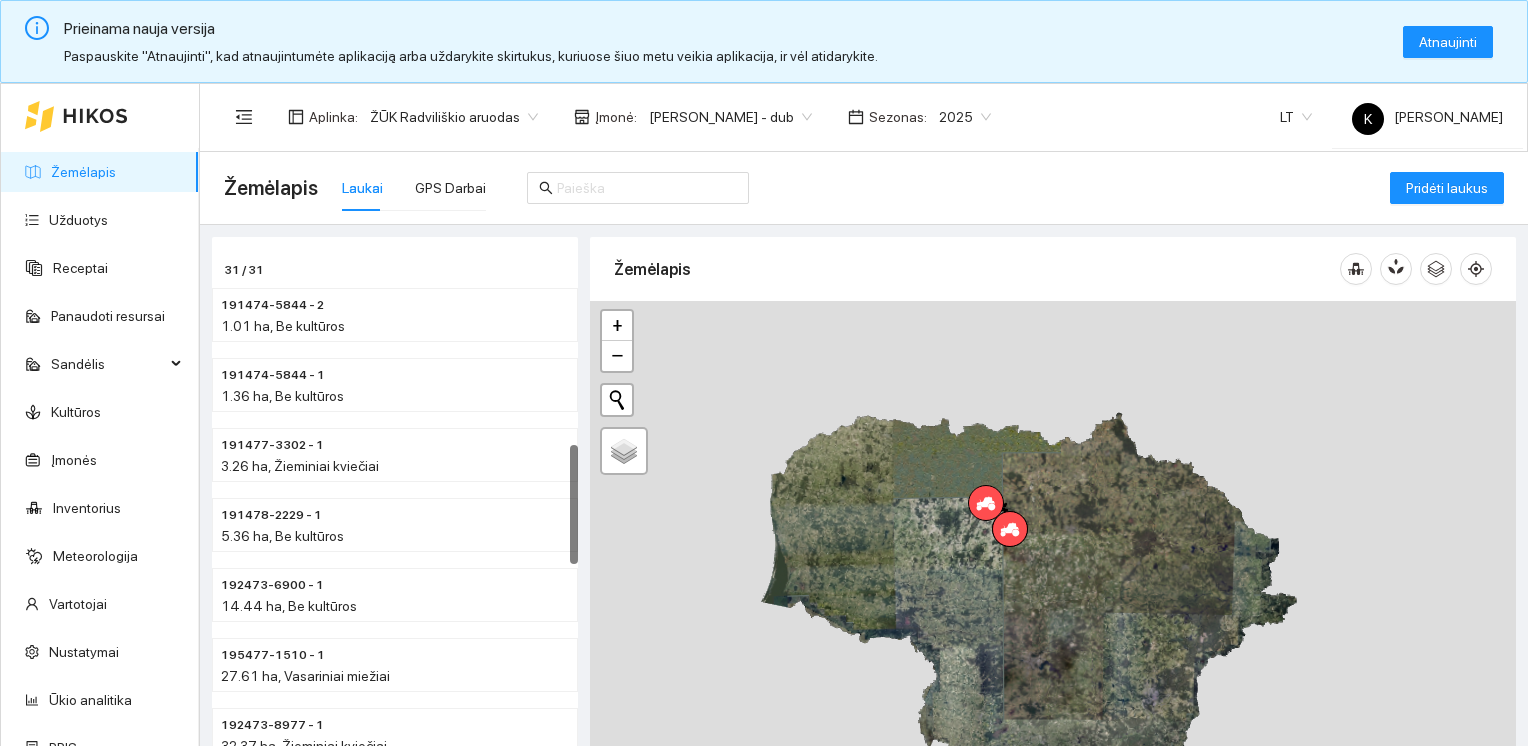 scroll, scrollTop: 800, scrollLeft: 0, axis: vertical 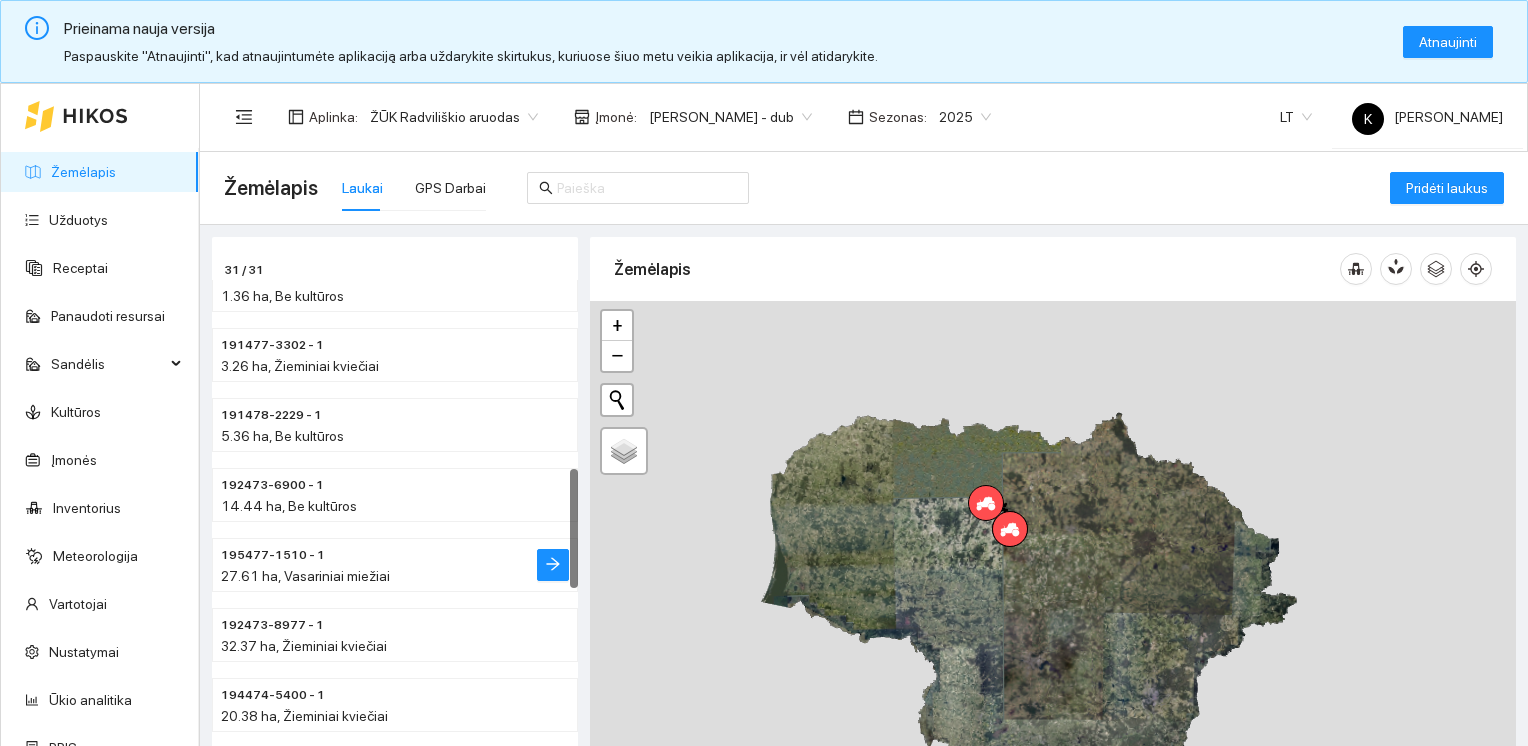 click on "27.61 ha, Vasariniai miežiai" at bounding box center (305, 576) 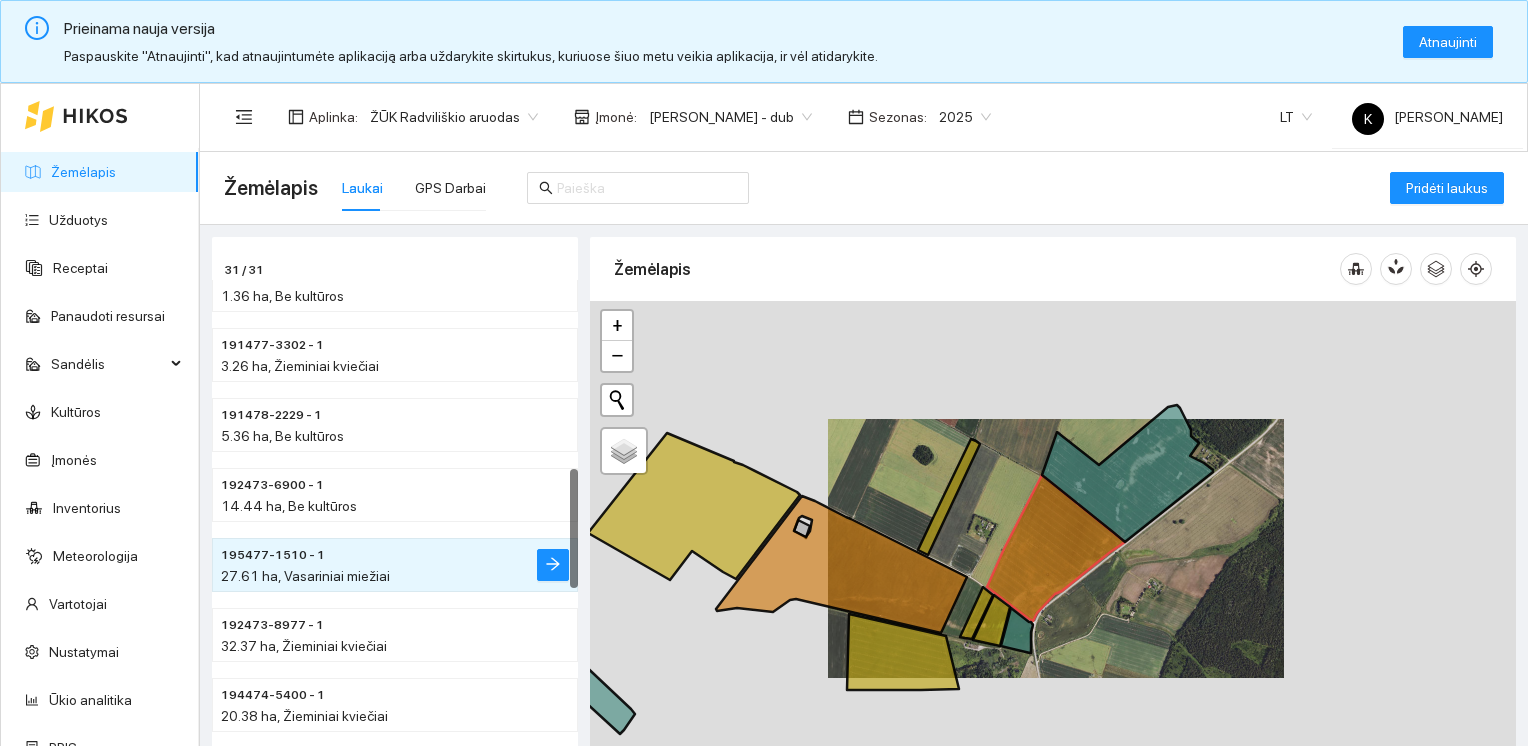 scroll, scrollTop: 5, scrollLeft: 0, axis: vertical 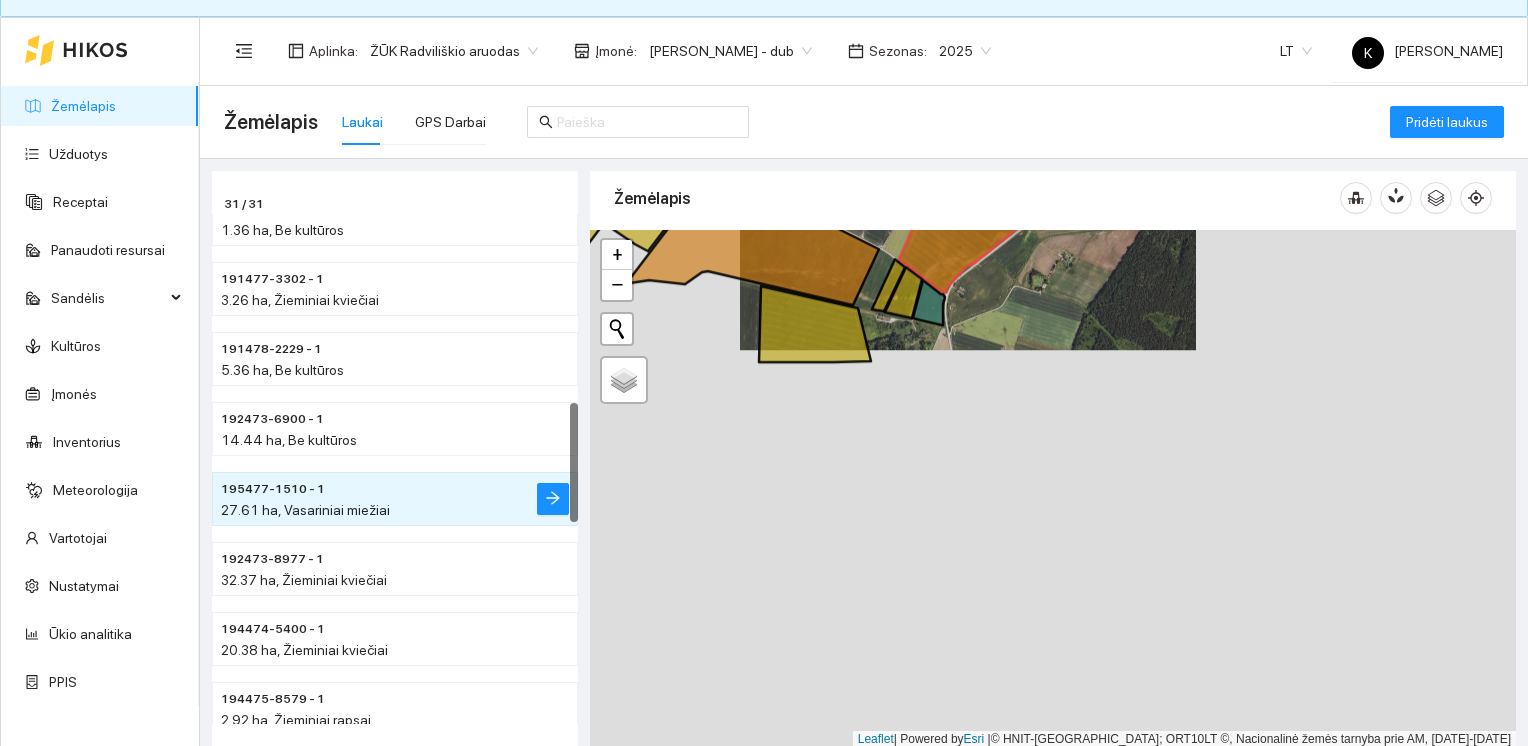 drag, startPoint x: 1110, startPoint y: 647, endPoint x: 1022, endPoint y: 386, distance: 275.436 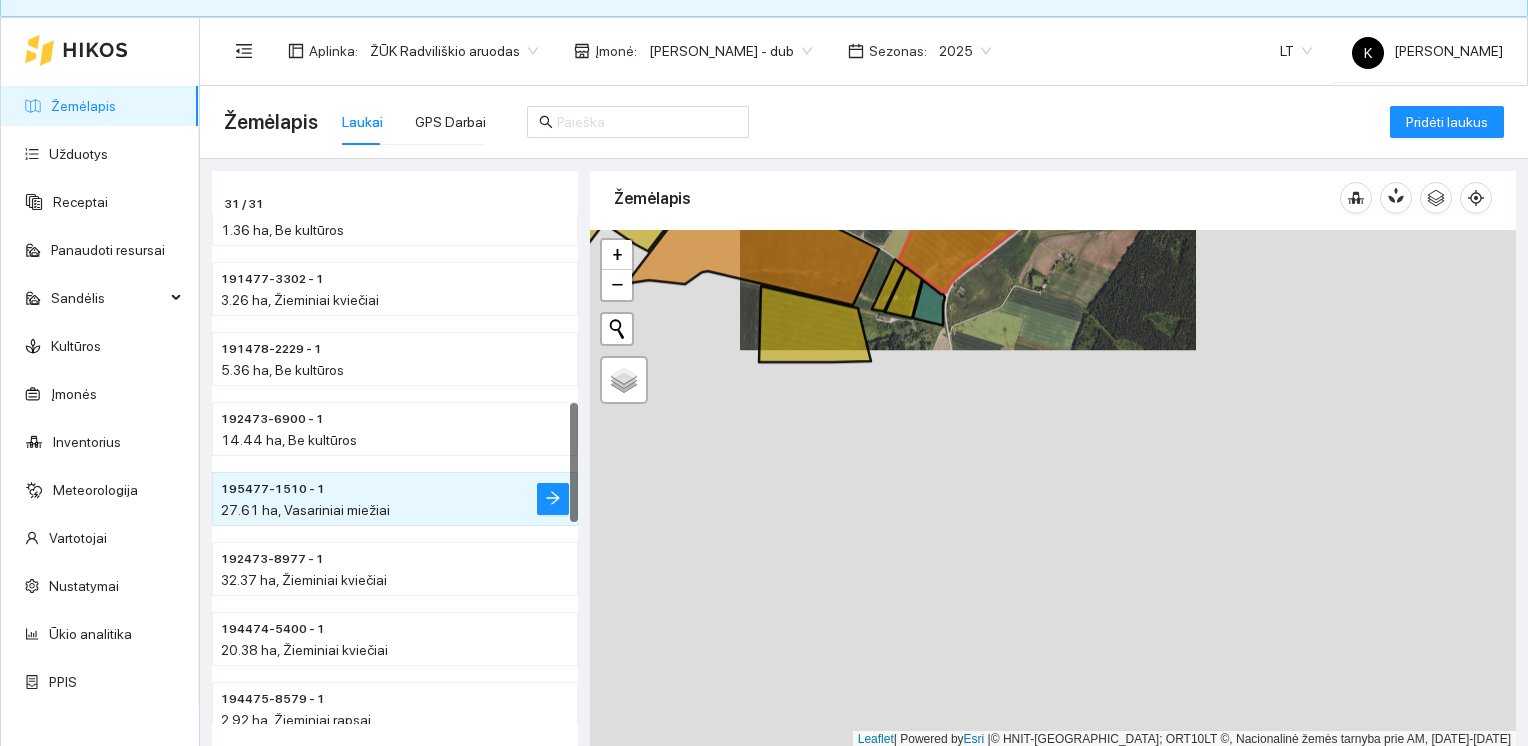 click on "+ −   Nieko nerasta. Bandykite dar kartą.  Žemėlapis  Palydovas Leaflet  | Powered by  Esri   |  © HNIT-BALTIC; ORT10LT ©, Nacionalinė žemės tarnyba prie AM, [DATE]-[DATE]" at bounding box center [1053, 489] 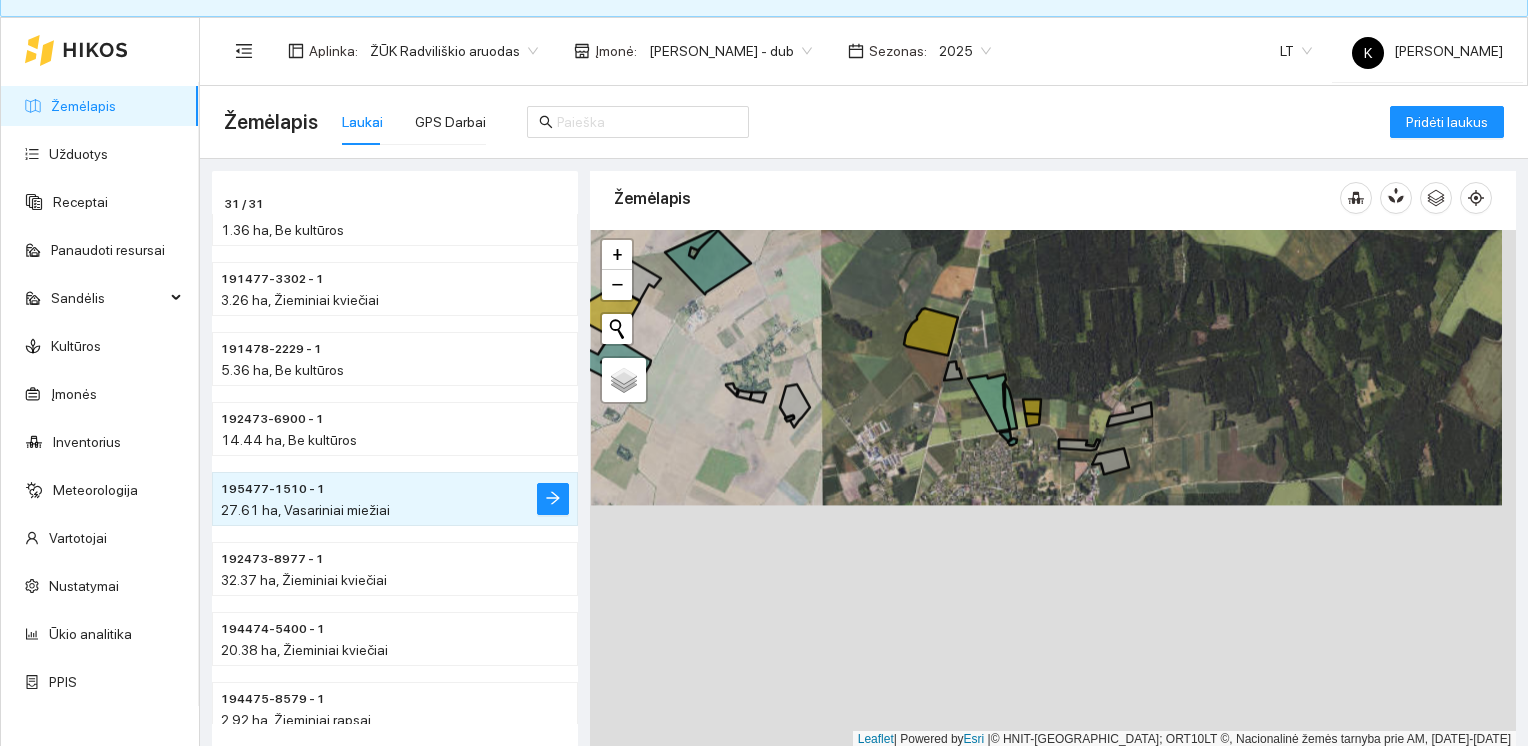 drag, startPoint x: 1015, startPoint y: 527, endPoint x: 1016, endPoint y: 285, distance: 242.00206 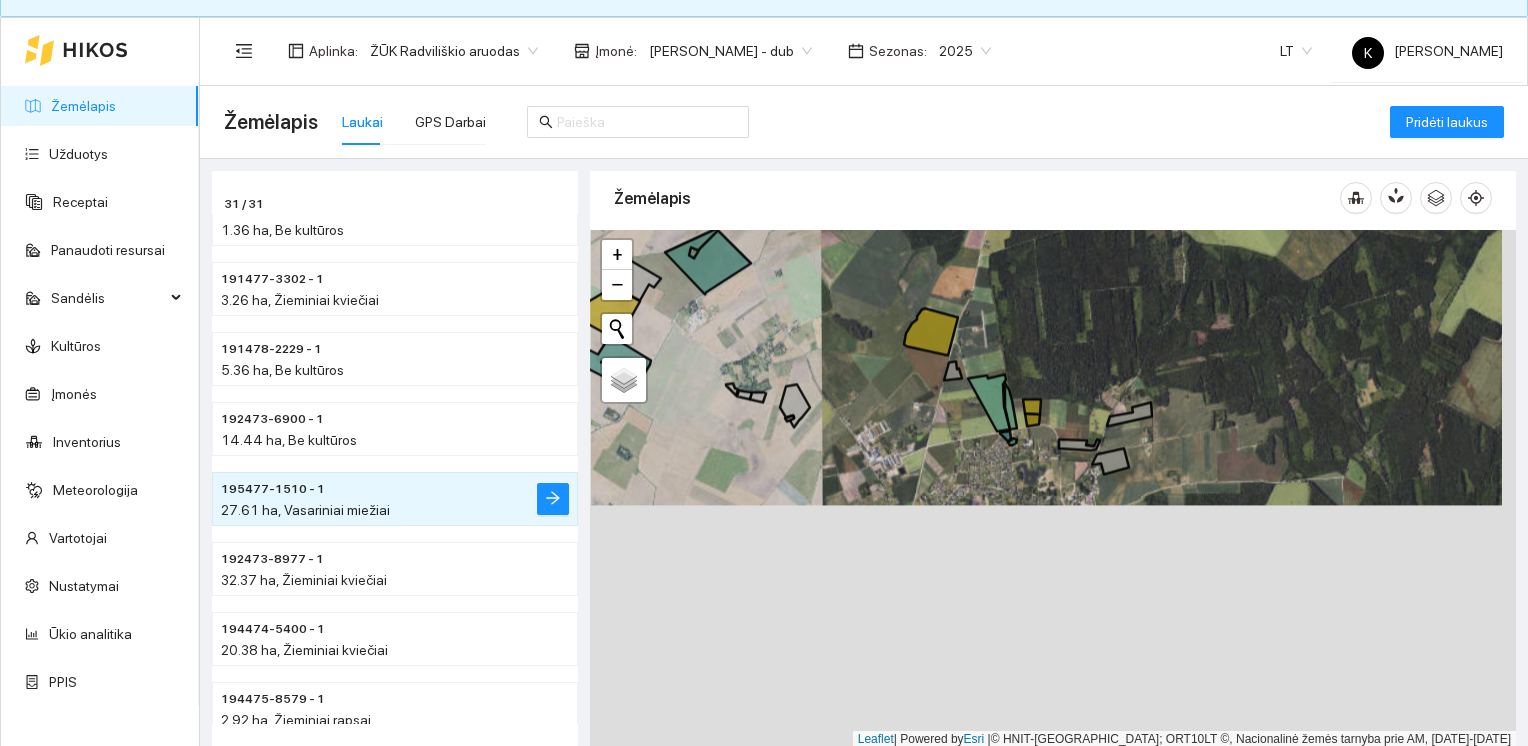 click on "+ −   Nieko nerasta. Bandykite dar kartą.  Žemėlapis  Palydovas Leaflet  | Powered by  Esri   |  © HNIT-BALTIC; ORT10LT ©, Nacionalinė žemės tarnyba prie AM, [DATE]-[DATE]" at bounding box center [1053, 489] 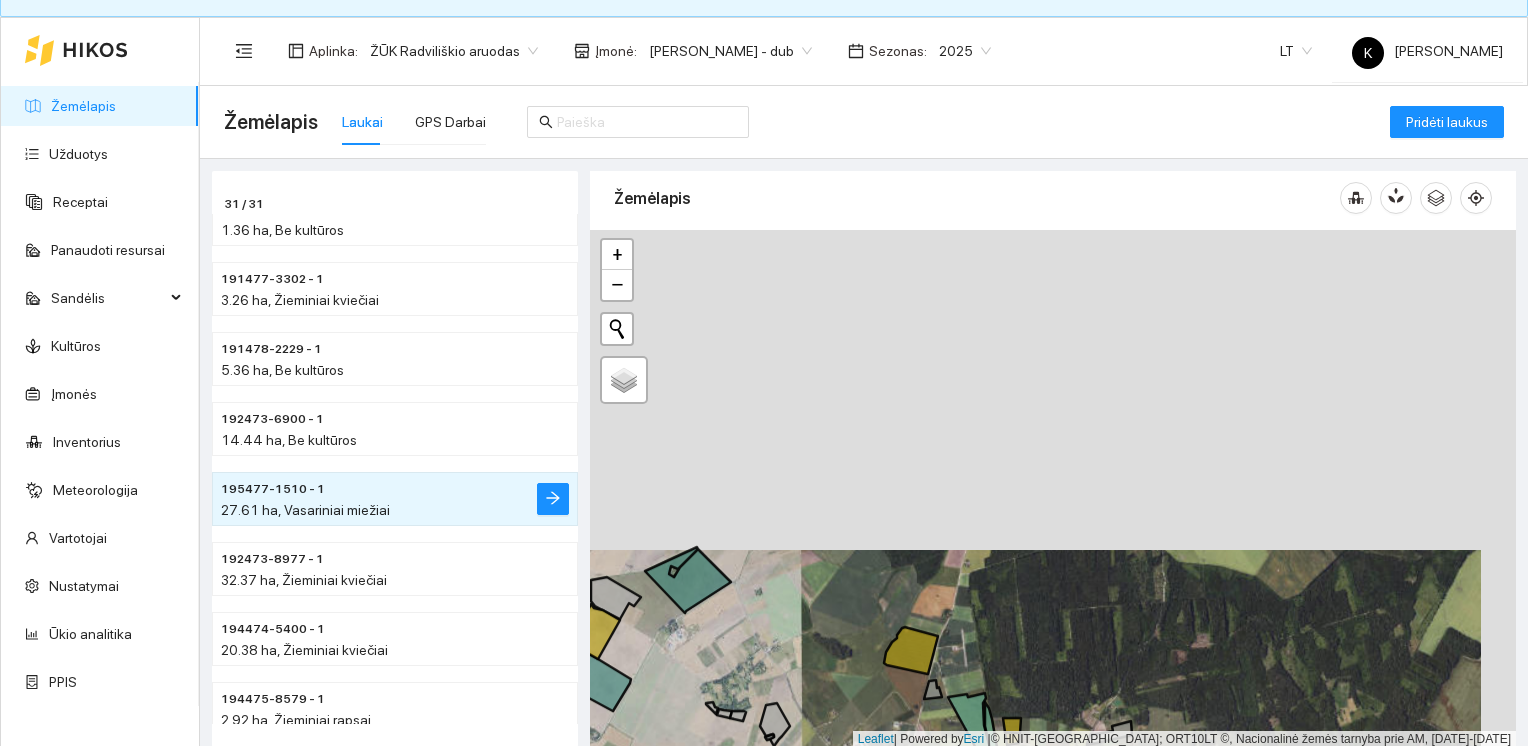drag, startPoint x: 1016, startPoint y: 341, endPoint x: 996, endPoint y: 661, distance: 320.6244 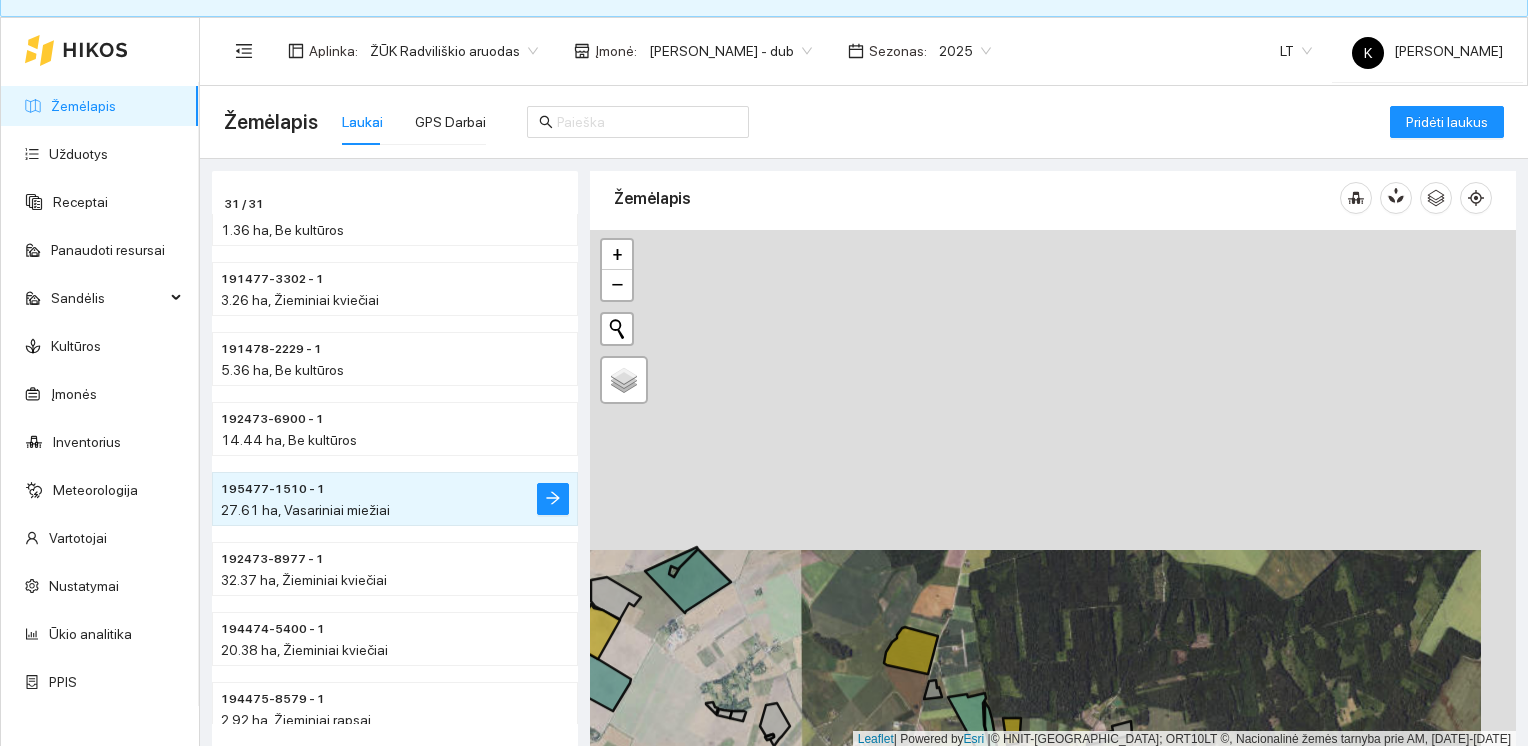 click on "+ −   Nieko nerasta. Bandykite dar kartą.  Žemėlapis  Palydovas Leaflet  | Powered by  Esri   |  © HNIT-BALTIC; ORT10LT ©, Nacionalinė žemės tarnyba prie AM, [DATE]-[DATE]" at bounding box center (1053, 489) 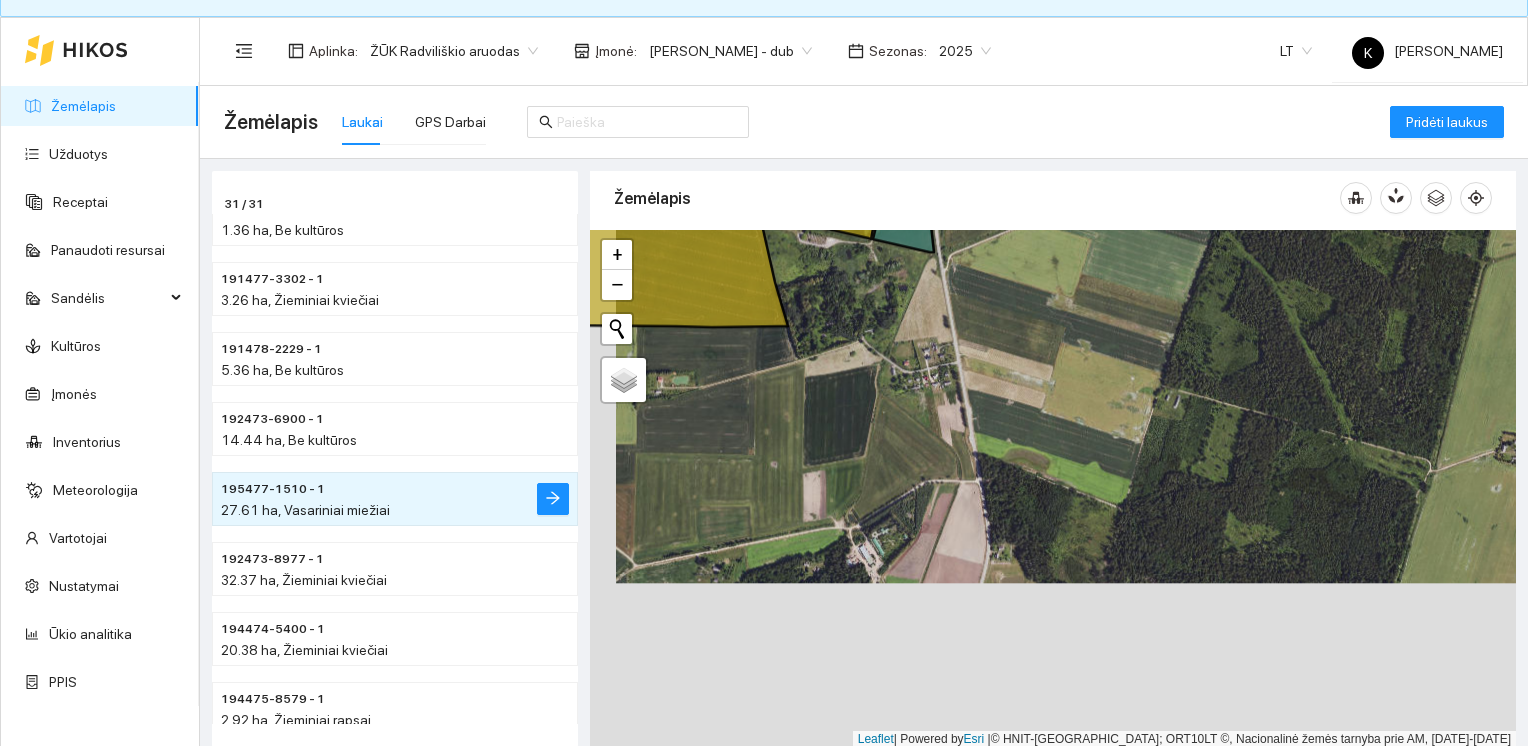 drag, startPoint x: 966, startPoint y: 604, endPoint x: 992, endPoint y: 436, distance: 170 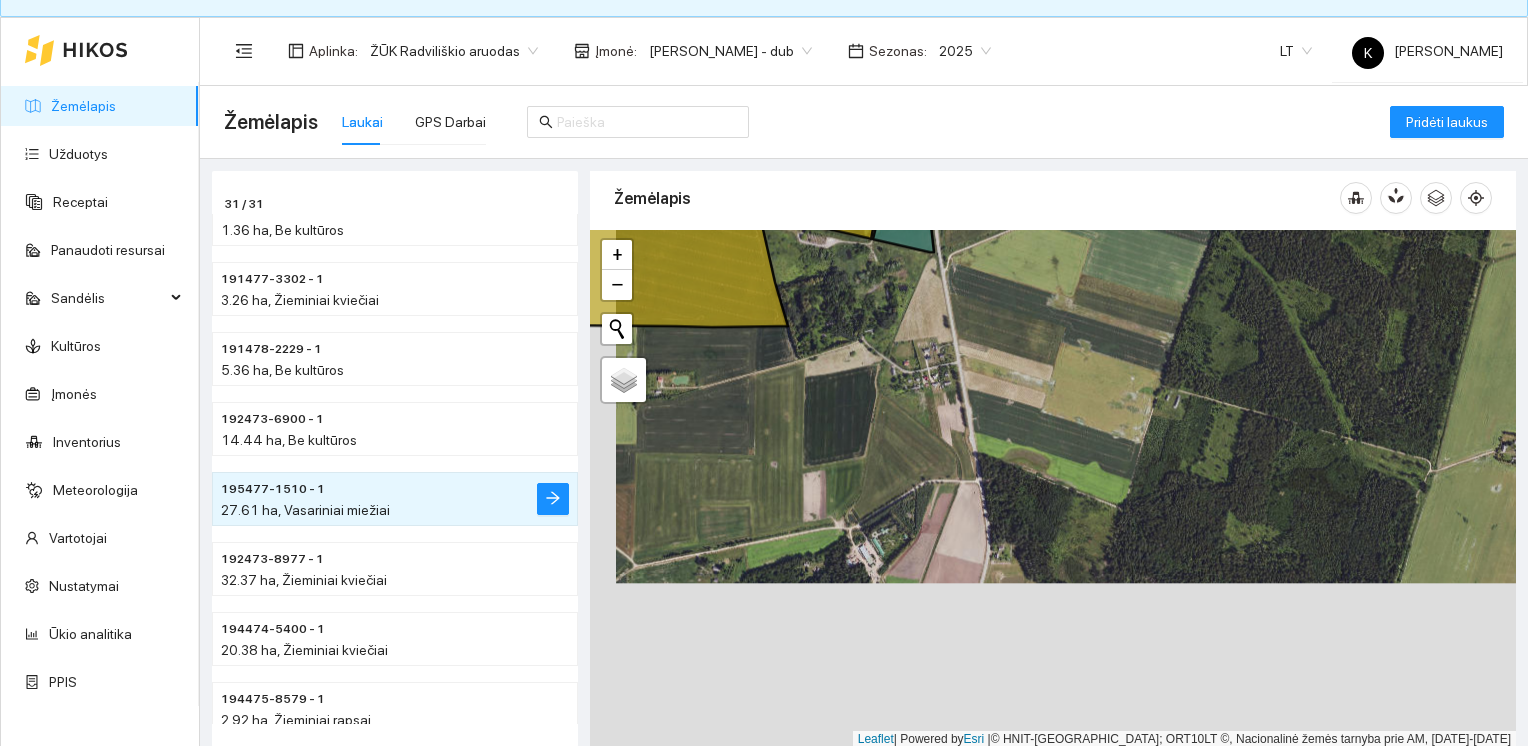 click on "+ −   Nieko nerasta. Bandykite dar kartą.  Žemėlapis  Palydovas Leaflet  | Powered by  Esri   |  © HNIT-BALTIC; ORT10LT ©, Nacionalinė žemės tarnyba prie AM, [DATE]-[DATE]" at bounding box center (1053, 489) 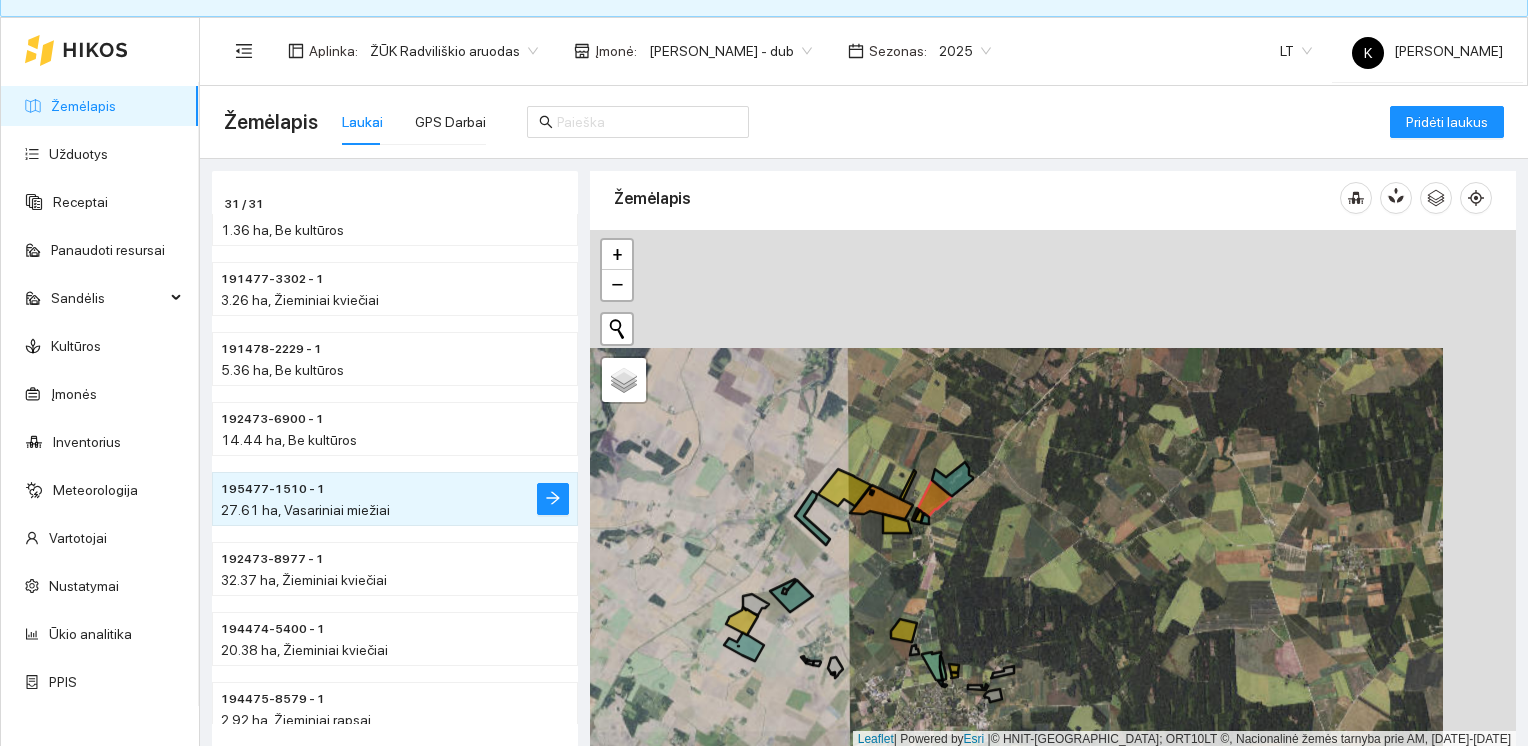 drag, startPoint x: 1040, startPoint y: 398, endPoint x: 976, endPoint y: 530, distance: 146.69696 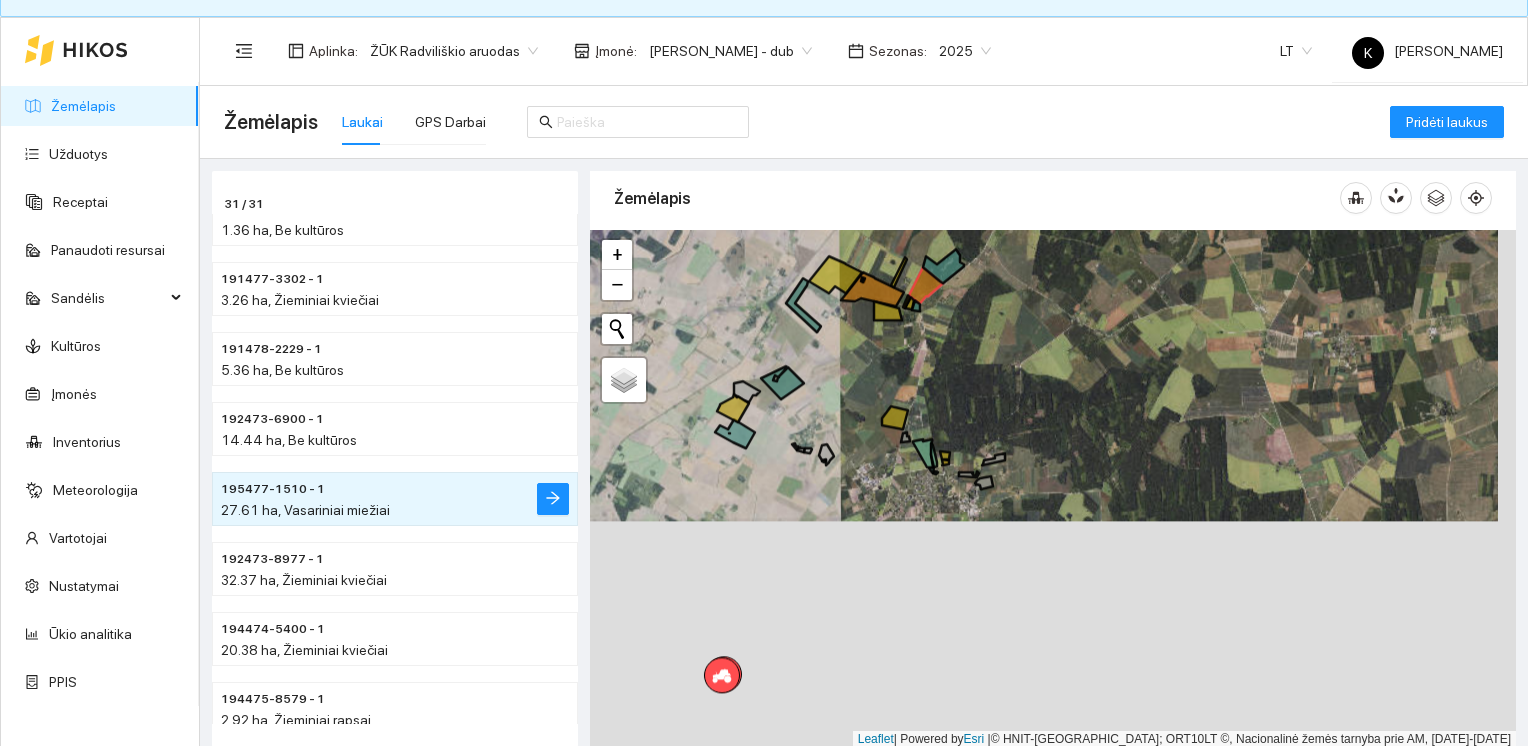 drag, startPoint x: 976, startPoint y: 530, endPoint x: 973, endPoint y: 302, distance: 228.01973 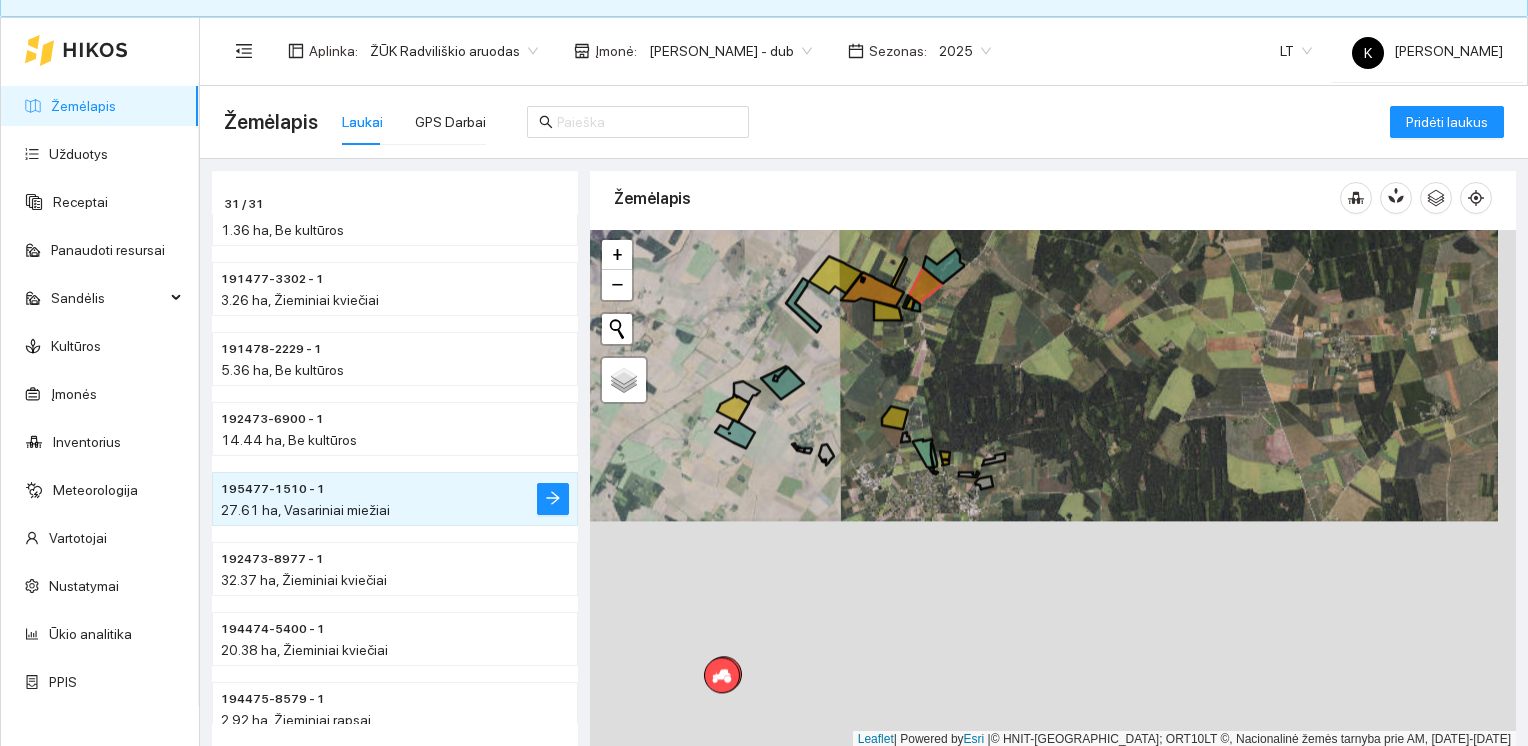 click on "+ −   Nieko nerasta. Bandykite dar kartą.  Žemėlapis  Palydovas Leaflet  | Powered by  Esri   |  © HNIT-BALTIC; ORT10LT ©, Nacionalinė žemės tarnyba prie AM, [DATE]-[DATE]" at bounding box center (1053, 489) 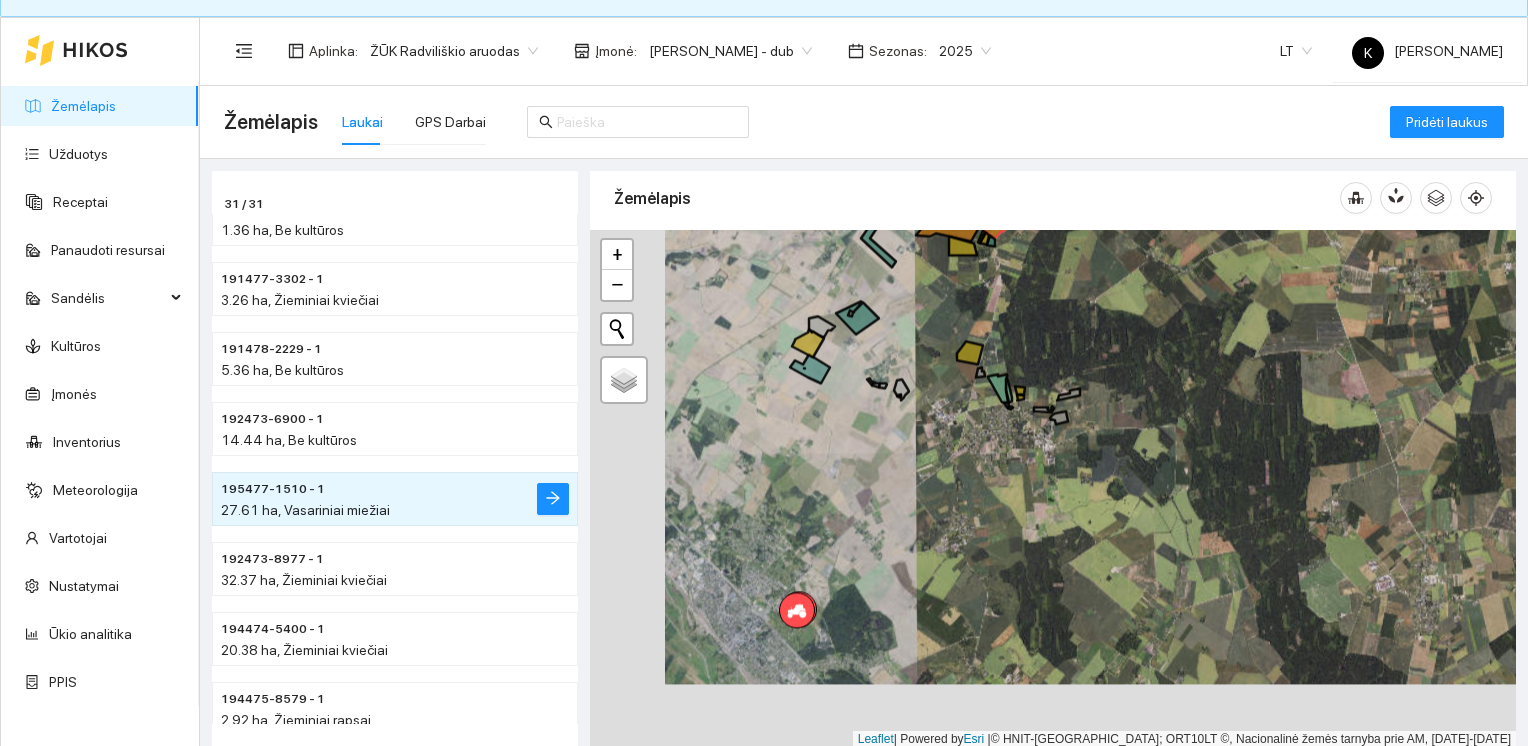 drag, startPoint x: 1012, startPoint y: 506, endPoint x: 1087, endPoint y: 442, distance: 98.59513 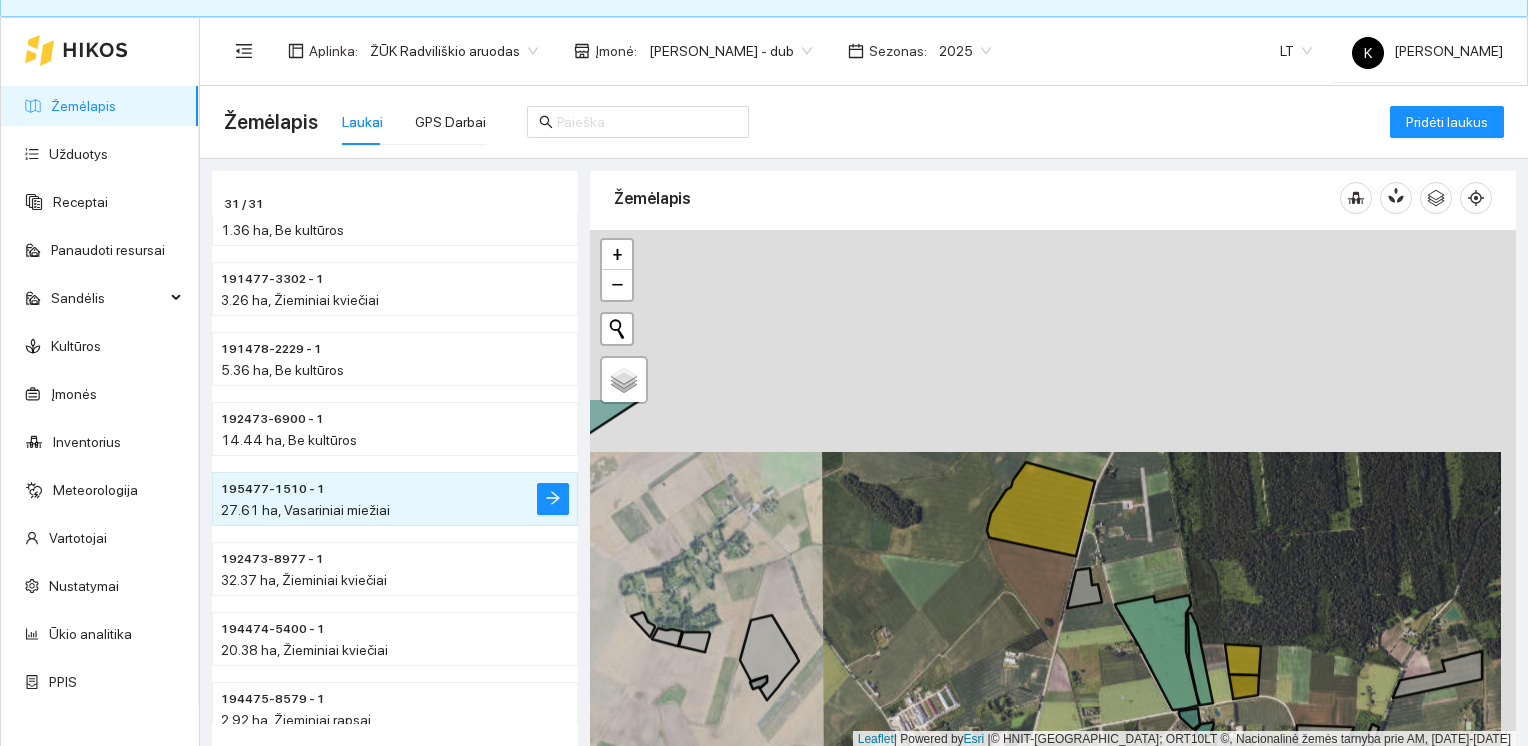 drag, startPoint x: 1030, startPoint y: 394, endPoint x: 1029, endPoint y: 619, distance: 225.00223 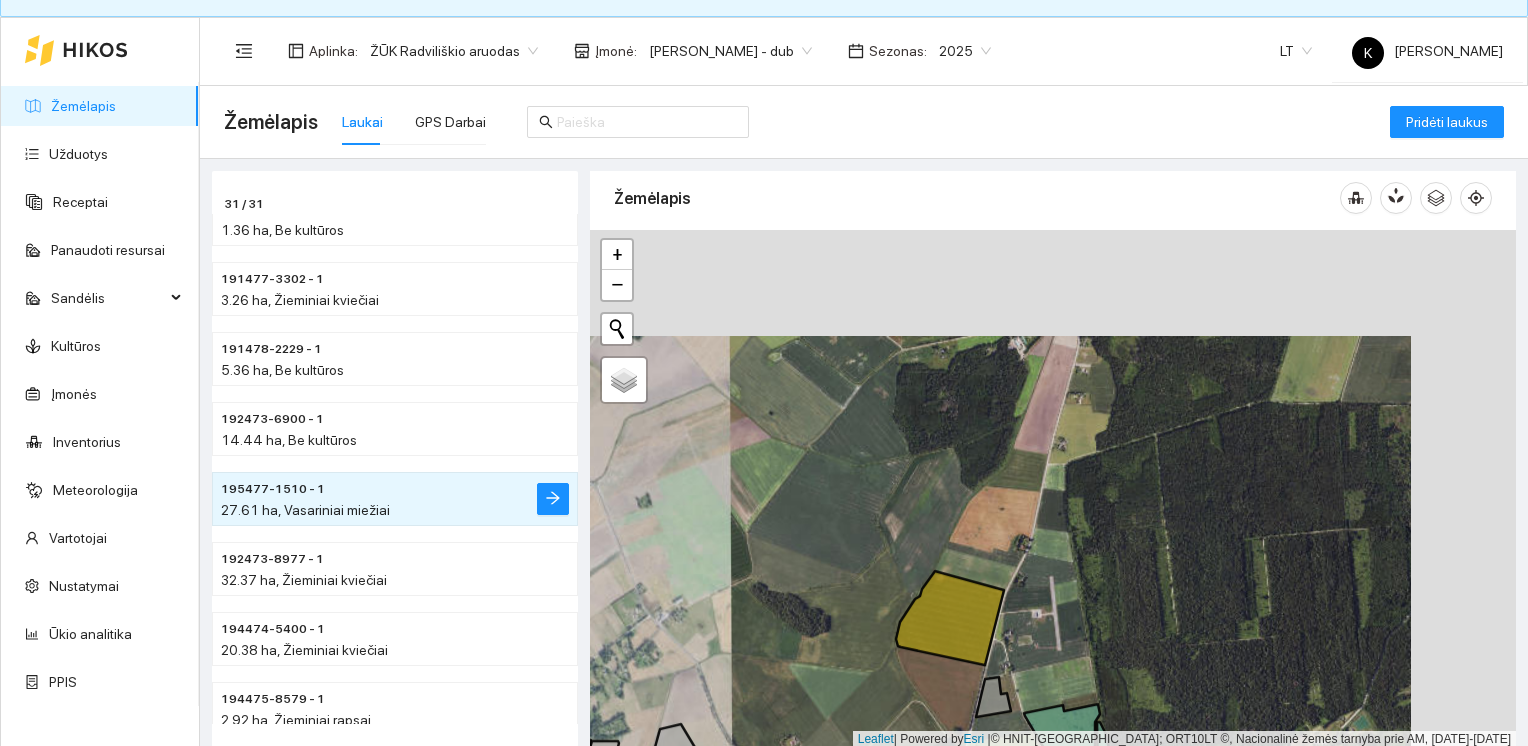 drag, startPoint x: 1000, startPoint y: 418, endPoint x: 910, endPoint y: 524, distance: 139.05394 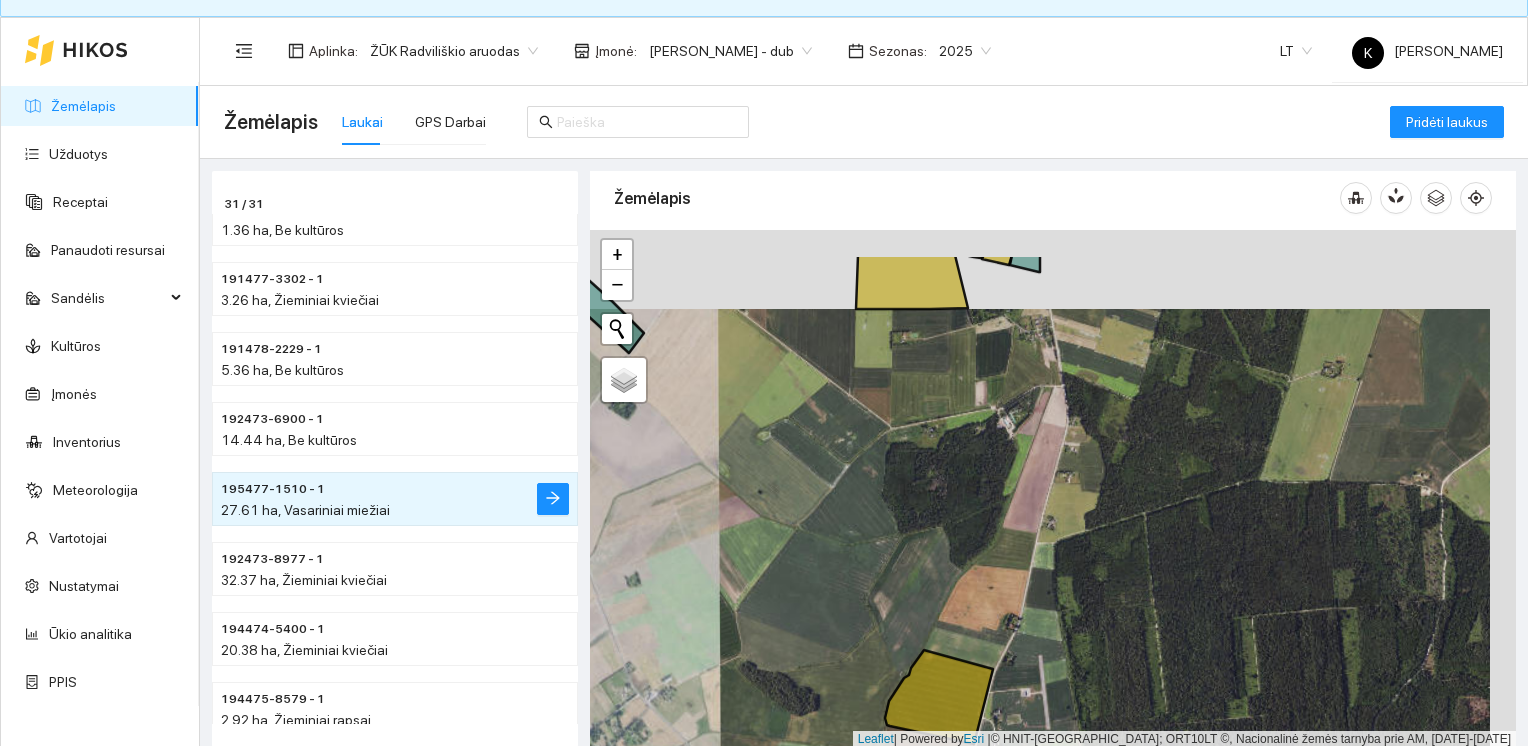 drag, startPoint x: 1051, startPoint y: 376, endPoint x: 1008, endPoint y: 561, distance: 189.93156 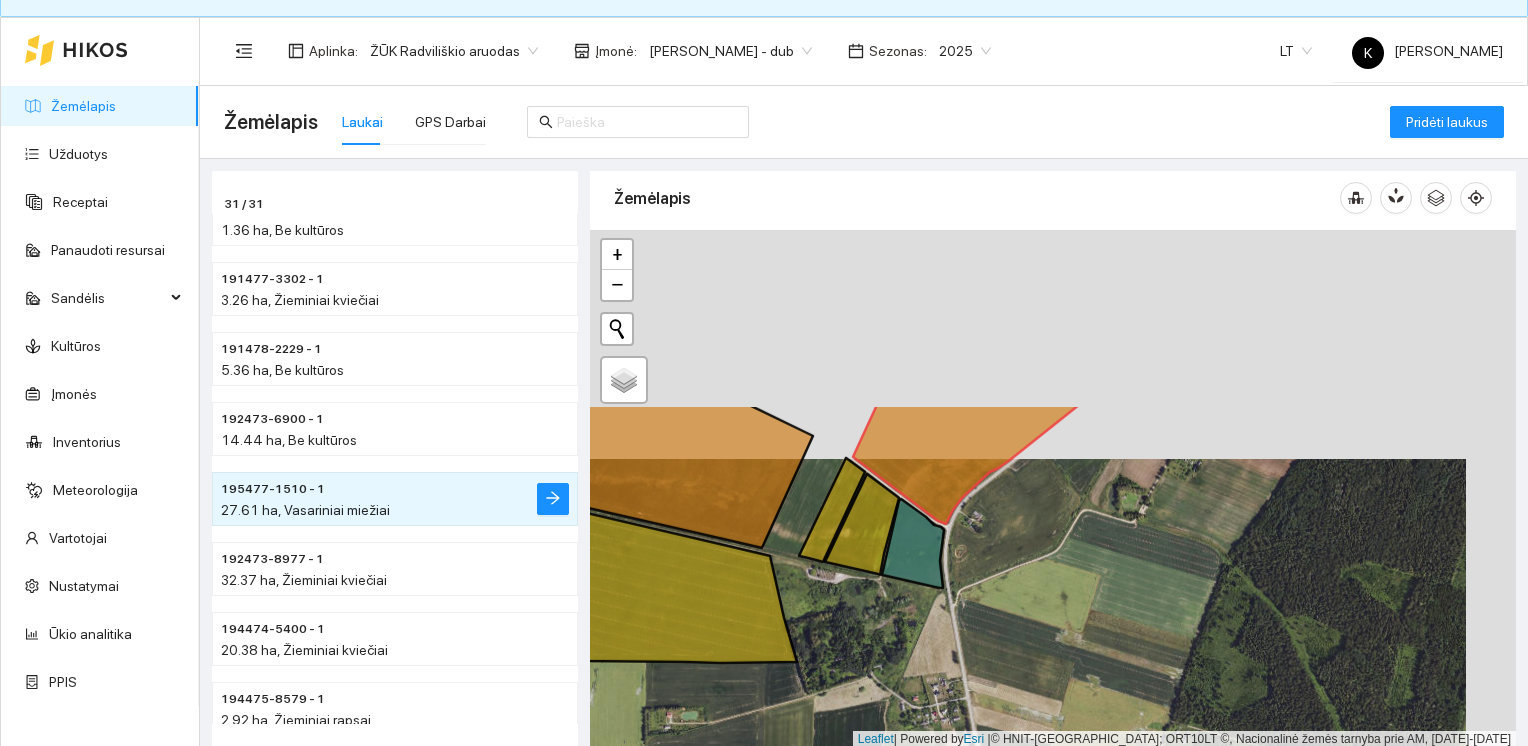 drag, startPoint x: 1034, startPoint y: 357, endPoint x: 1009, endPoint y: 546, distance: 190.64627 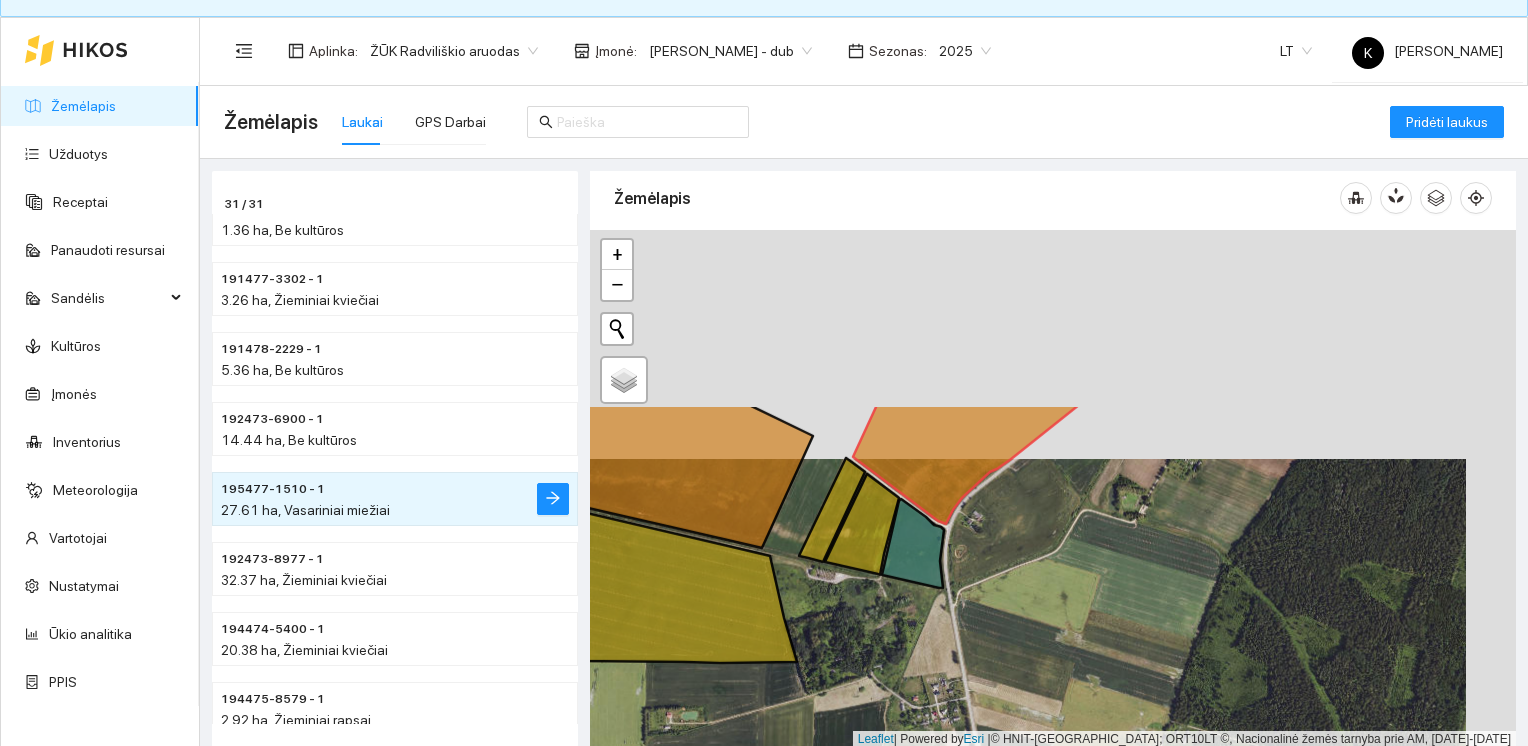 click on "+ −   Nieko nerasta. Bandykite dar kartą.  Žemėlapis  Palydovas Leaflet  | Powered by  Esri   |  © HNIT-BALTIC; ORT10LT ©, Nacionalinė žemės tarnyba prie AM, [DATE]-[DATE]" at bounding box center [1053, 489] 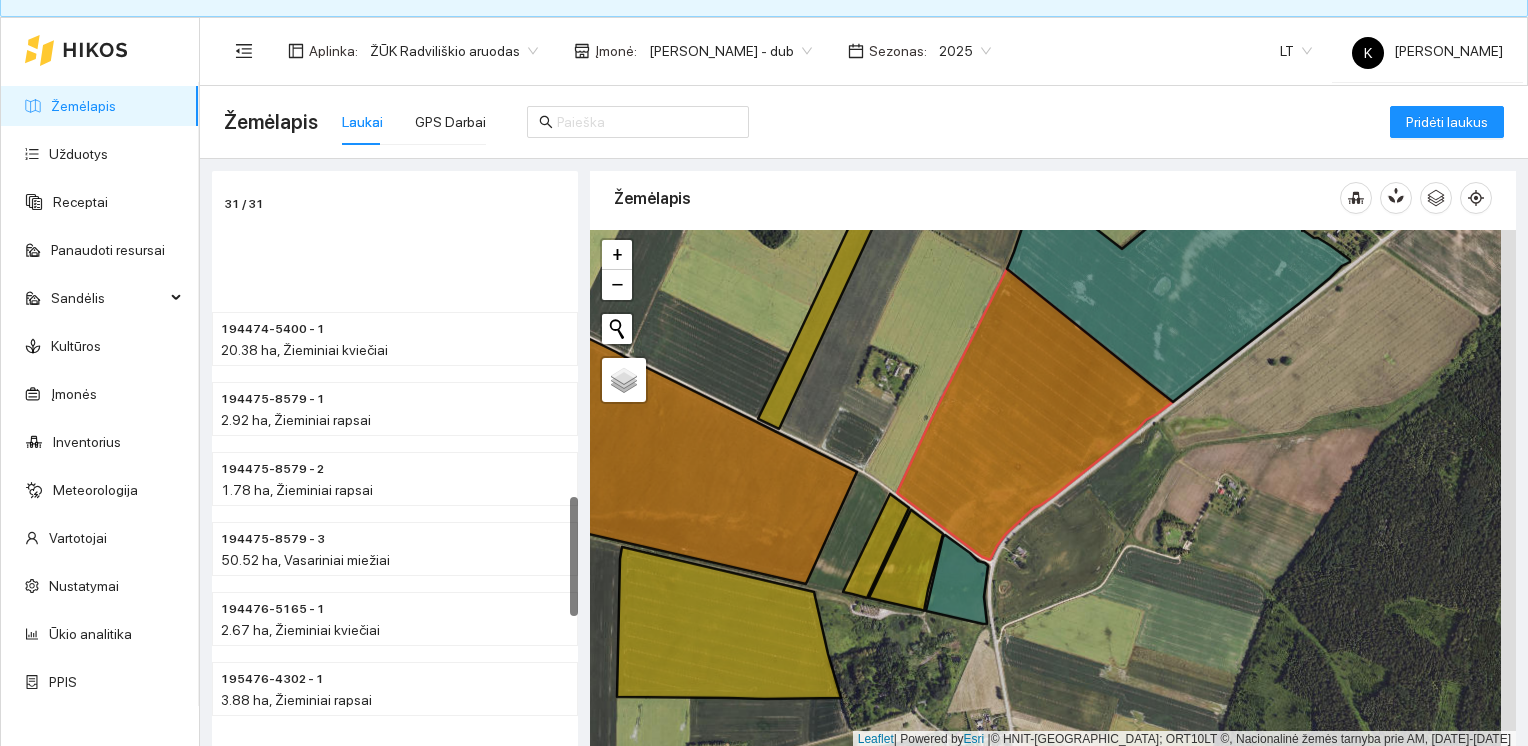 scroll, scrollTop: 1200, scrollLeft: 0, axis: vertical 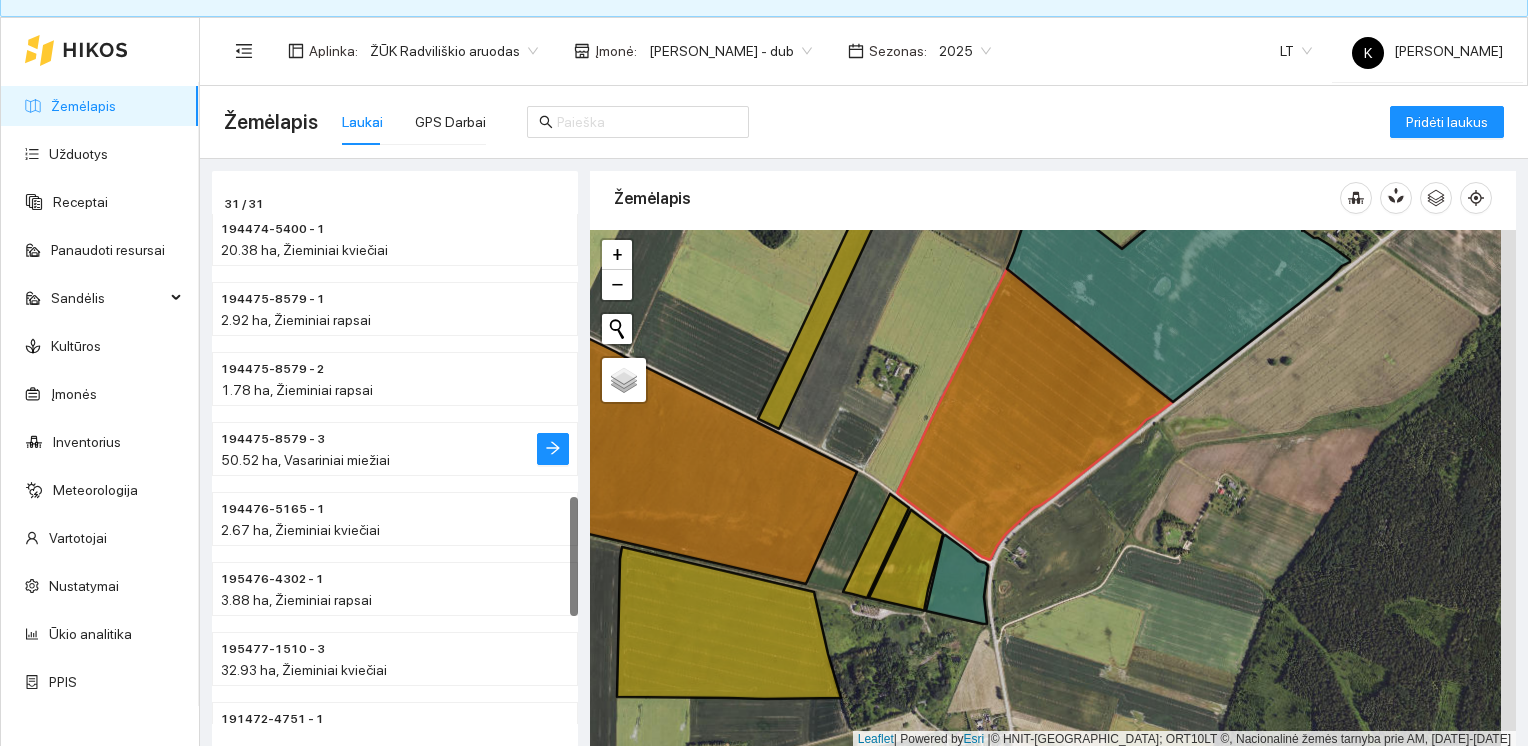 click on "50.52 ha, Vasariniai miežiai" at bounding box center [305, 460] 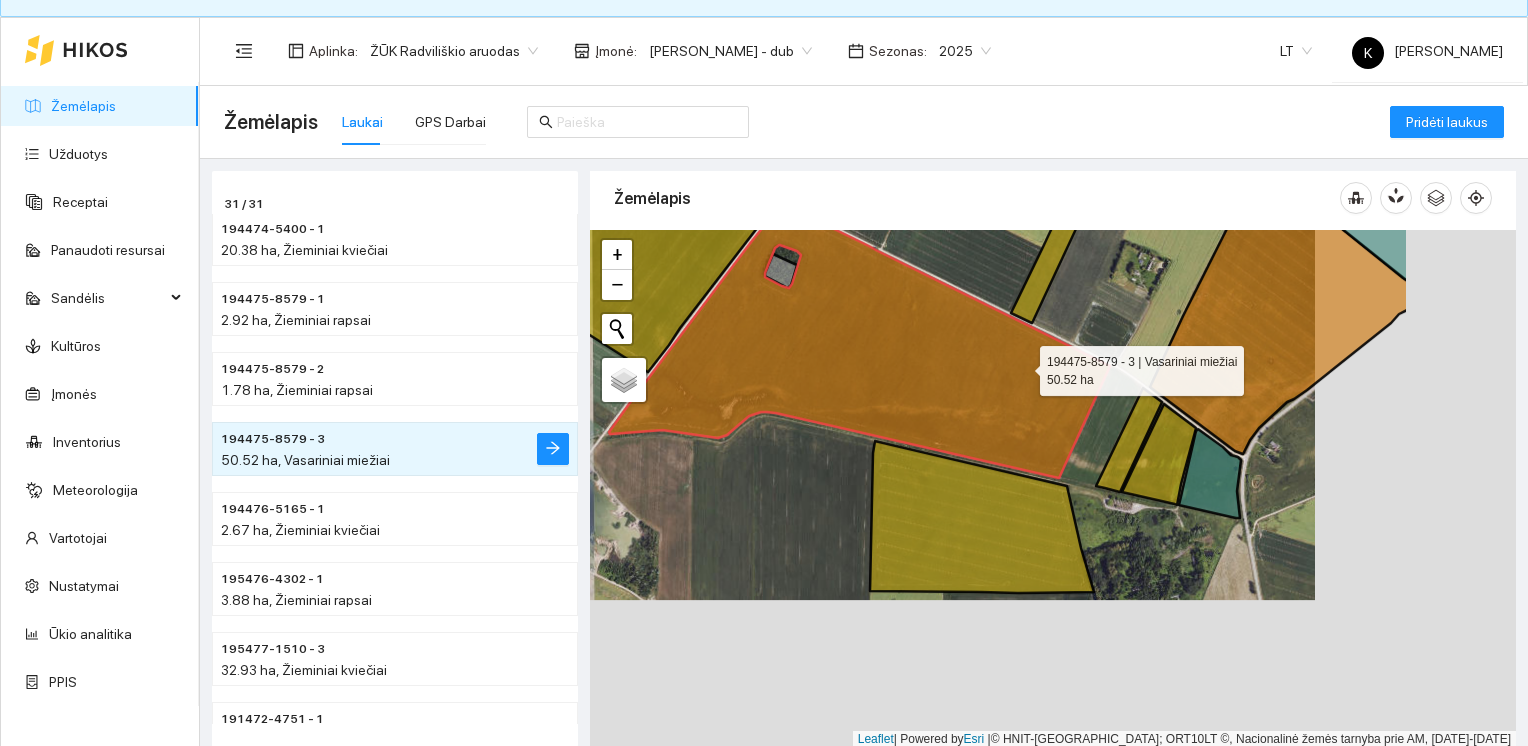 drag, startPoint x: 1217, startPoint y: 512, endPoint x: 924, endPoint y: 340, distance: 339.75433 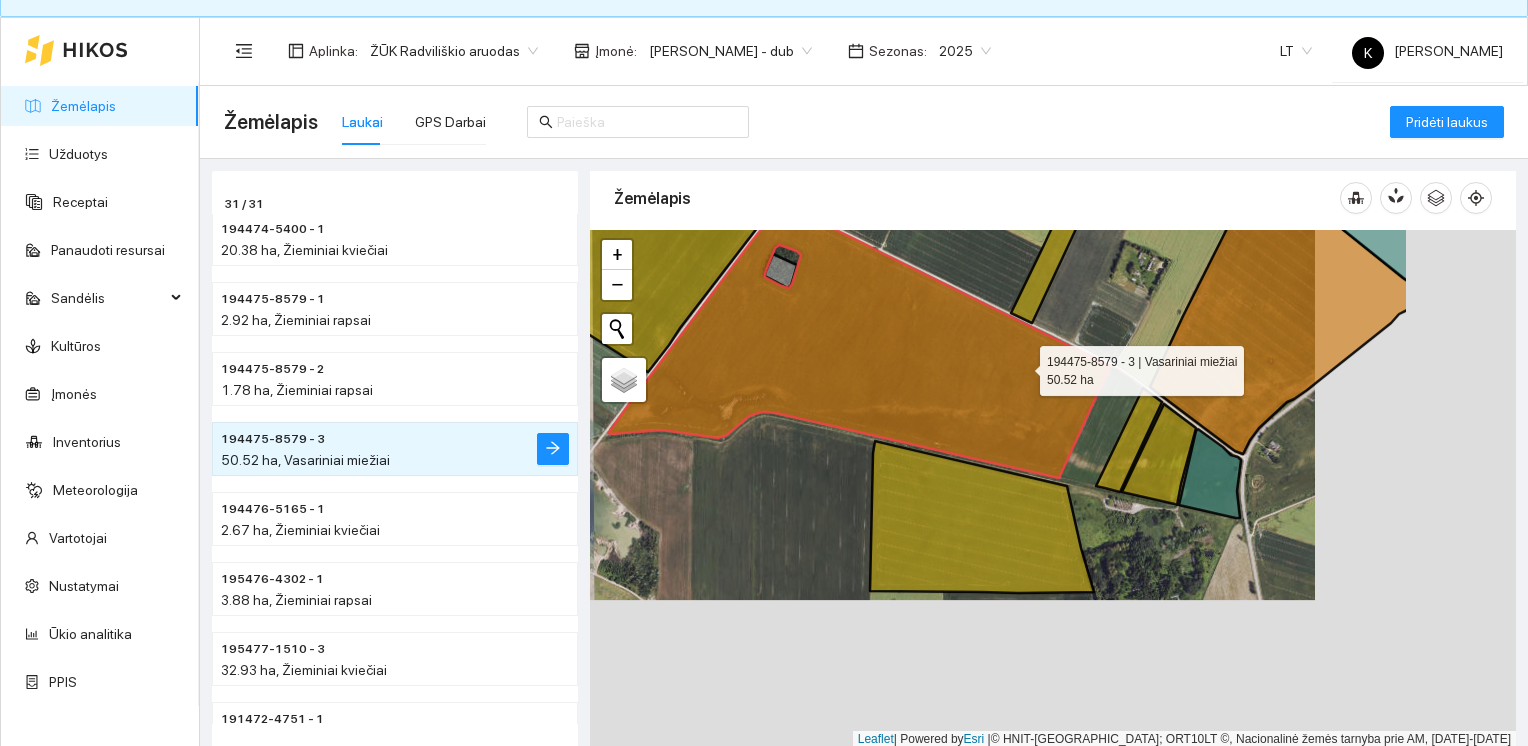 click 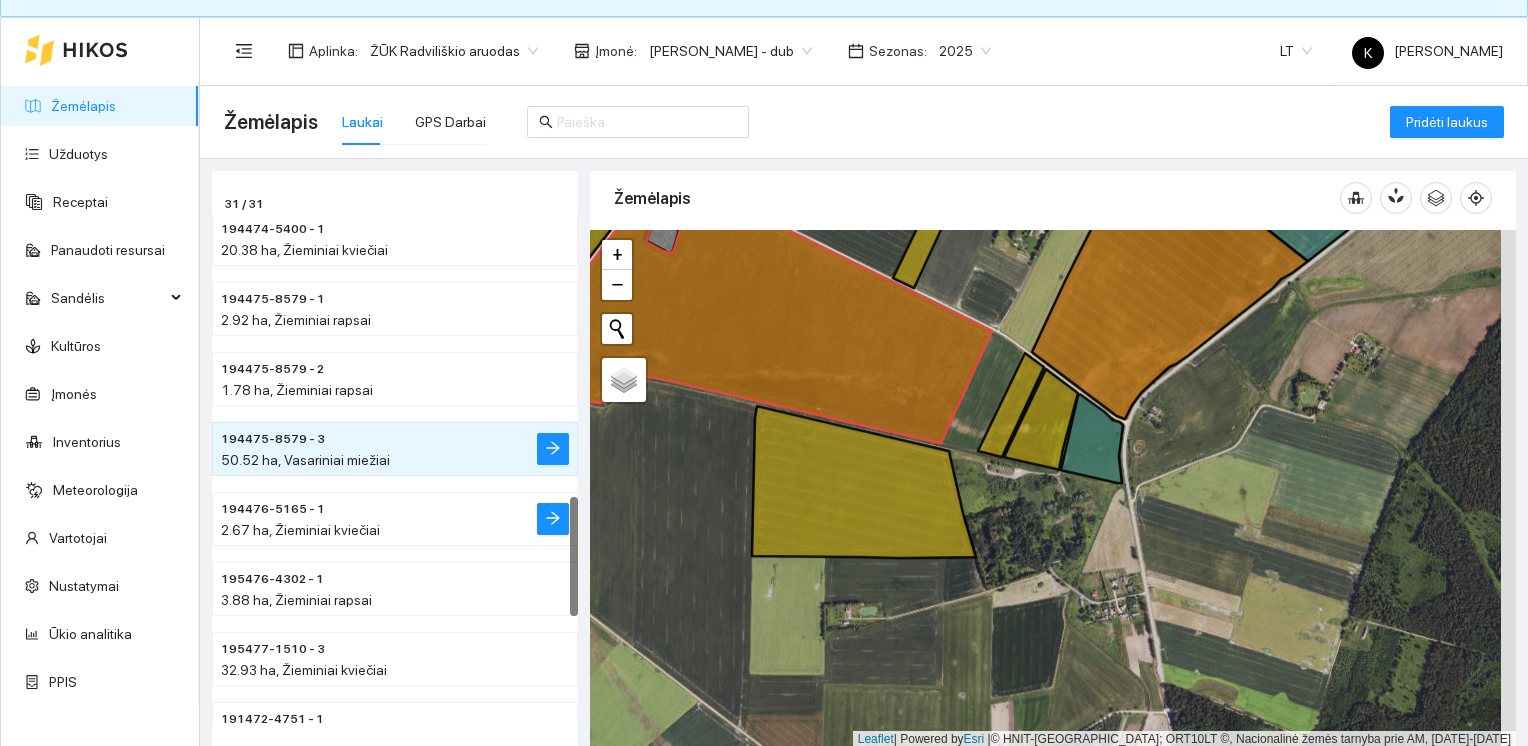 scroll, scrollTop: 1300, scrollLeft: 0, axis: vertical 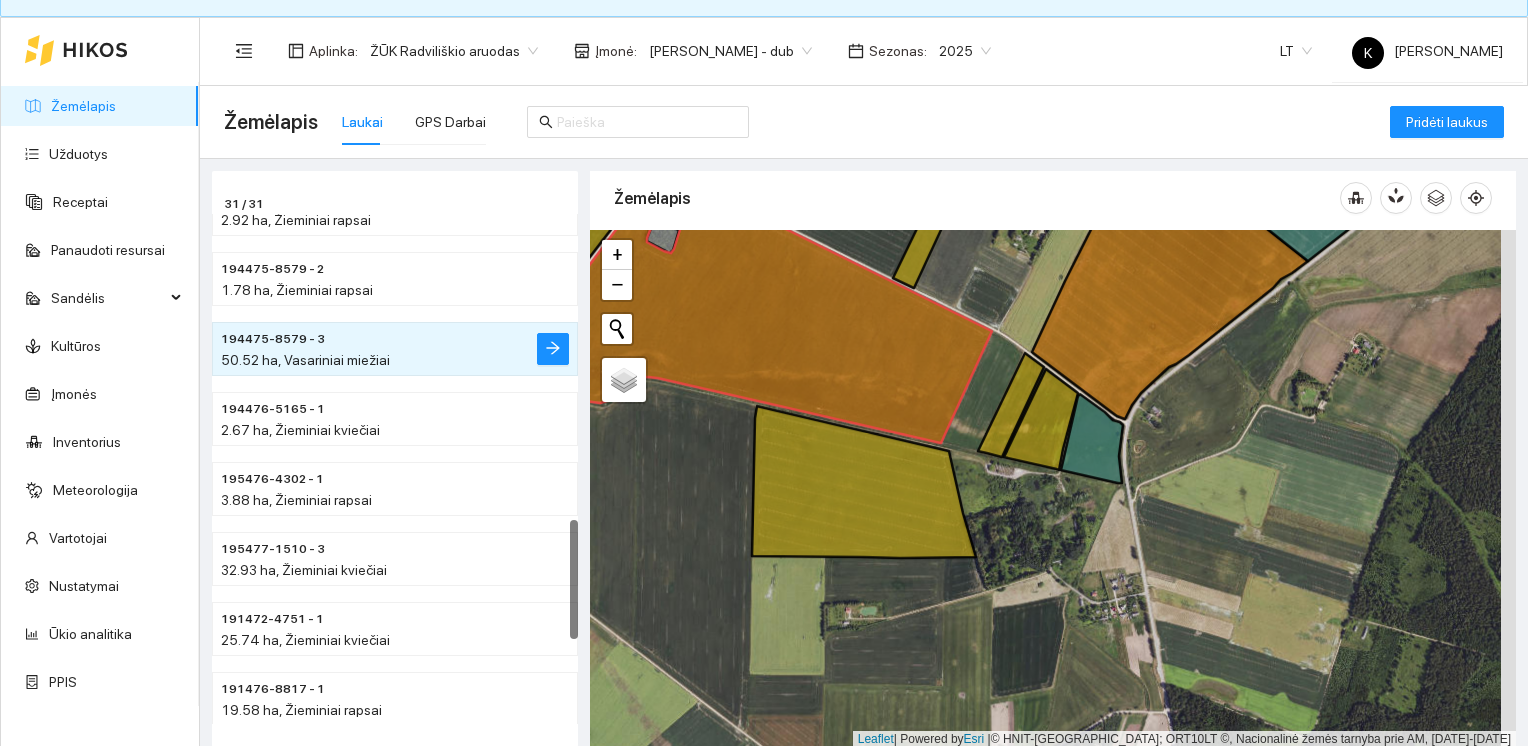 click on "Prieinama nauja versija Paspauskite "Atnaujinti", kad atnaujintumėte aplikaciją arba uždarykite skirtukus, kuriuose šiuo metu veikia aplikacija, ir vėl atidarykite. Atnaujinti       Žemėlapis Užduotys Receptai Panaudoti resursai Sandėlis Derlius Resursų paskirstymas Kultūros Įmonės Inventorius Meteorologija Vartotojai Nustatymai Ūkio analitika PPIS Aplinka : [PERSON_NAME] Radviliškio aruodas Įmonė : [PERSON_NAME] - dub Sezonas : 2025 LT K Karolis Agronomas   Žemėlapis Laukai GPS Darbai Pridėti laukus 31 / 31 194475-8579 - 1 2.92 ha, Žieminiai rapsai 194475-8579 - 2 1.78 ha, Žieminiai rapsai 194475-8579 - 3 50.52 ha, Vasariniai miežiai  194476-5165 - 1 2.67 ha, Žieminiai kviečiai 195476-4302 - 1 3.88 ha, Žieminiai rapsai 195477-1510 - 3 32.93 ha, Žieminiai kviečiai 191472-4751 - 1 25.74 ha, Žieminiai kviečiai 191476-8817 - 1 19.58 ha, Žieminiai rapsai 191477-3125 - 2 1.71 ha, Žieminiai rapsai Žemėlapis" at bounding box center (764, 373) 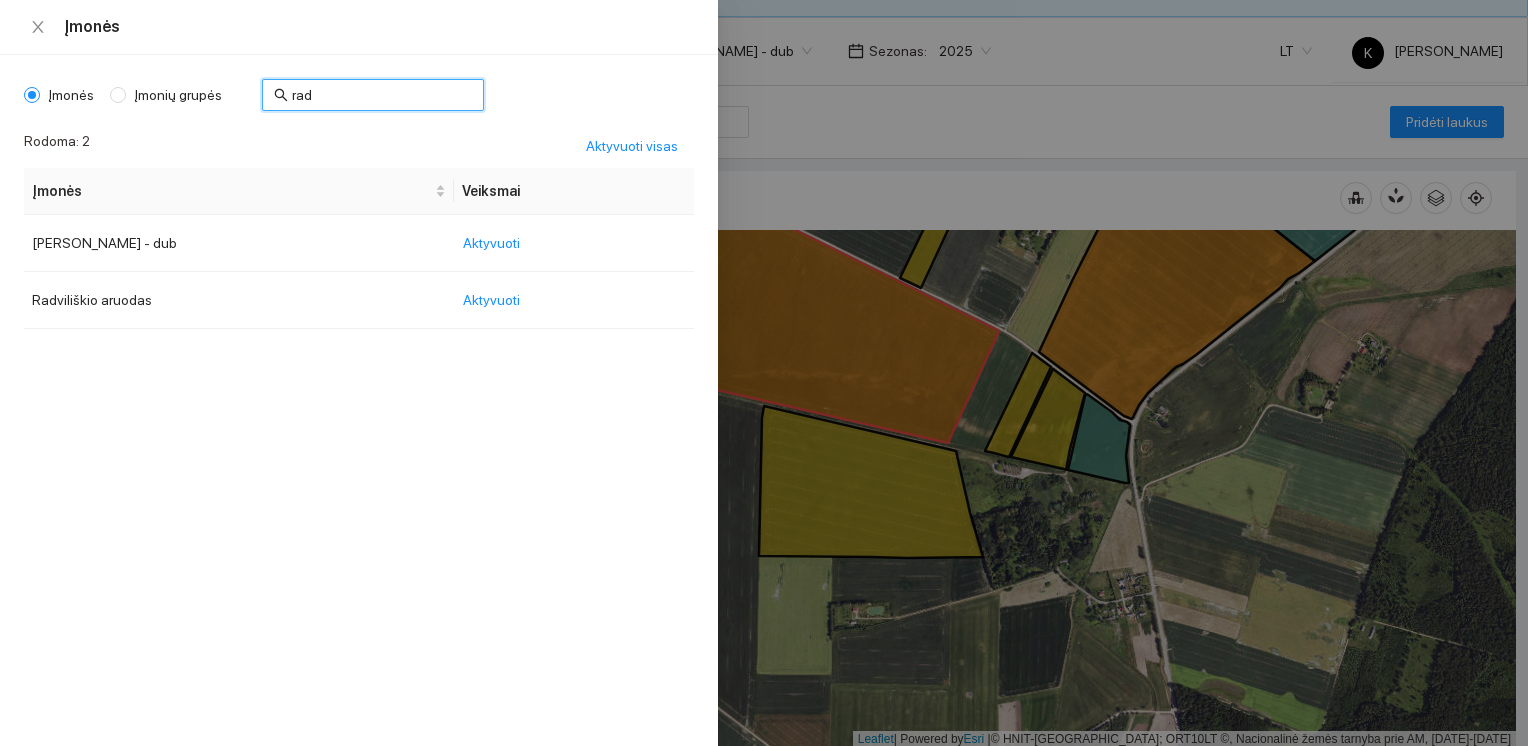 click on "rad" at bounding box center [382, 95] 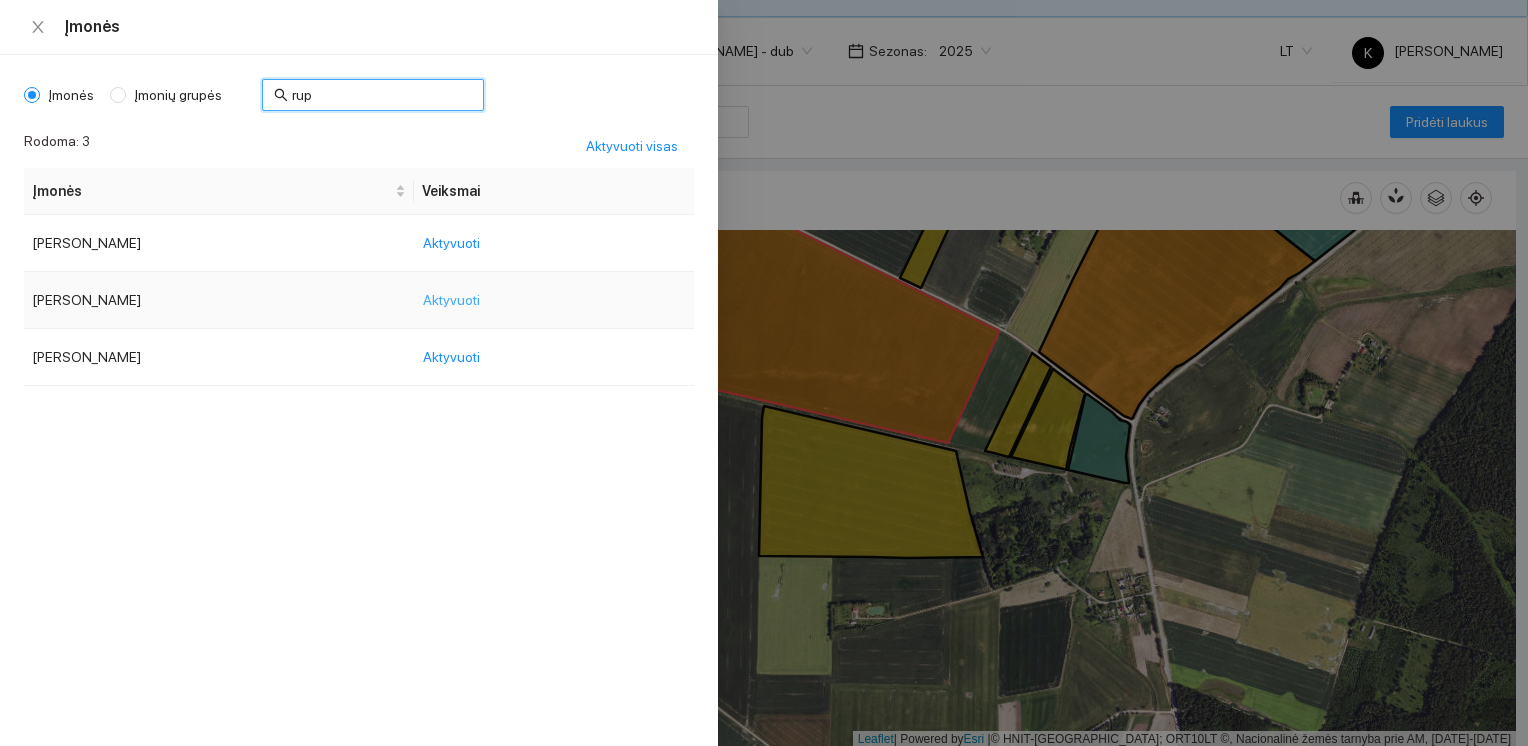 type on "rup" 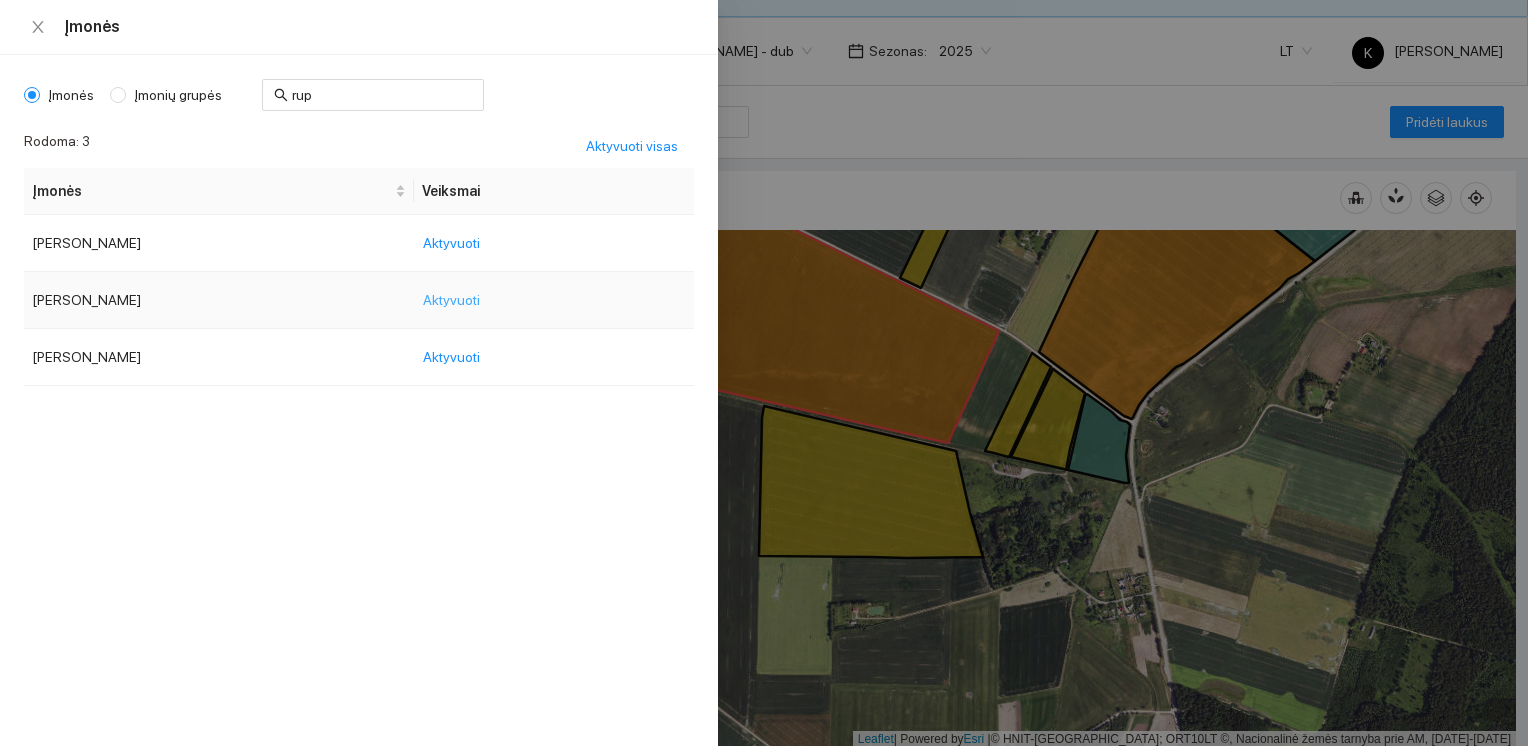 click on "Aktyvuoti" at bounding box center (459, 300) 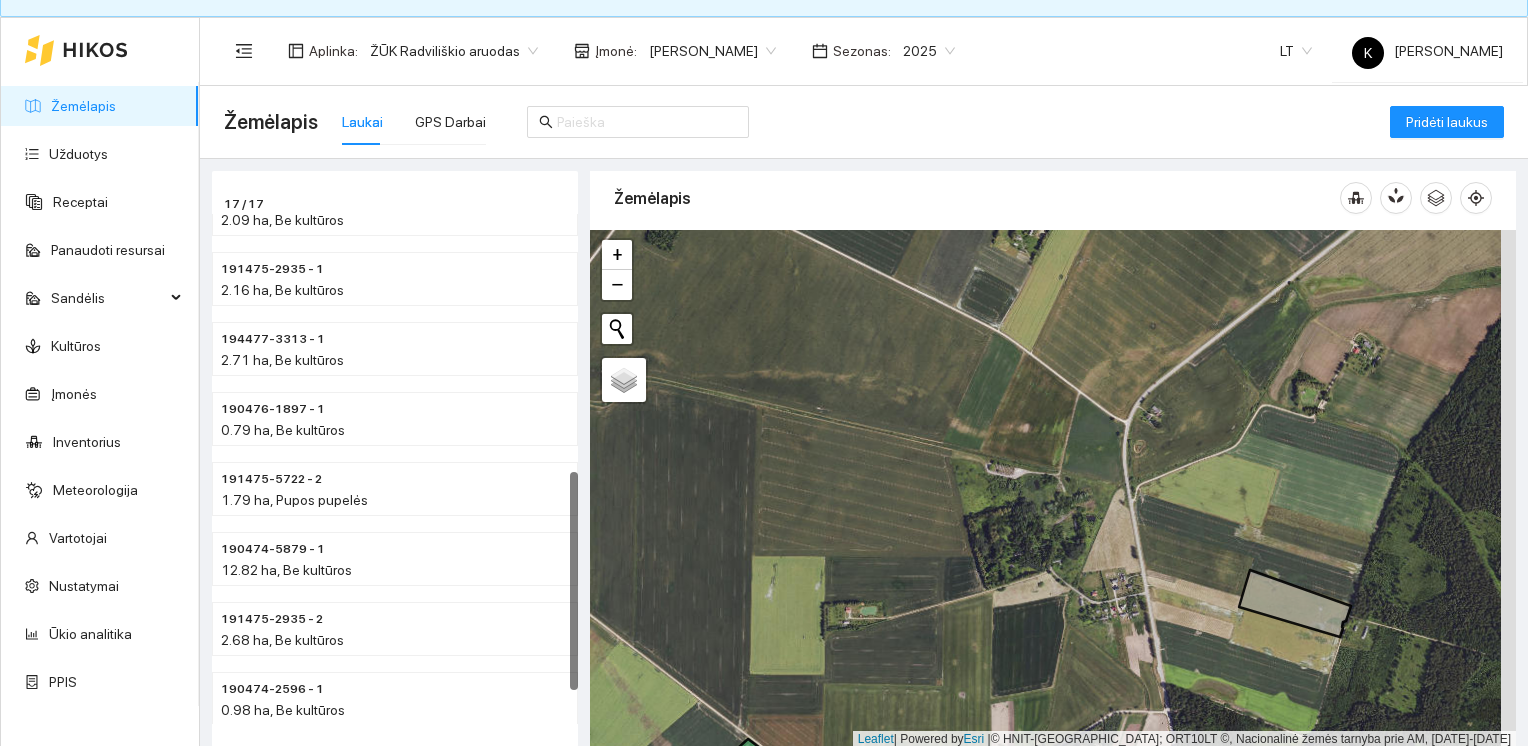 scroll, scrollTop: 680, scrollLeft: 0, axis: vertical 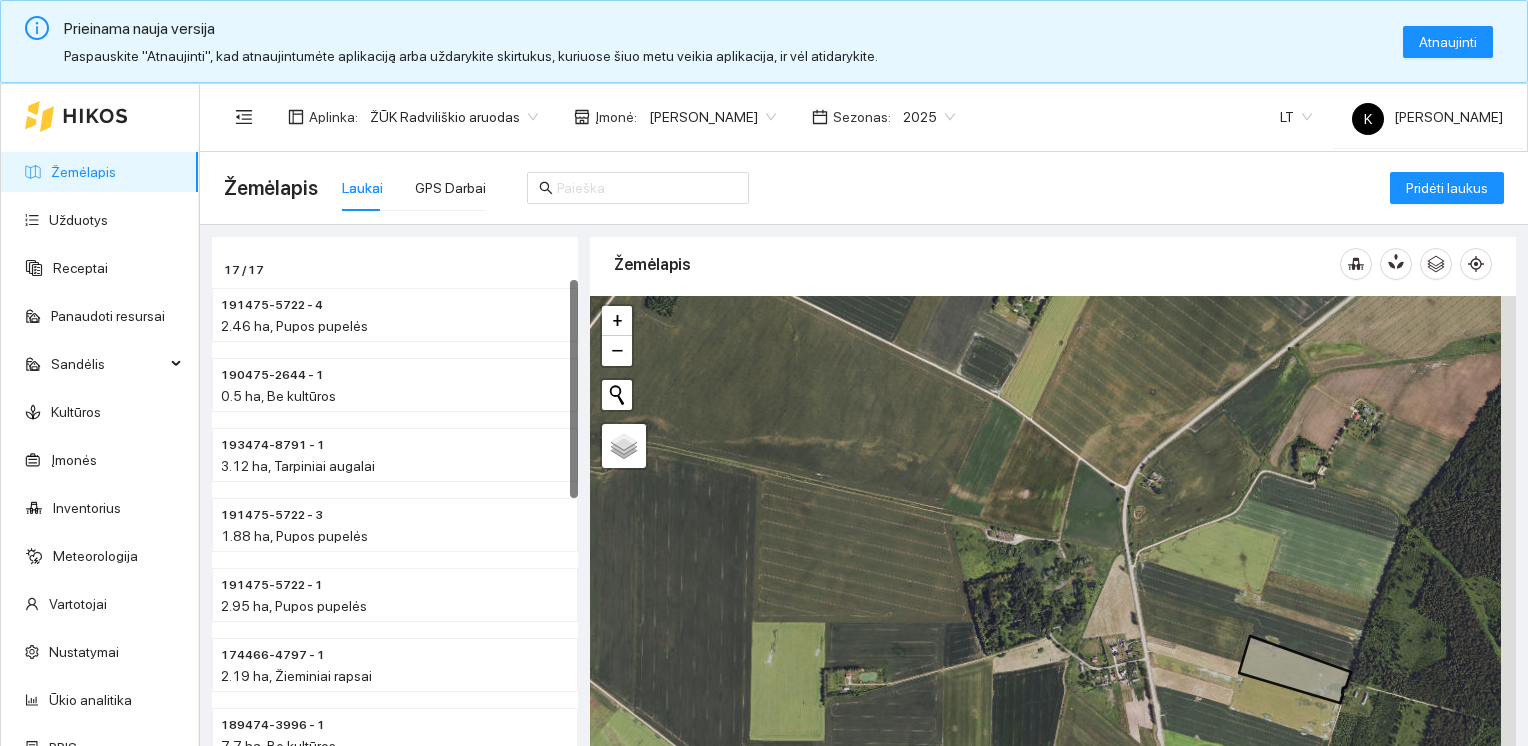 click on "Prieinama nauja versija Paspauskite "Atnaujinti", kad atnaujintumėte aplikaciją arba uždarykite skirtukus, kuriuose šiuo metu veikia aplikacija, ir vėl atidarykite. Atnaujinti       Žemėlapis Užduotys Receptai Panaudoti resursai Sandėlis Derlius Resursų paskirstymas Kultūros Įmonės Inventorius Meteorologija Vartotojai Nustatymai Ūkio analitika PPIS Aplinka : [PERSON_NAME] Radviliškio aruodas Įmonė : [PERSON_NAME] Sezonas : 2025 LT K Karolis Agronomas   Žemėlapis Laukai GPS Darbai Pridėti laukus 17 / 17 191475-5722 - 4 2.46 ha, Pupos pupelės 190475-2644 - 1 0.5 ha, Be kultūros 193474-8791 - 1 3.12 ha, Tarpiniai augalai 191475-5722 - 3 1.88 ha, Pupos pupelės 191475-5722 - 1 2.95 ha, Pupos pupelės 174466-4797 - 1 2.19 ha, Žieminiai rapsai 189474-3996 - 1 7.7 ha, Be kultūros 169462-6867 - 1 2.6 ha, Žieminiai rapsai 172462-7211 - 1 2.09 ha, Be kultūros Žemėlapis" at bounding box center [764, 373] 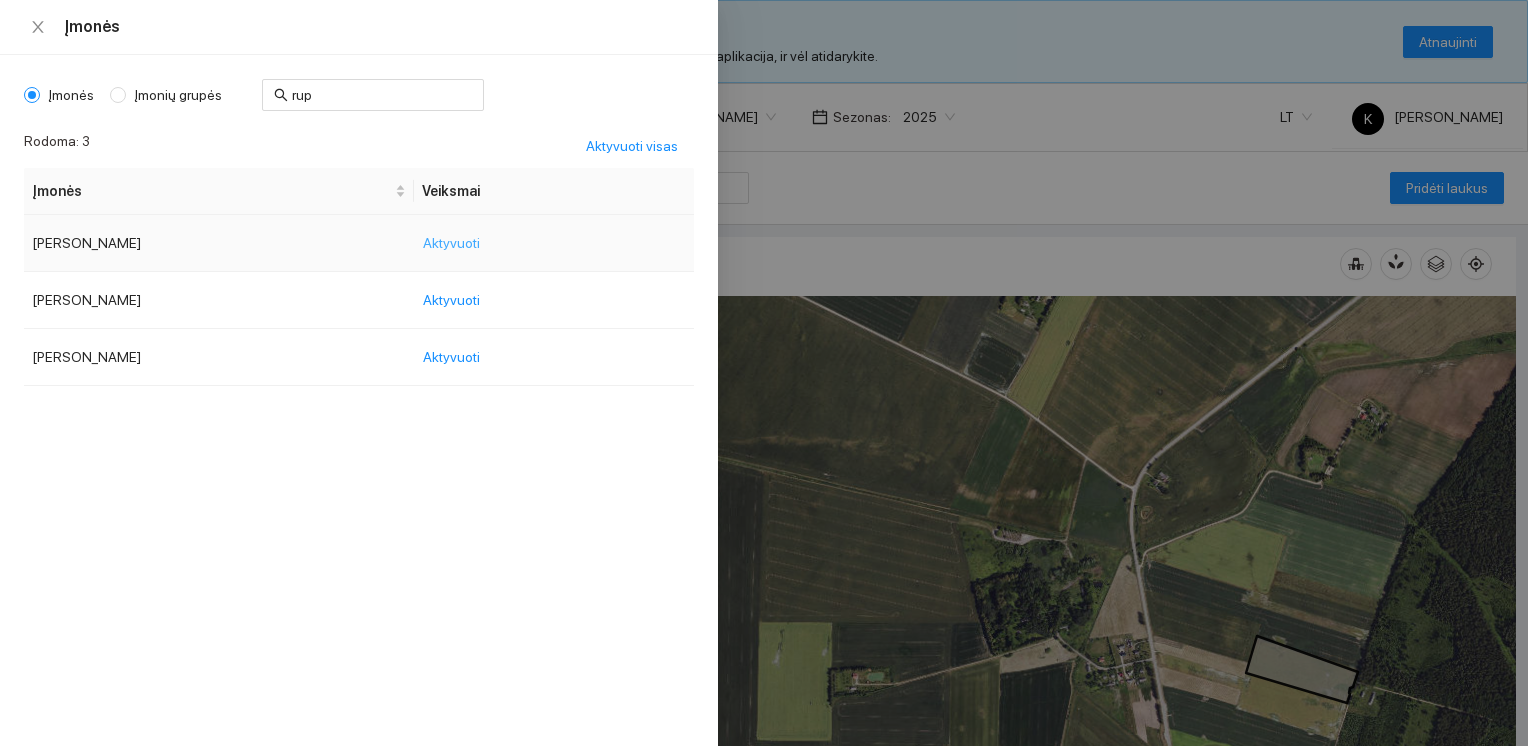 click on "Aktyvuoti" at bounding box center (451, 243) 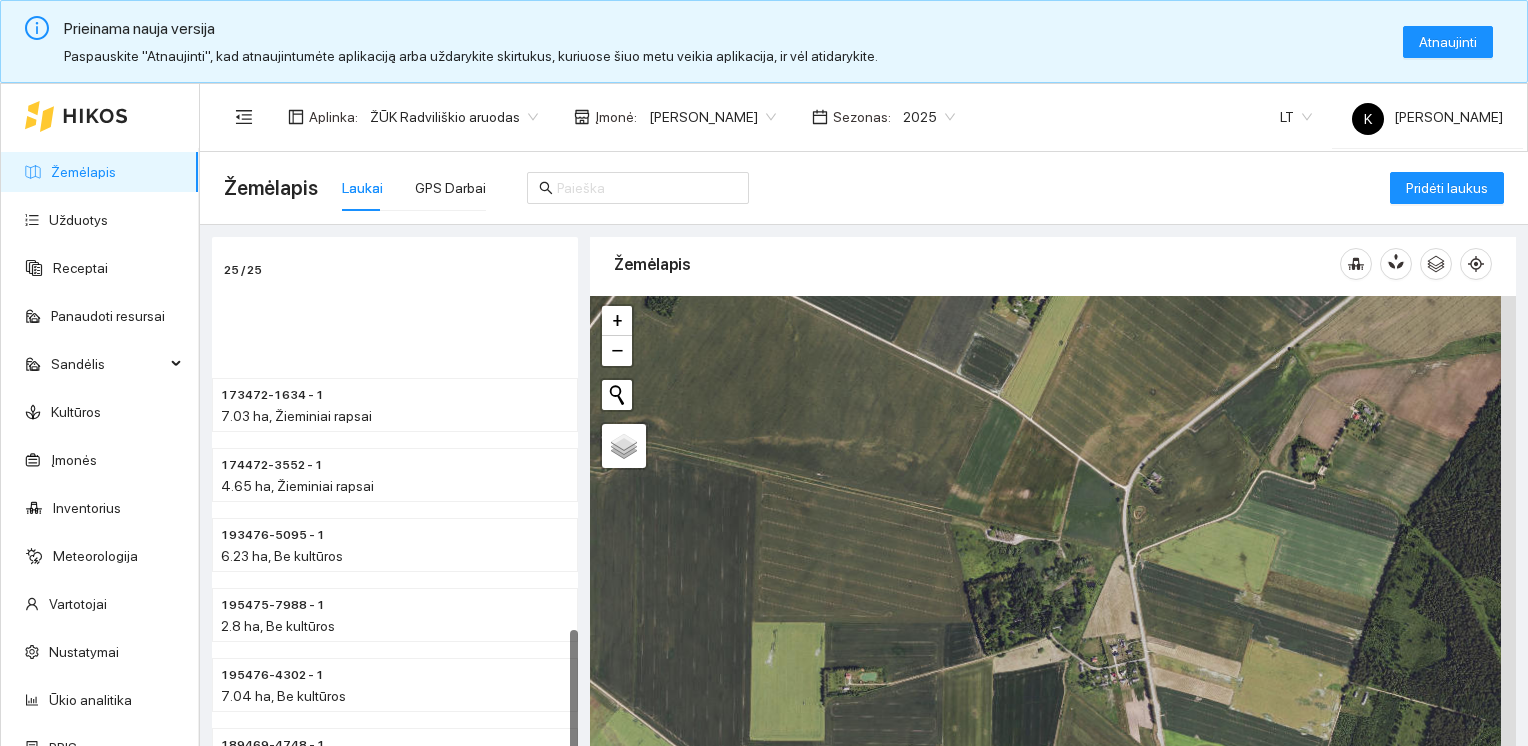 scroll, scrollTop: 1240, scrollLeft: 0, axis: vertical 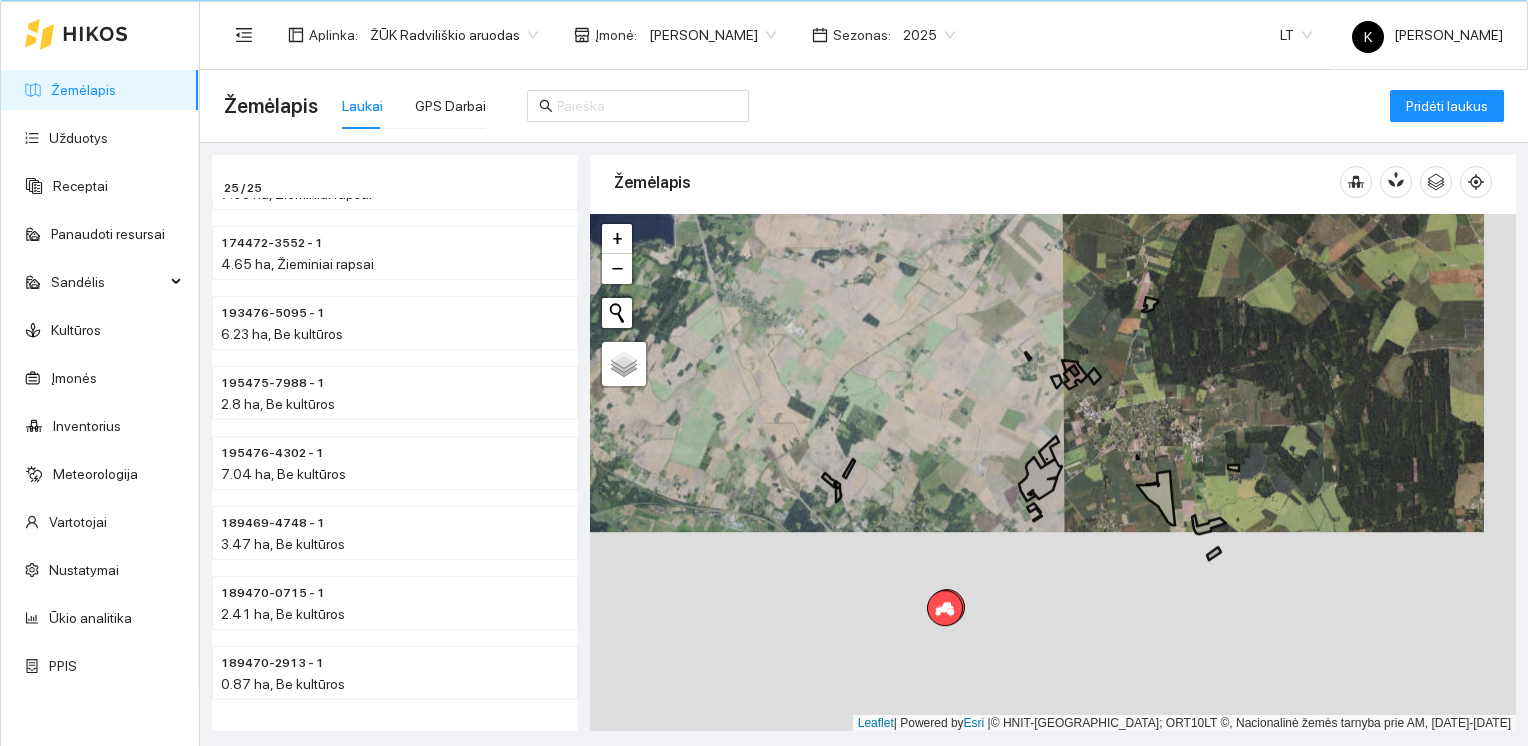 drag, startPoint x: 1174, startPoint y: 580, endPoint x: 1157, endPoint y: 379, distance: 201.71762 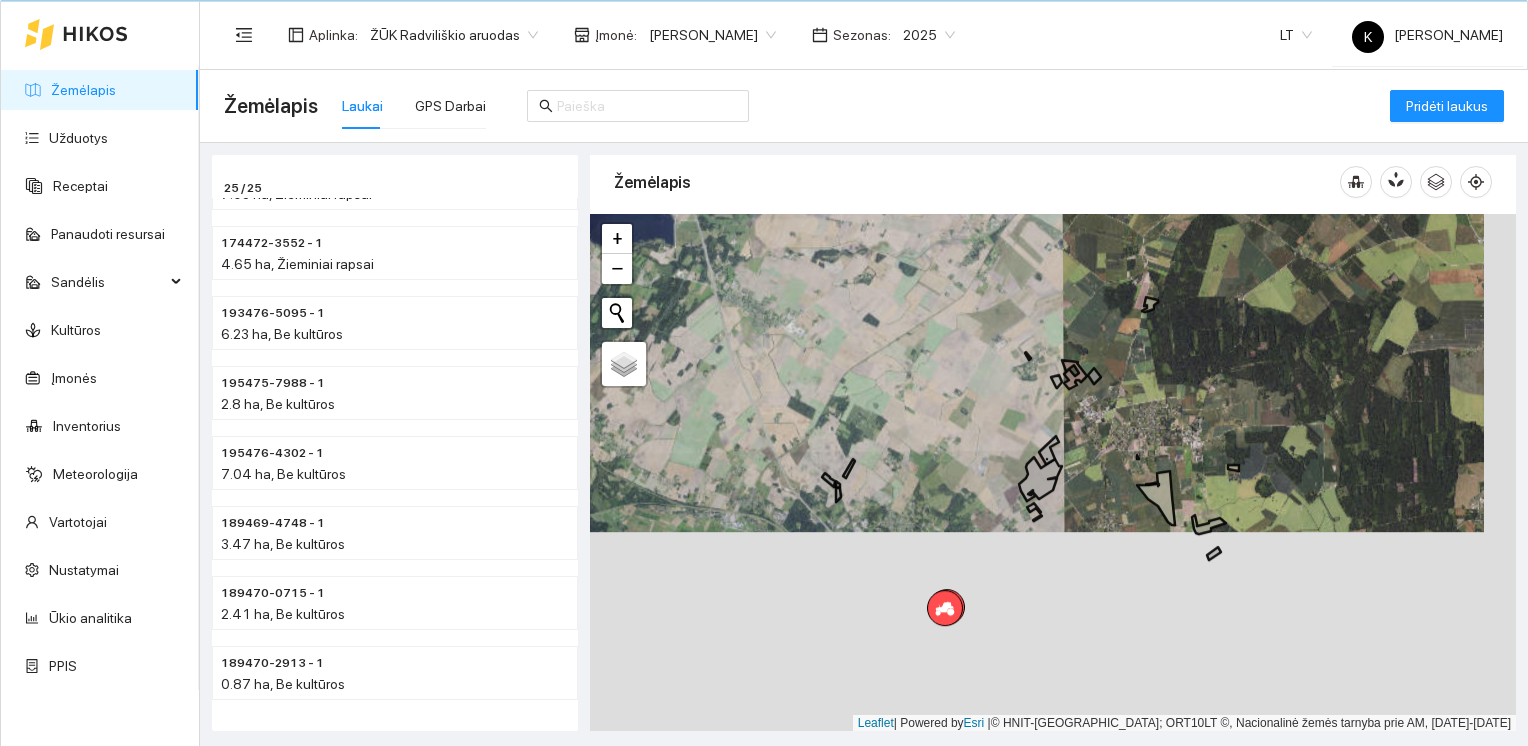 click on "+ −   Nieko nerasta. Bandykite dar kartą.  Žemėlapis  Palydovas Leaflet  | Powered by  Esri   |  © HNIT-BALTIC; ORT10LT ©, Nacionalinė žemės tarnyba prie AM, [DATE]-[DATE]" at bounding box center (1053, 473) 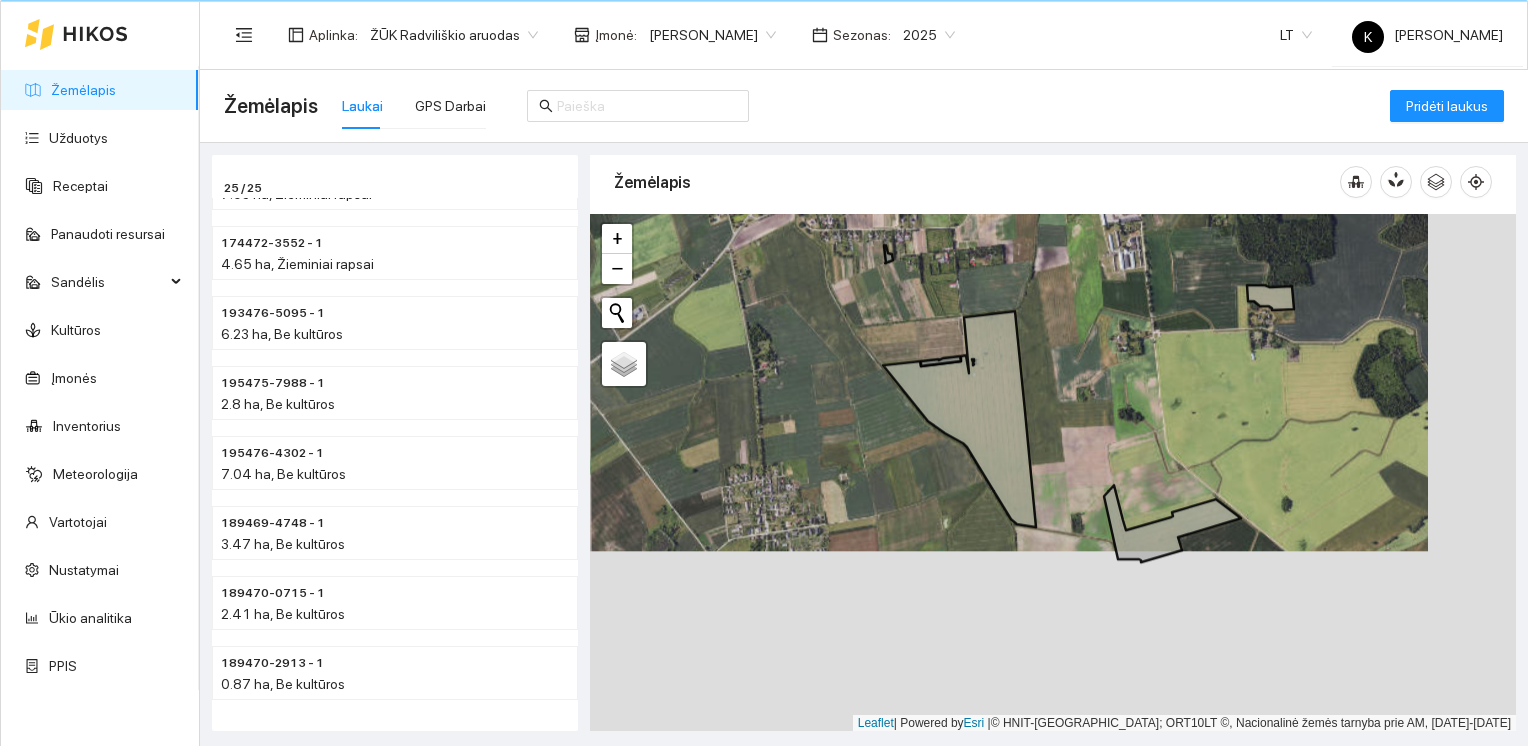 drag, startPoint x: 1192, startPoint y: 574, endPoint x: 1108, endPoint y: 393, distance: 199.54198 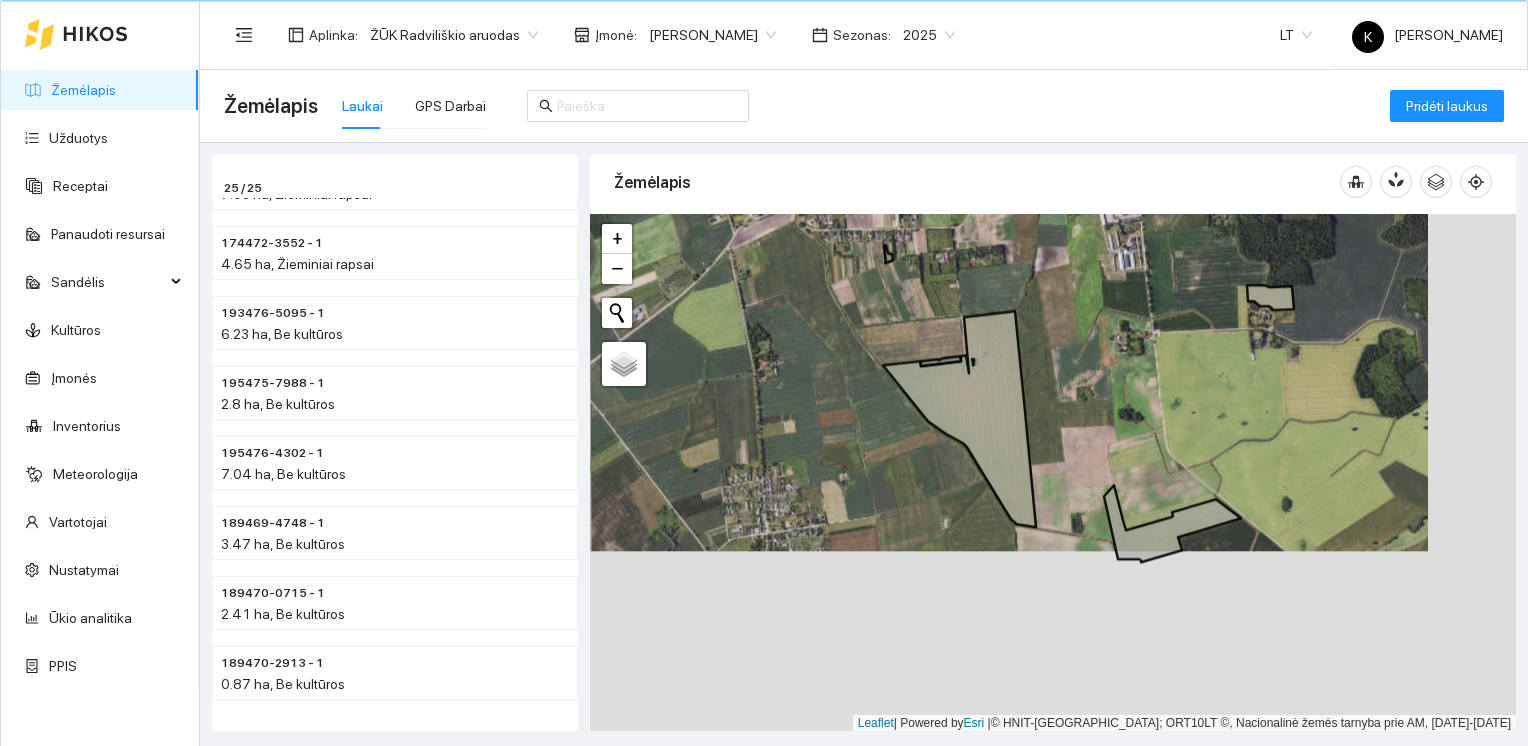 click on "+ −   Nieko nerasta. Bandykite dar kartą.  Žemėlapis  Palydovas Leaflet  | Powered by  Esri   |  © HNIT-BALTIC; ORT10LT ©, Nacionalinė žemės tarnyba prie AM, [DATE]-[DATE]" at bounding box center (1053, 473) 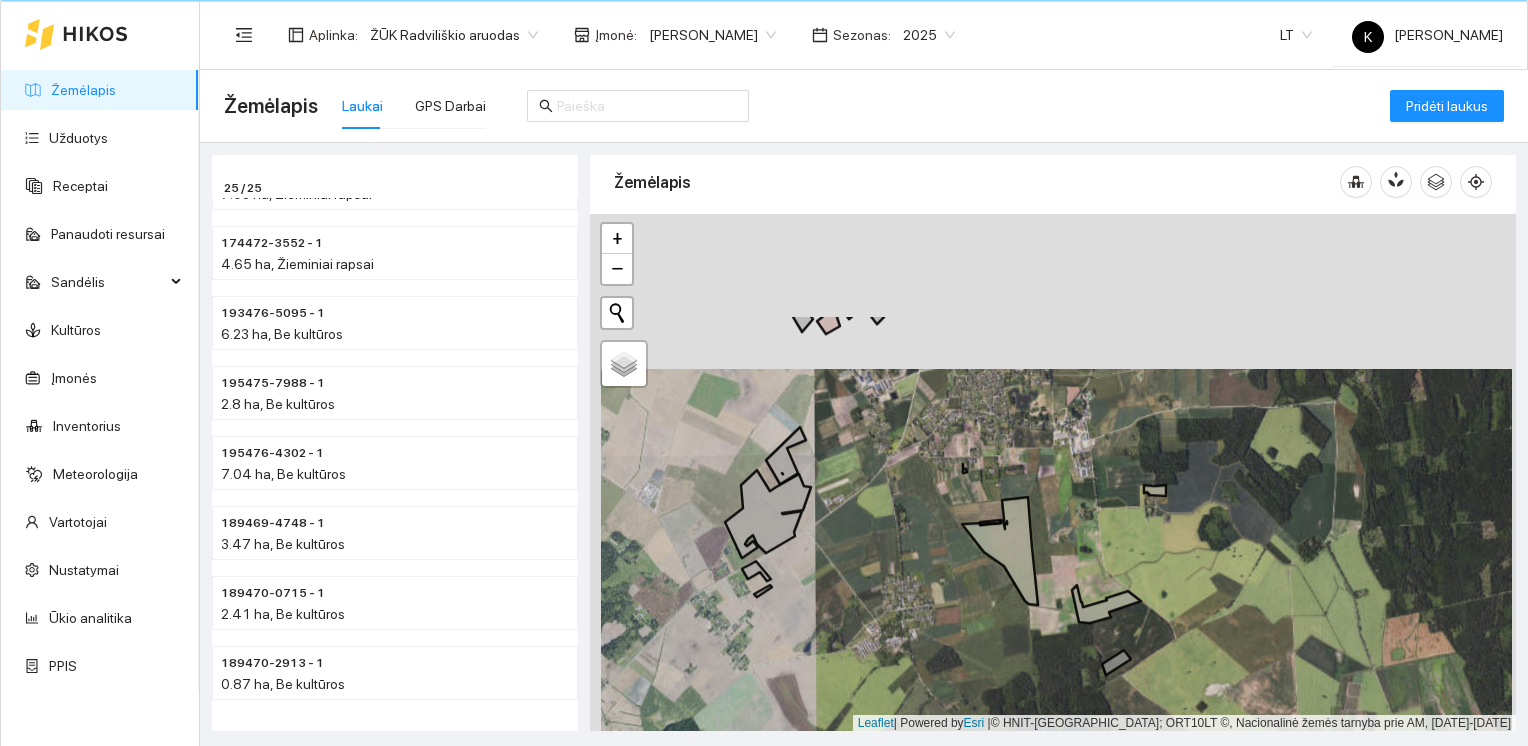 drag, startPoint x: 1045, startPoint y: 342, endPoint x: 1056, endPoint y: 497, distance: 155.38983 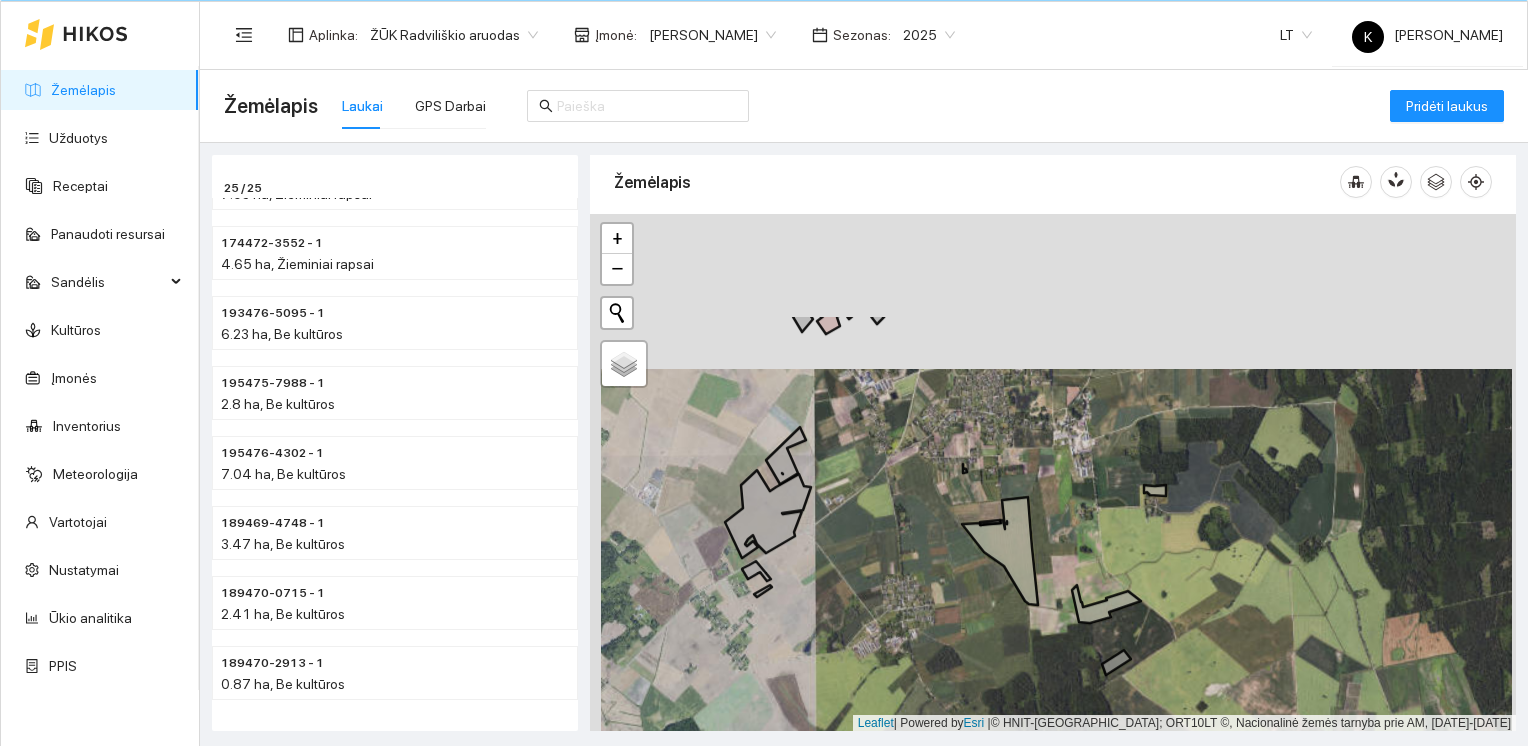click on "+ −   Nieko nerasta. Bandykite dar kartą.  Žemėlapis  Palydovas Leaflet  | Powered by  Esri   |  © HNIT-BALTIC; ORT10LT ©, Nacionalinė žemės tarnyba prie AM, [DATE]-[DATE]" at bounding box center (1053, 473) 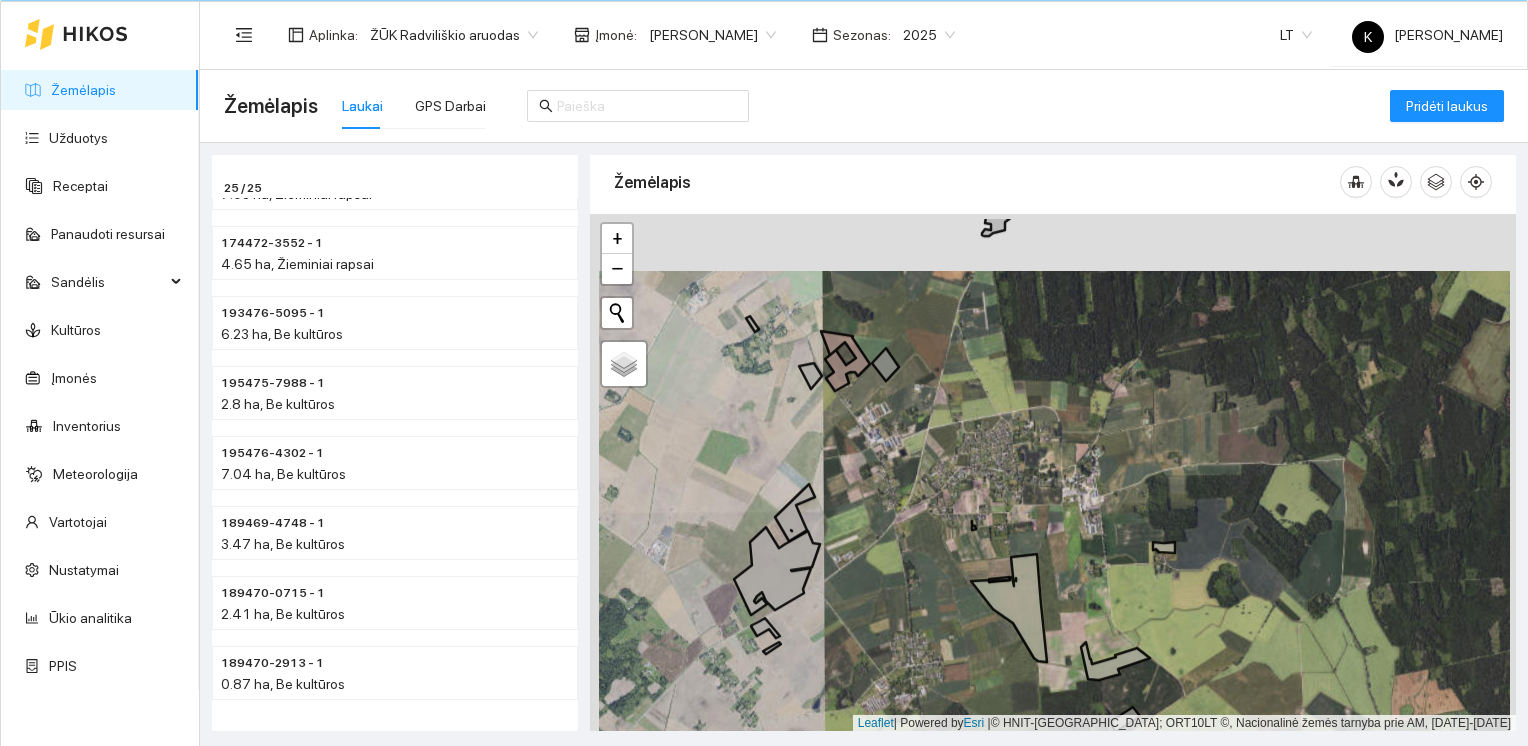 drag, startPoint x: 985, startPoint y: 378, endPoint x: 994, endPoint y: 439, distance: 61.66036 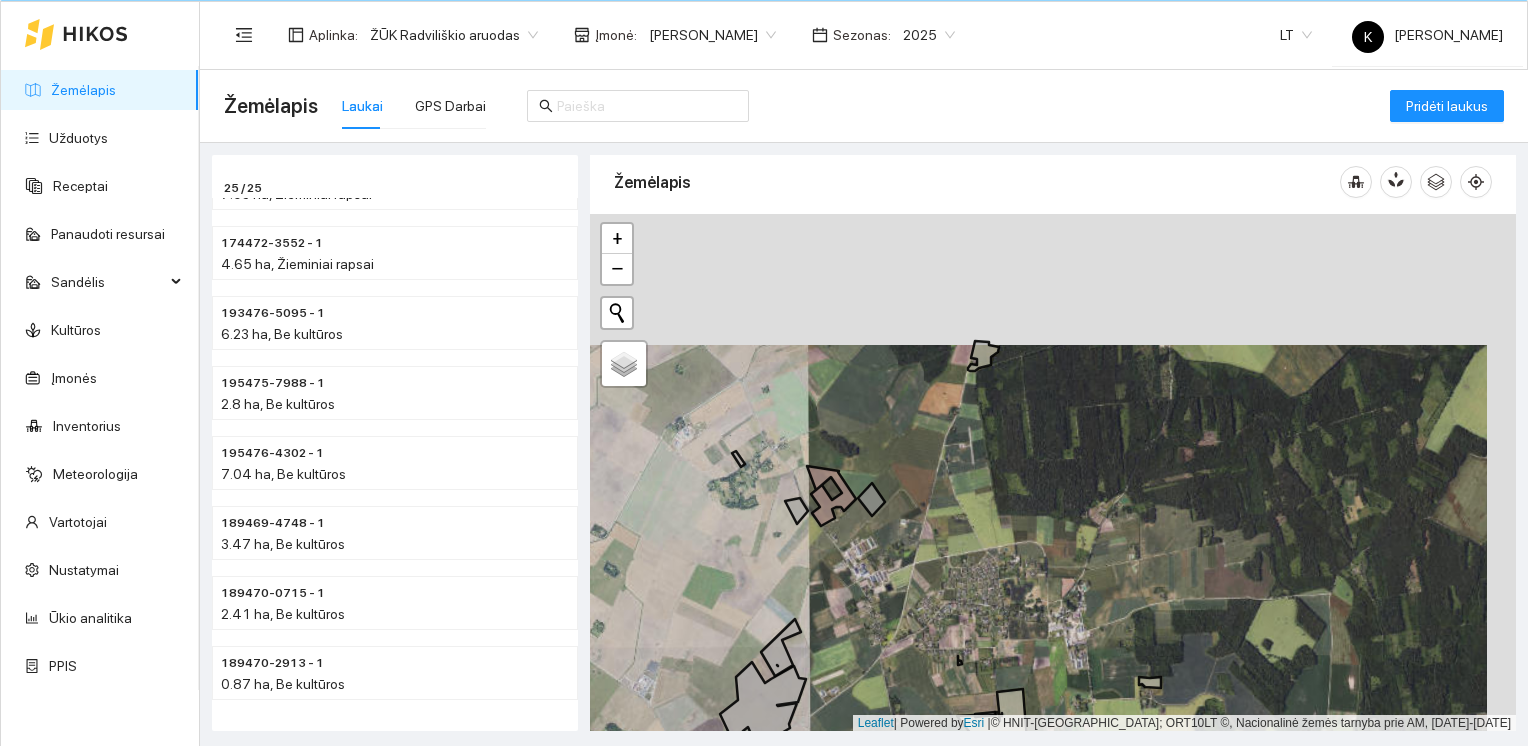 drag, startPoint x: 961, startPoint y: 375, endPoint x: 943, endPoint y: 521, distance: 147.10541 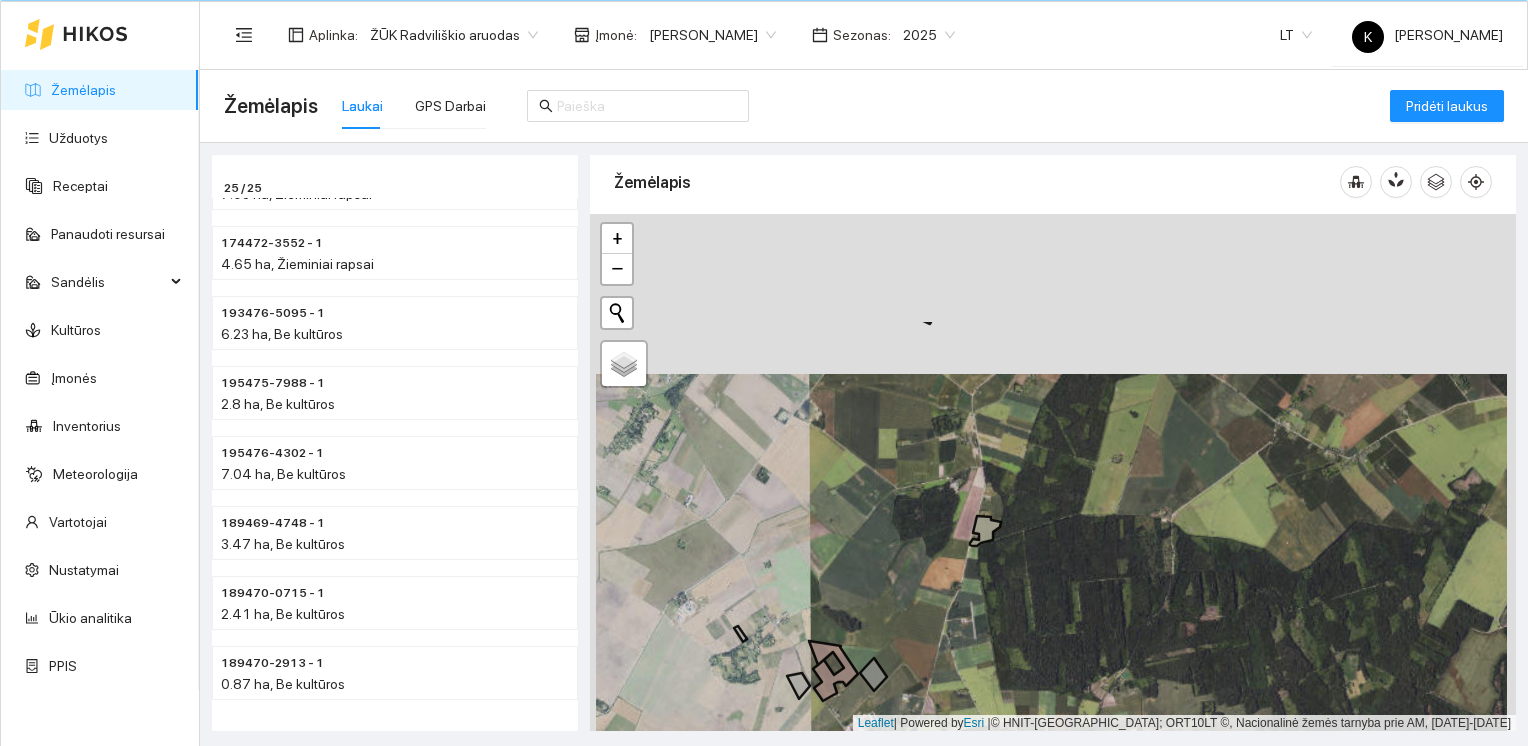 drag, startPoint x: 936, startPoint y: 432, endPoint x: 942, endPoint y: 610, distance: 178.10109 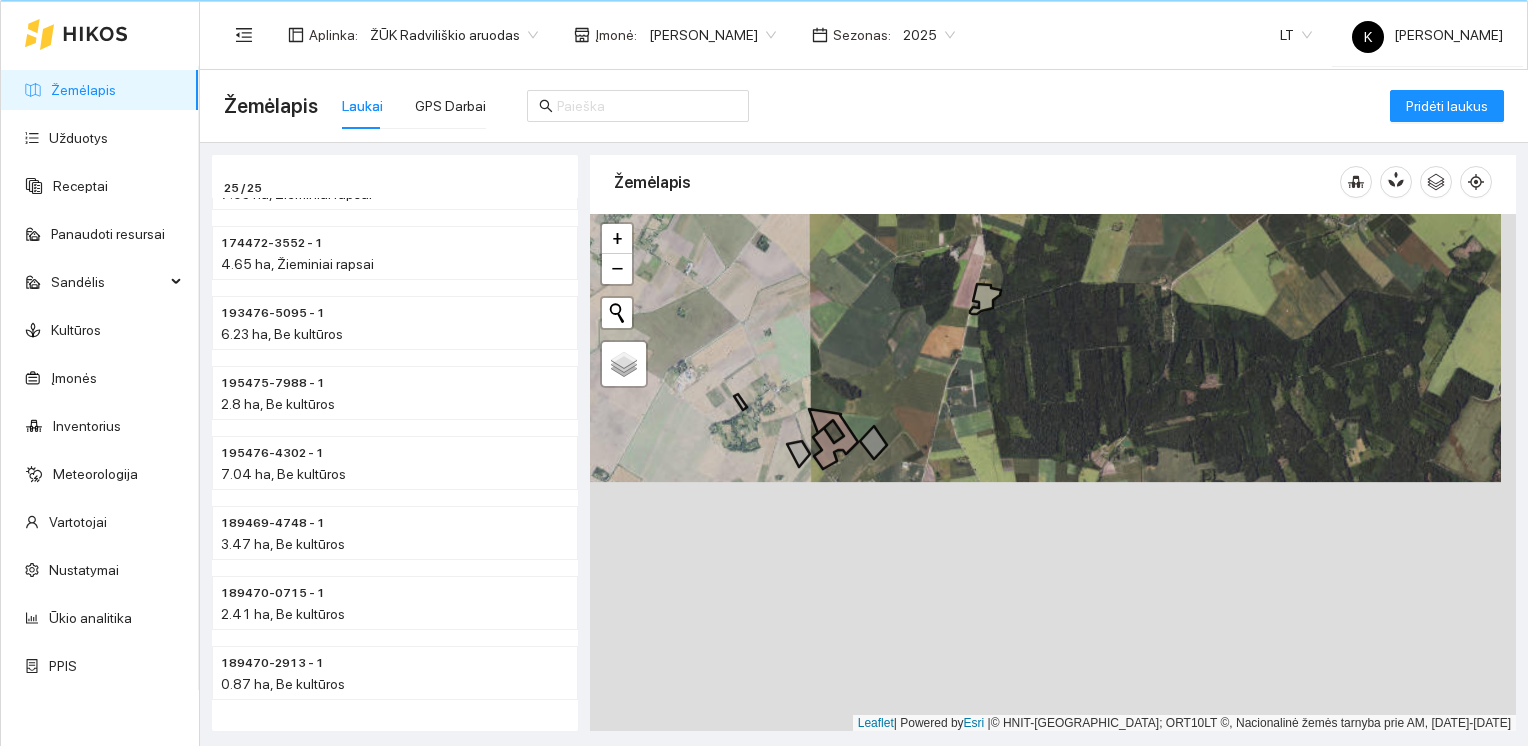 drag, startPoint x: 903, startPoint y: 623, endPoint x: 903, endPoint y: 373, distance: 250 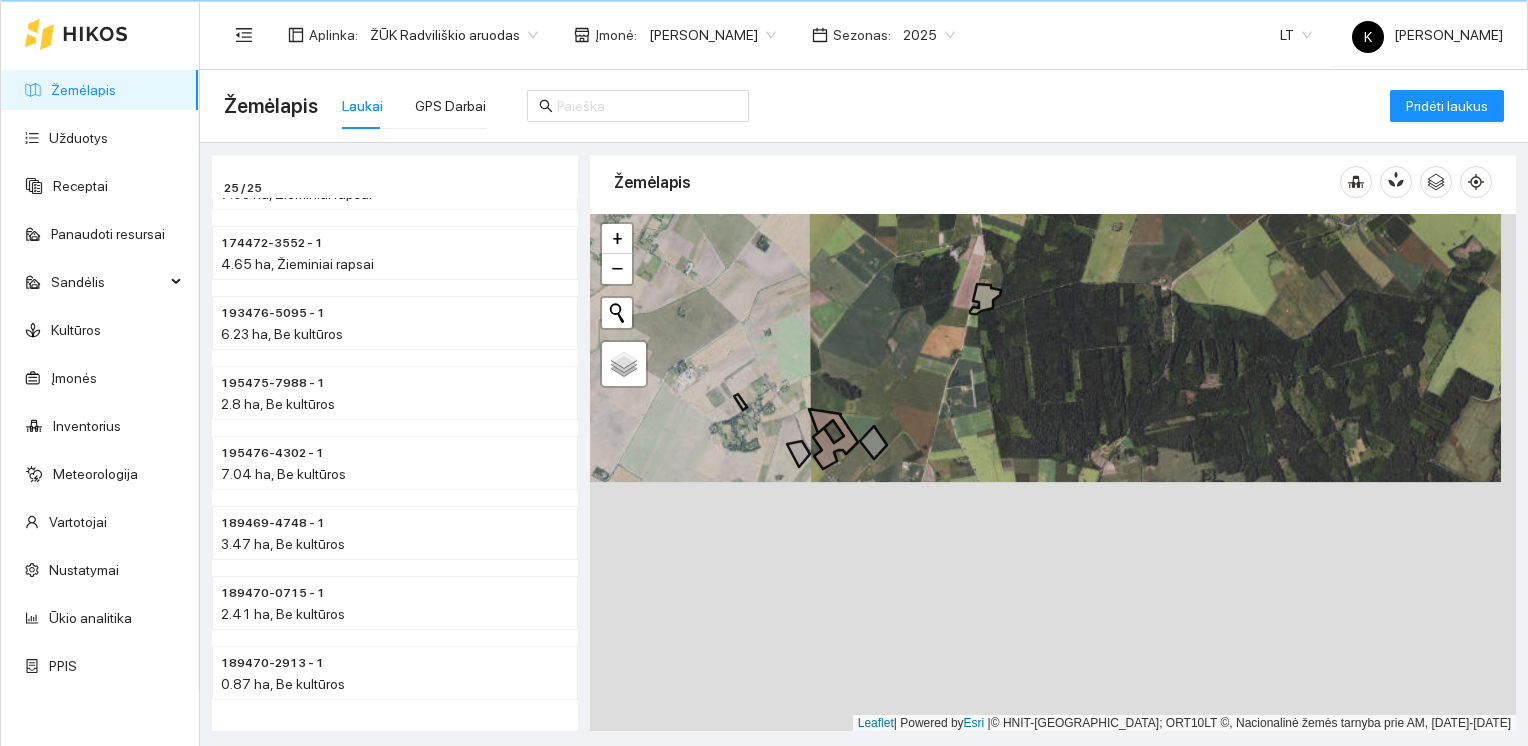 click on "+ −   Nieko nerasta. Bandykite dar kartą.  Žemėlapis  Palydovas Leaflet  | Powered by  Esri   |  © HNIT-BALTIC; ORT10LT ©, Nacionalinė žemės tarnyba prie AM, [DATE]-[DATE]" at bounding box center (1053, 473) 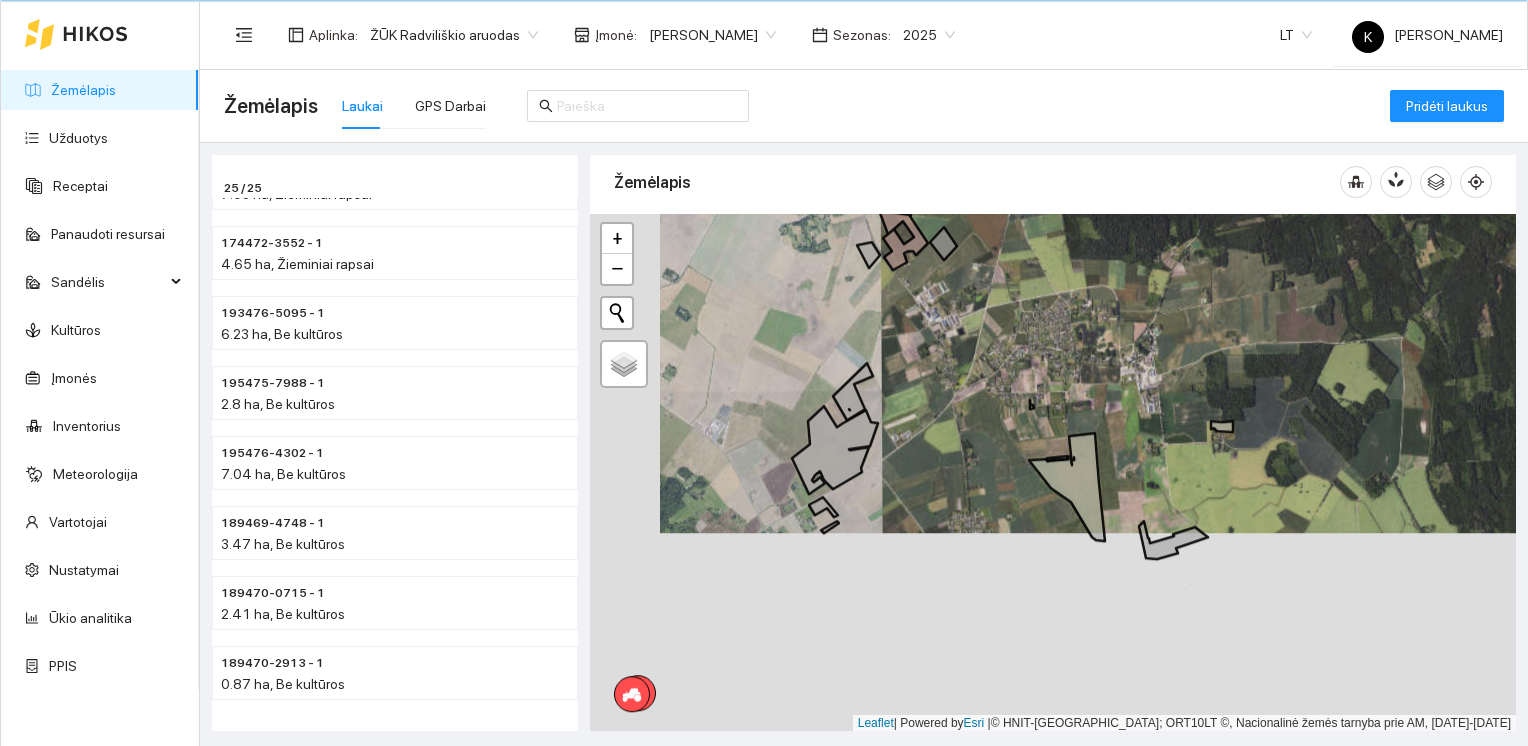 drag, startPoint x: 885, startPoint y: 633, endPoint x: 955, endPoint y: 434, distance: 210.9526 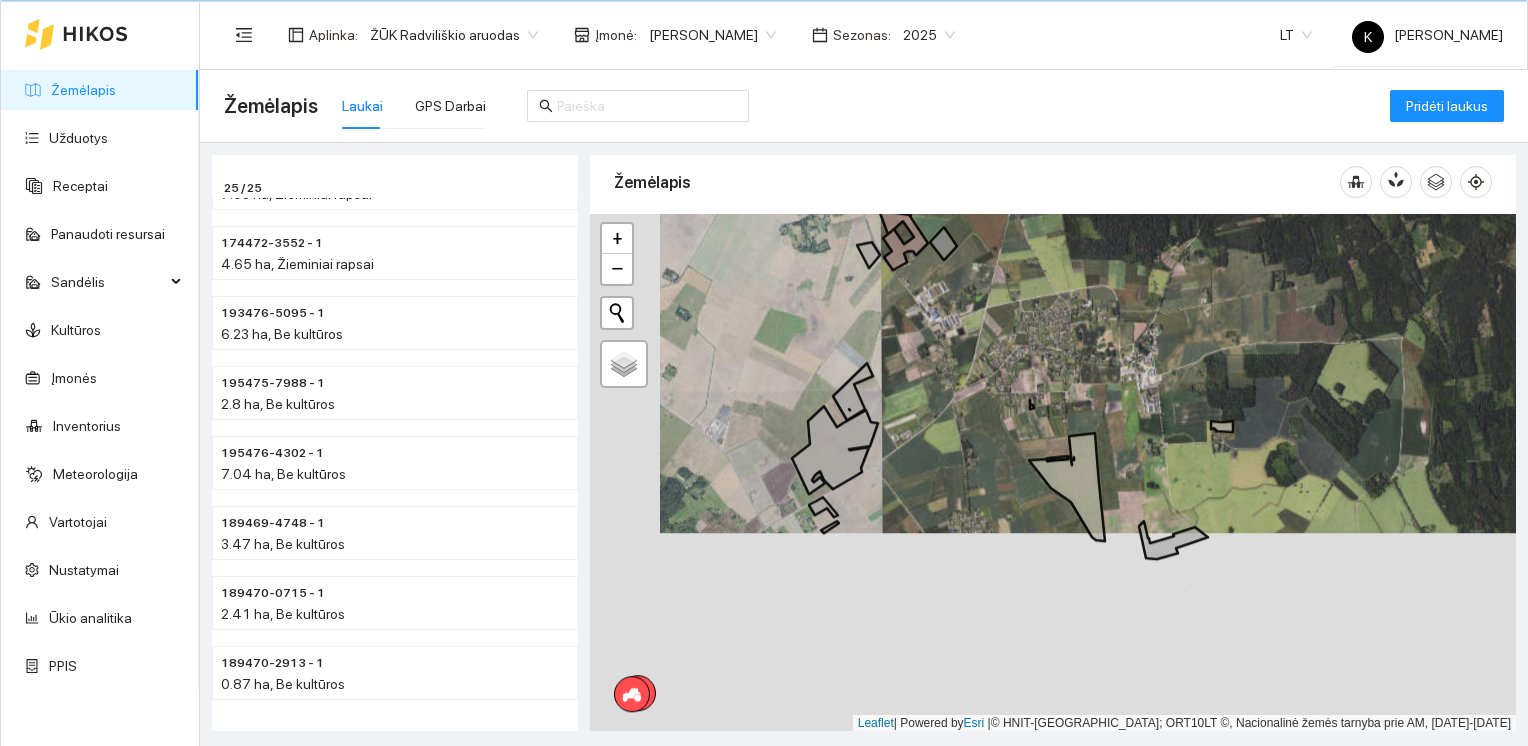 click on "+ −   Nieko nerasta. Bandykite dar kartą.  Žemėlapis  Palydovas Leaflet  | Powered by  Esri   |  © HNIT-BALTIC; ORT10LT ©, Nacionalinė žemės tarnyba prie AM, [DATE]-[DATE]" at bounding box center (1053, 473) 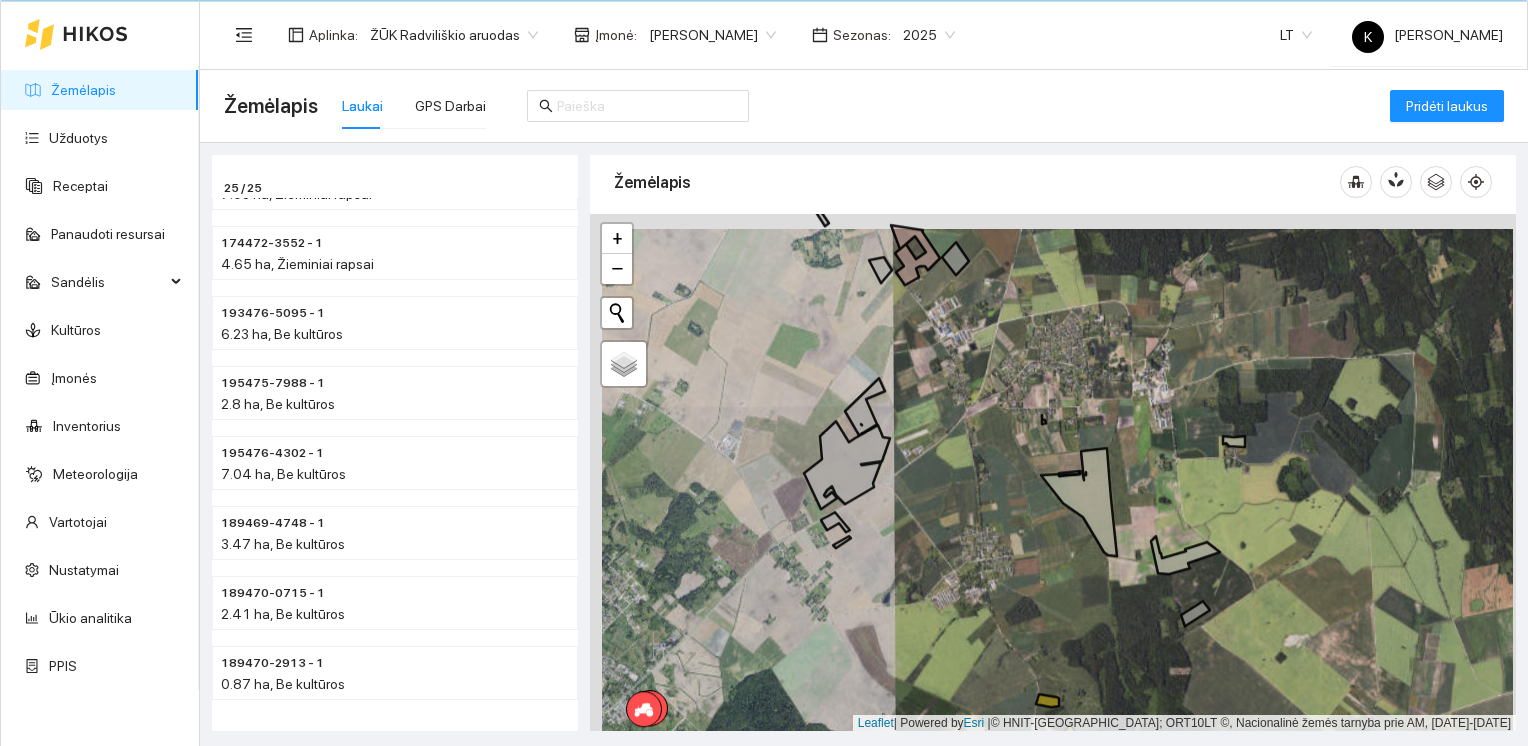 drag, startPoint x: 928, startPoint y: 430, endPoint x: 940, endPoint y: 445, distance: 19.209373 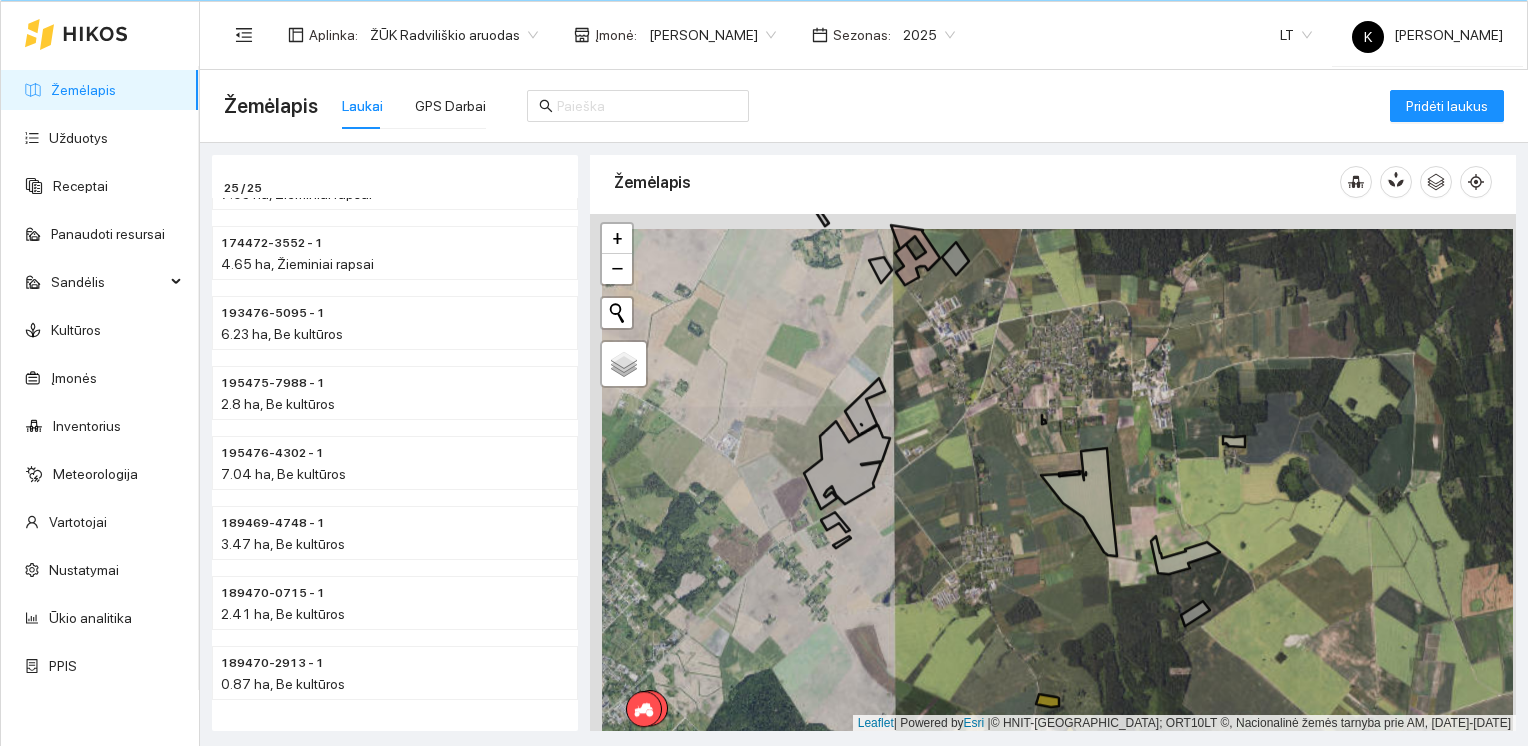 click on "+ −   Nieko nerasta. Bandykite dar kartą.  Žemėlapis  Palydovas Leaflet  | Powered by  Esri   |  © HNIT-BALTIC; ORT10LT ©, Nacionalinė žemės tarnyba prie AM, [DATE]-[DATE]" at bounding box center [1053, 473] 